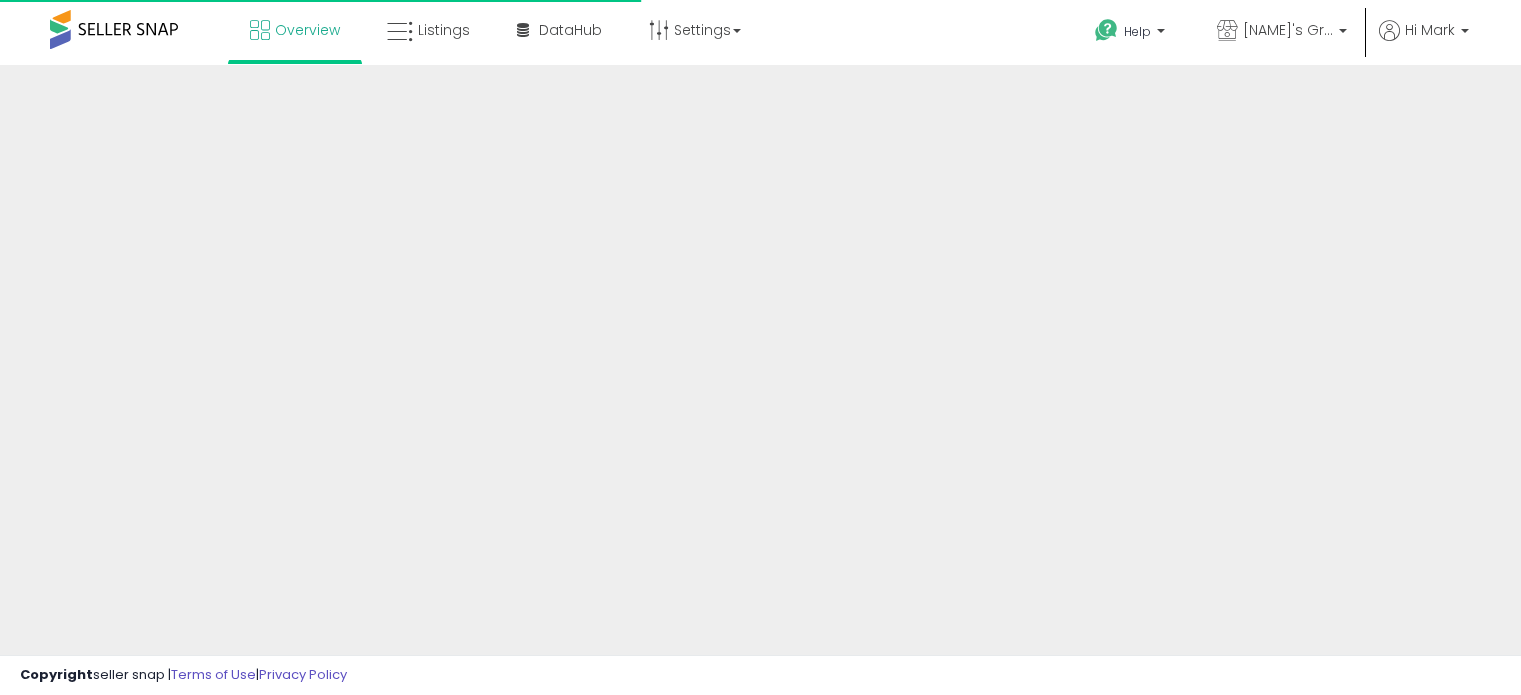 scroll, scrollTop: 0, scrollLeft: 0, axis: both 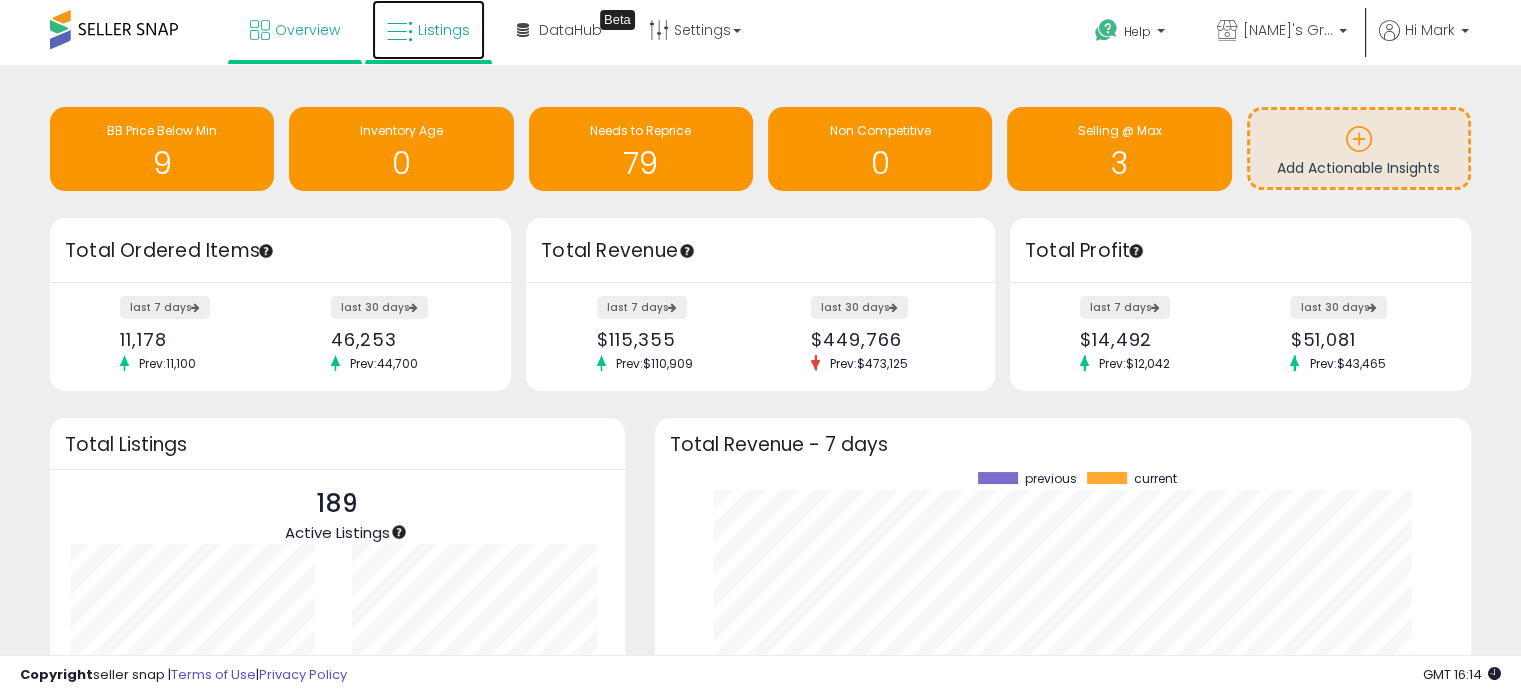 click on "Listings" at bounding box center [444, 30] 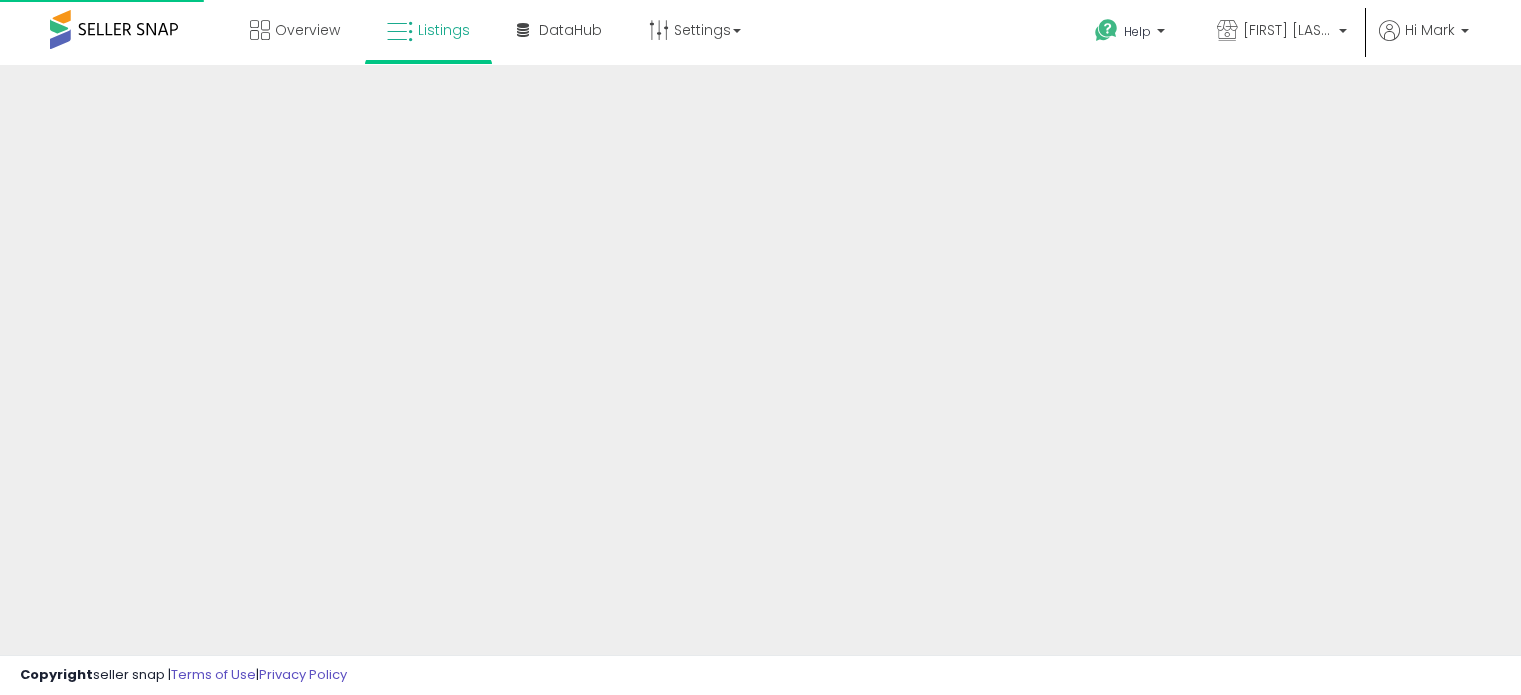 scroll, scrollTop: 0, scrollLeft: 0, axis: both 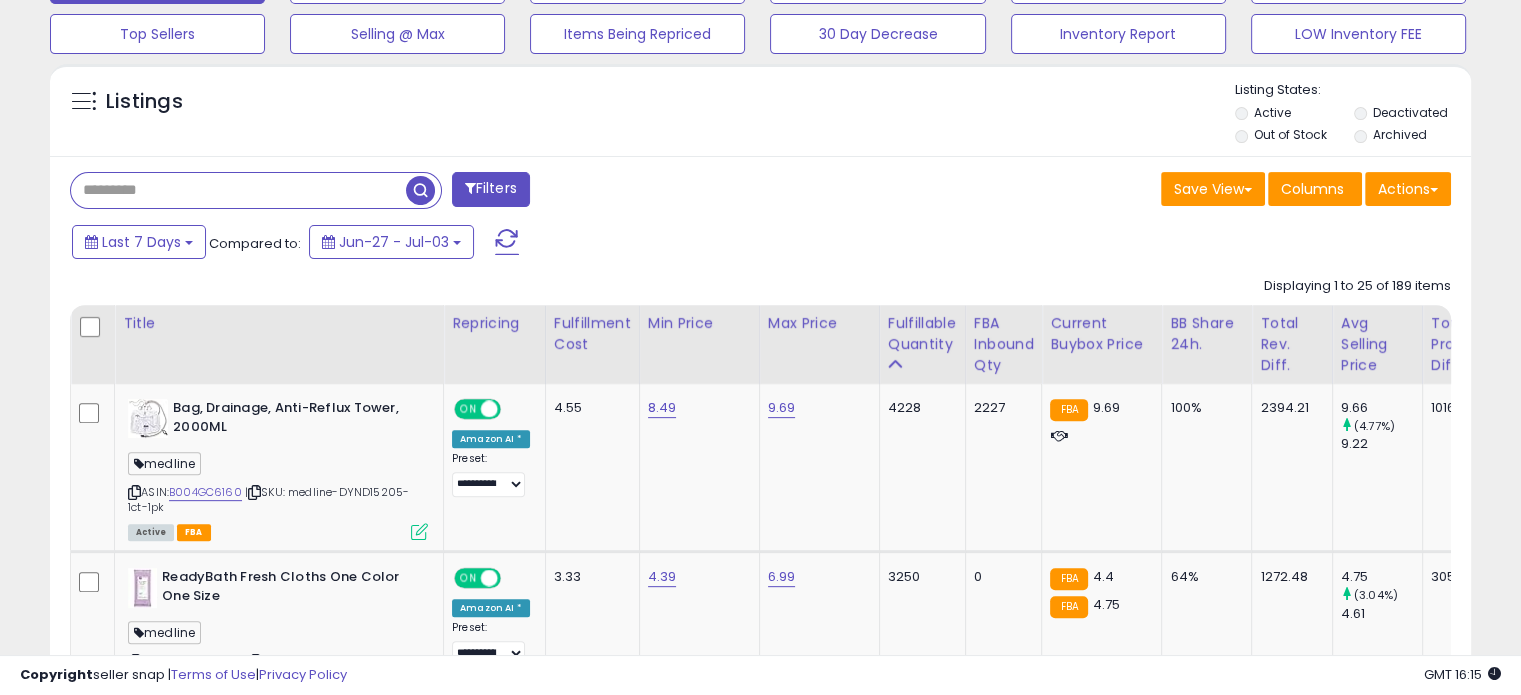 click at bounding box center (238, 190) 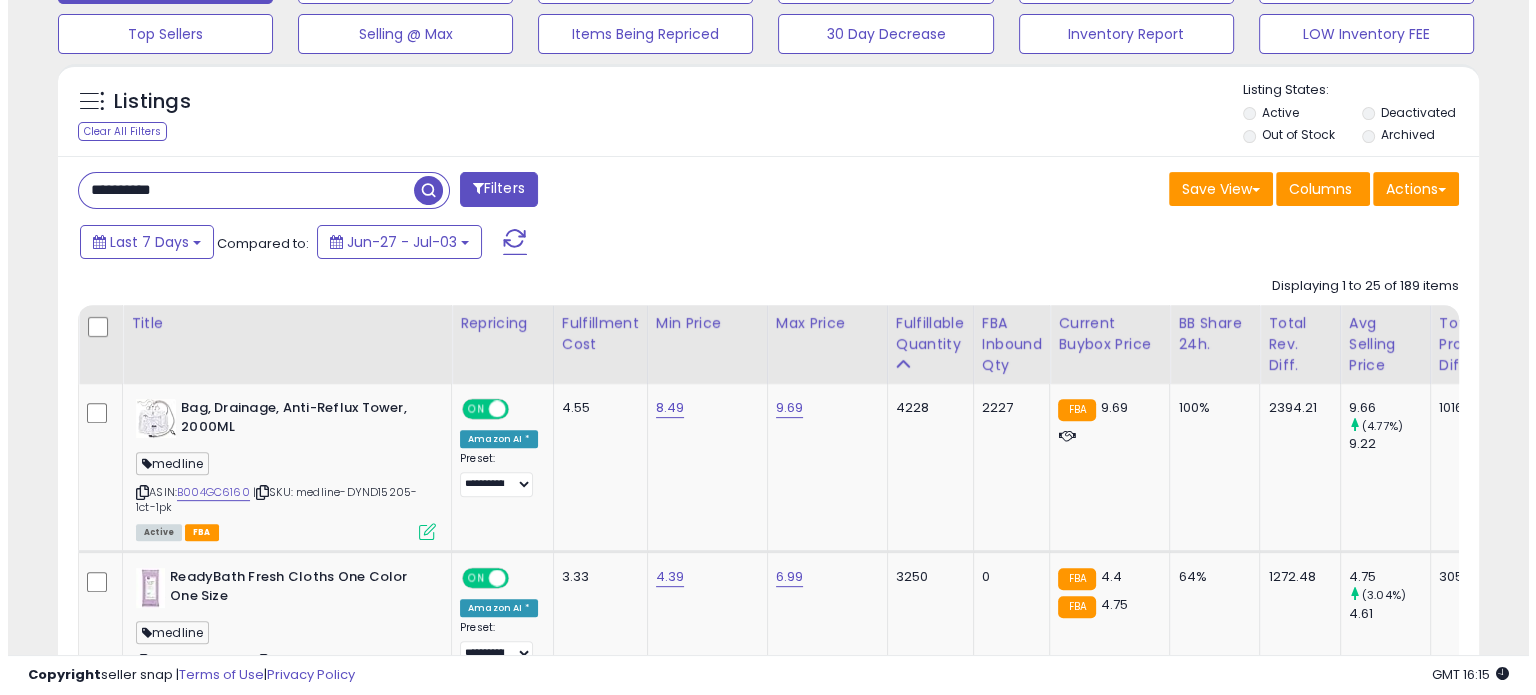 scroll, scrollTop: 528, scrollLeft: 0, axis: vertical 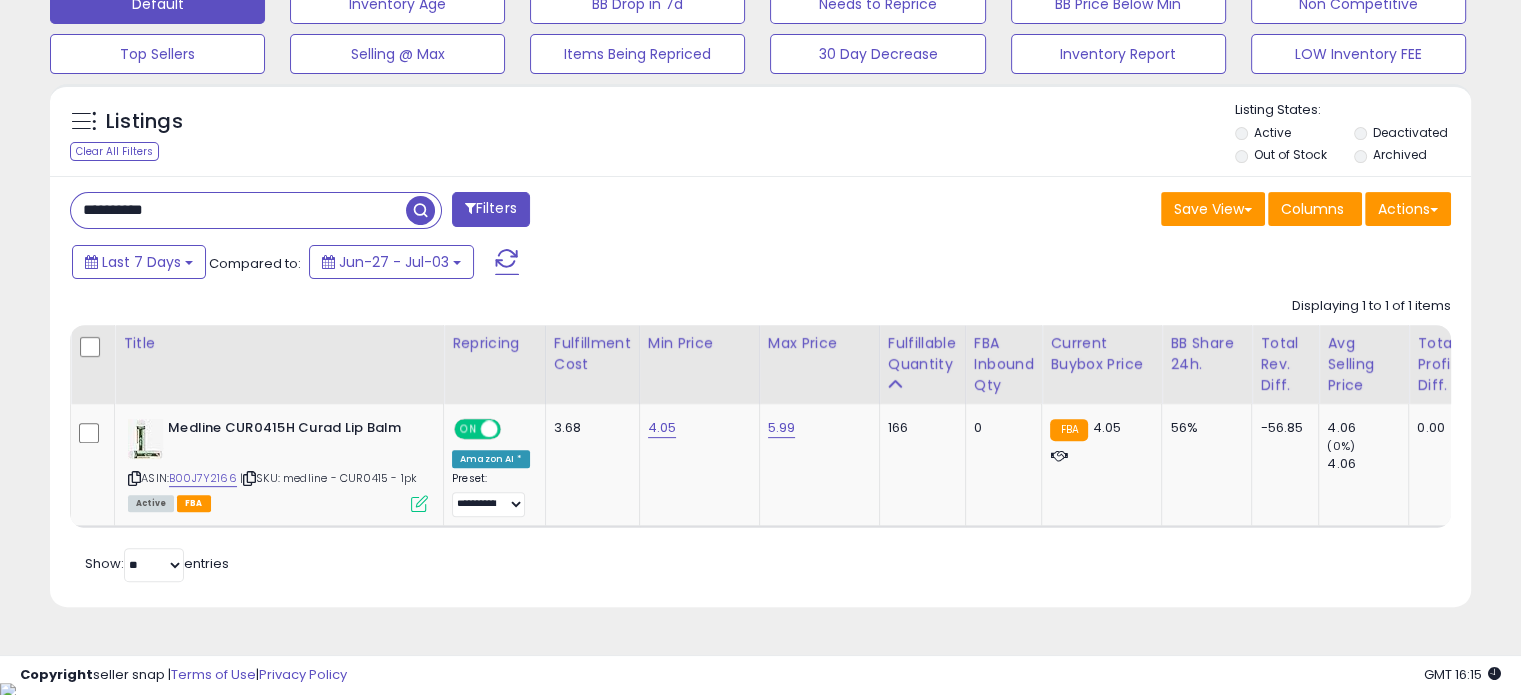 click on "**********" at bounding box center [238, 210] 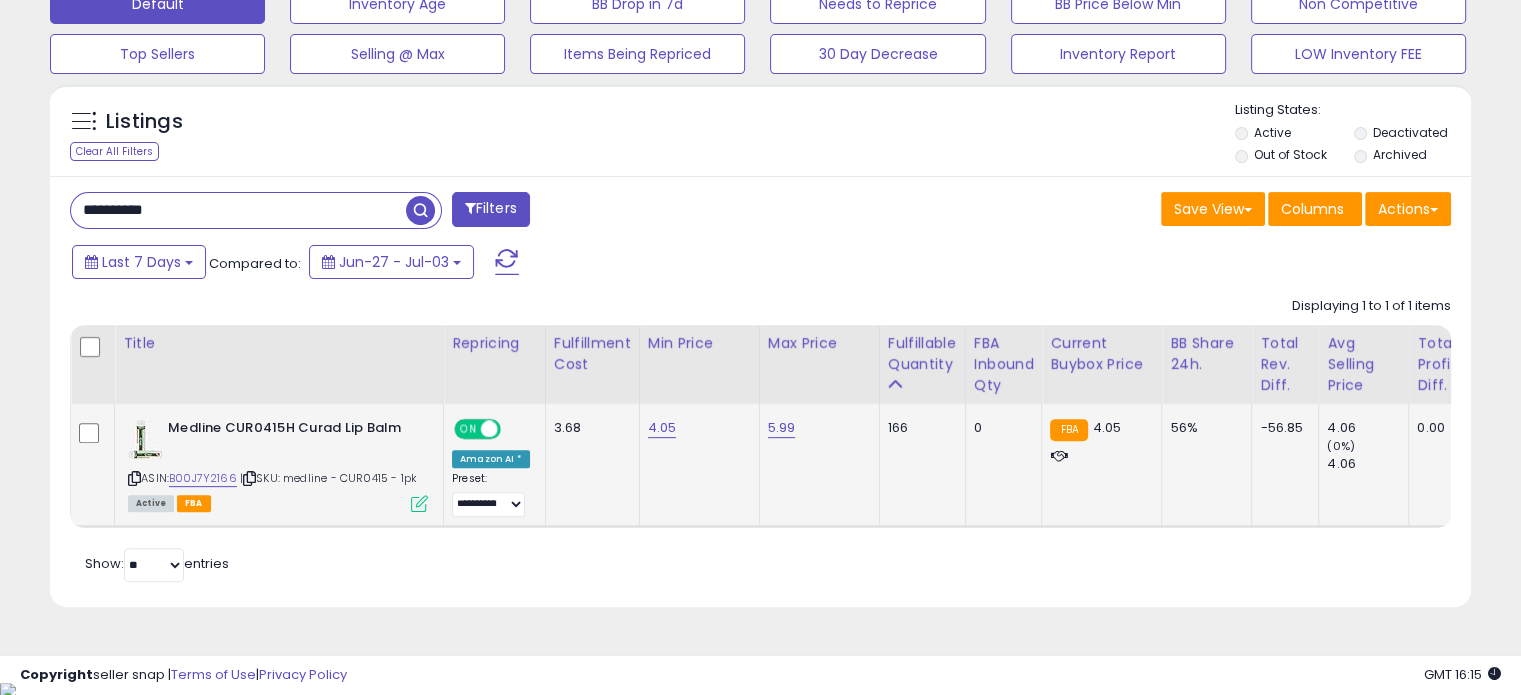 type on "**********" 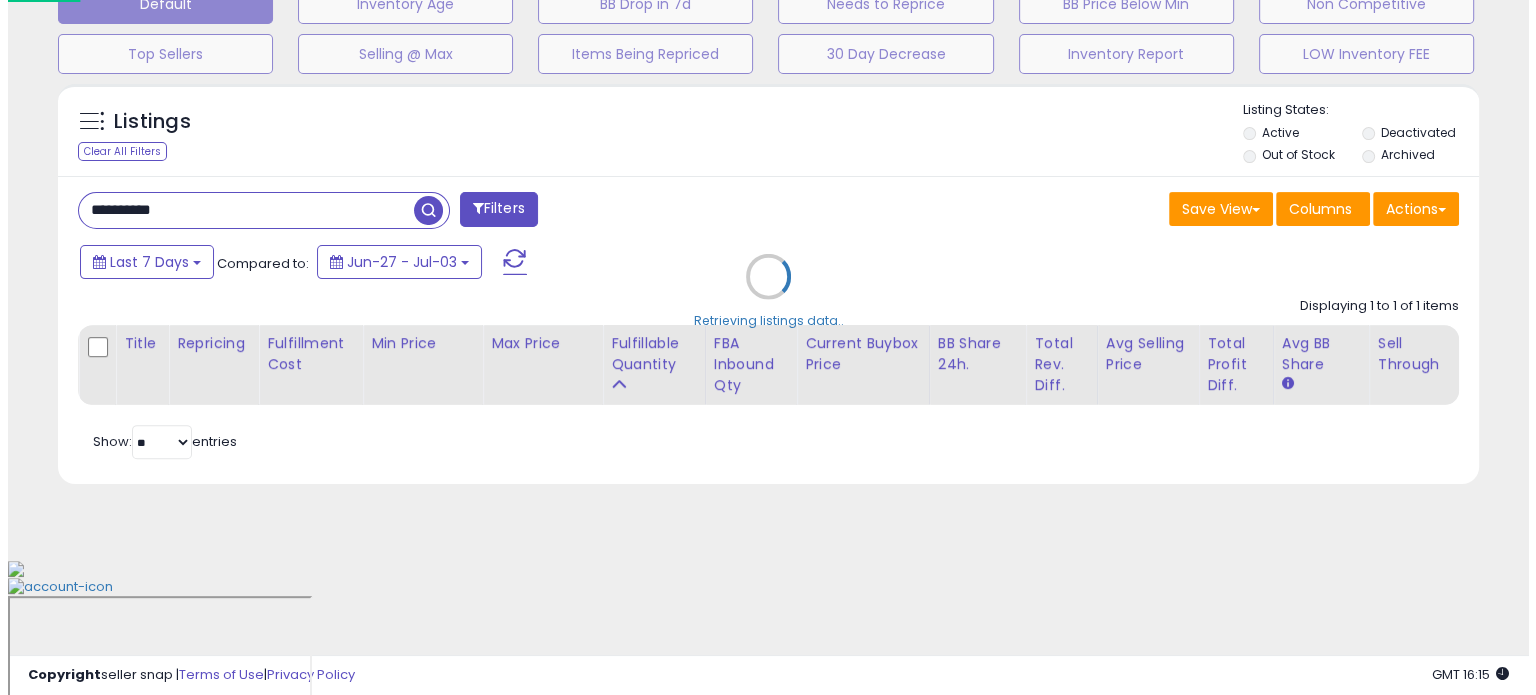scroll, scrollTop: 508, scrollLeft: 0, axis: vertical 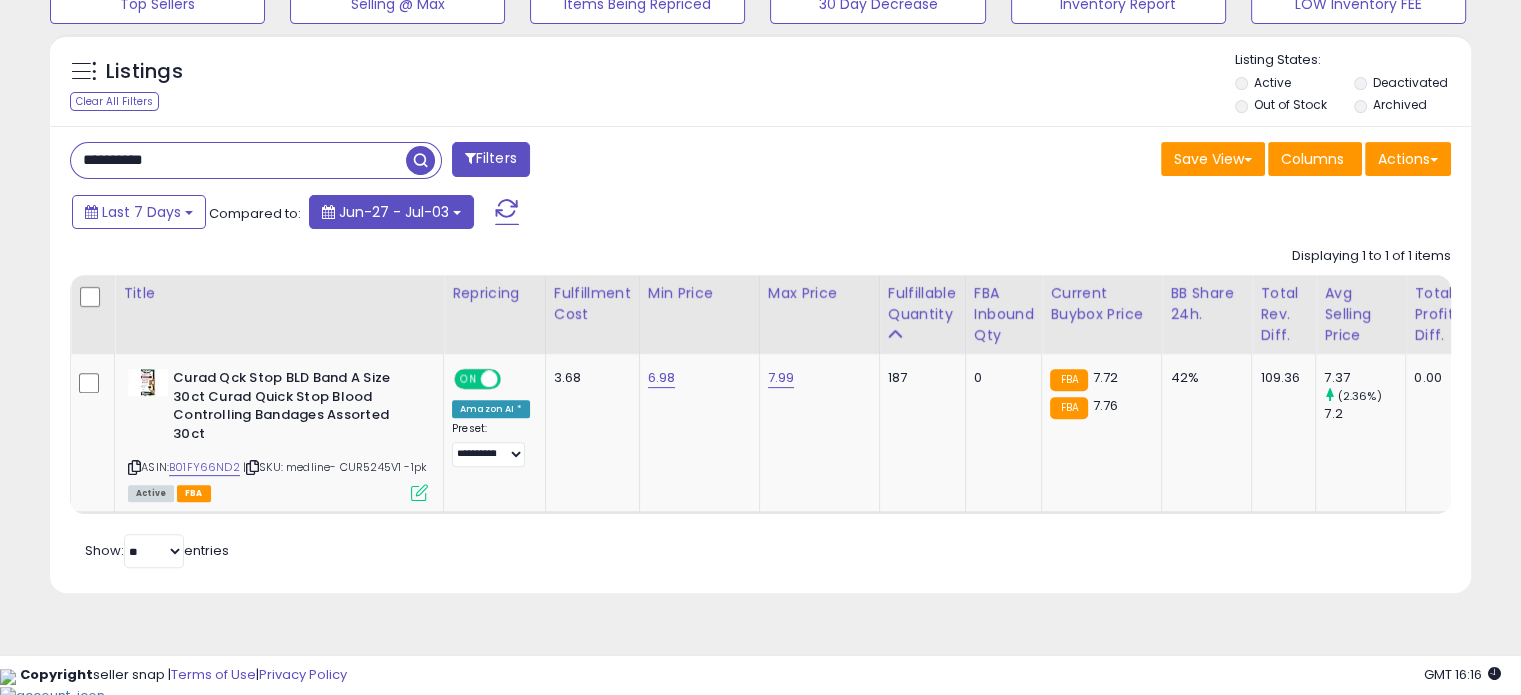click on "Jun-27 - Jul-03" at bounding box center (391, 212) 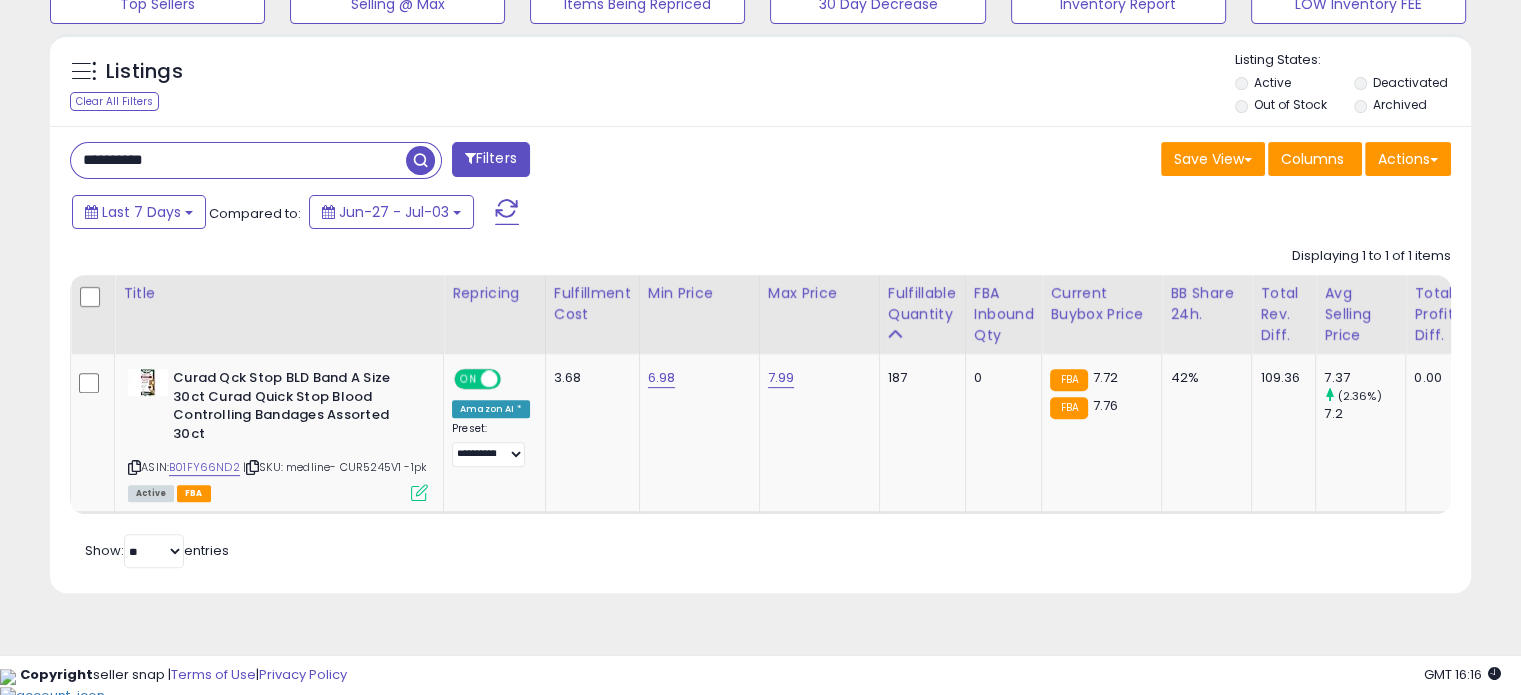 click on "Displaying 1 to 1 of 1 items
Title
Repricing" 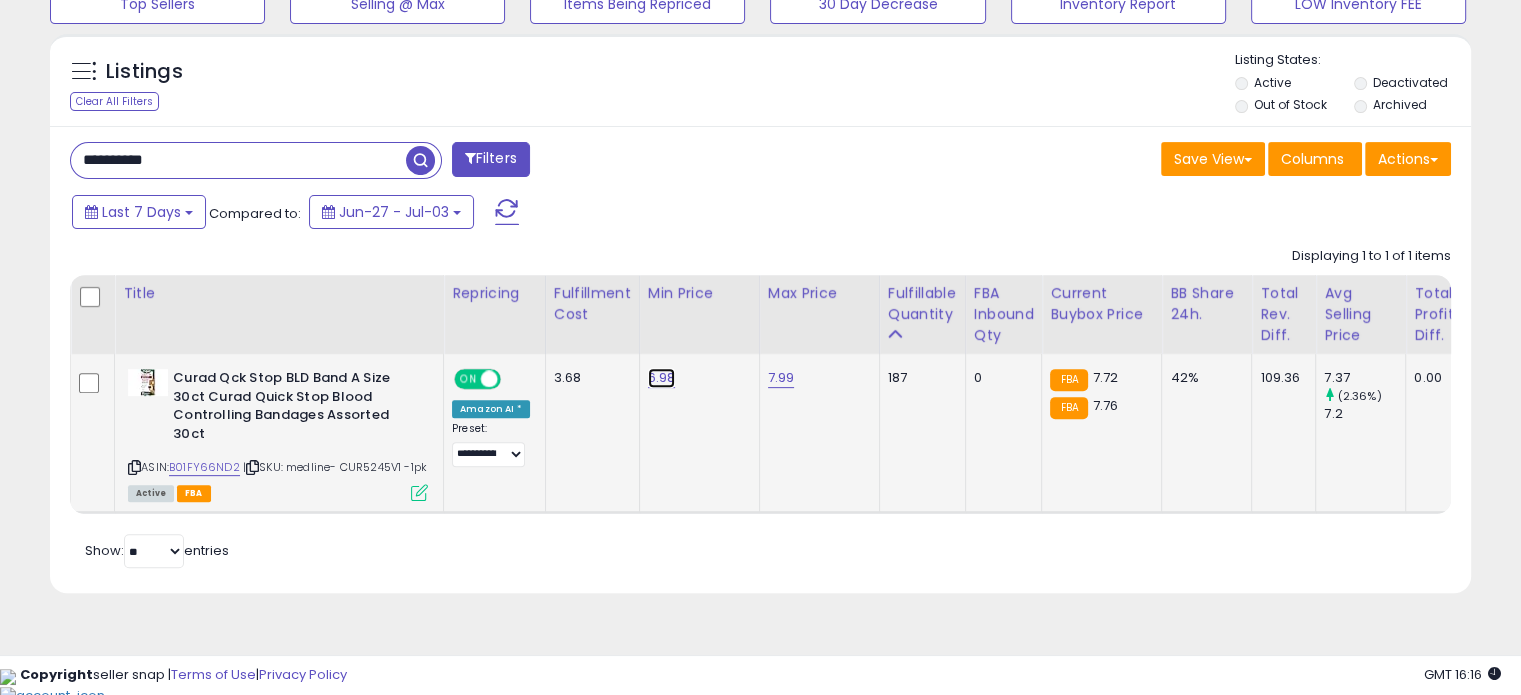 click on "6.98" at bounding box center [662, 378] 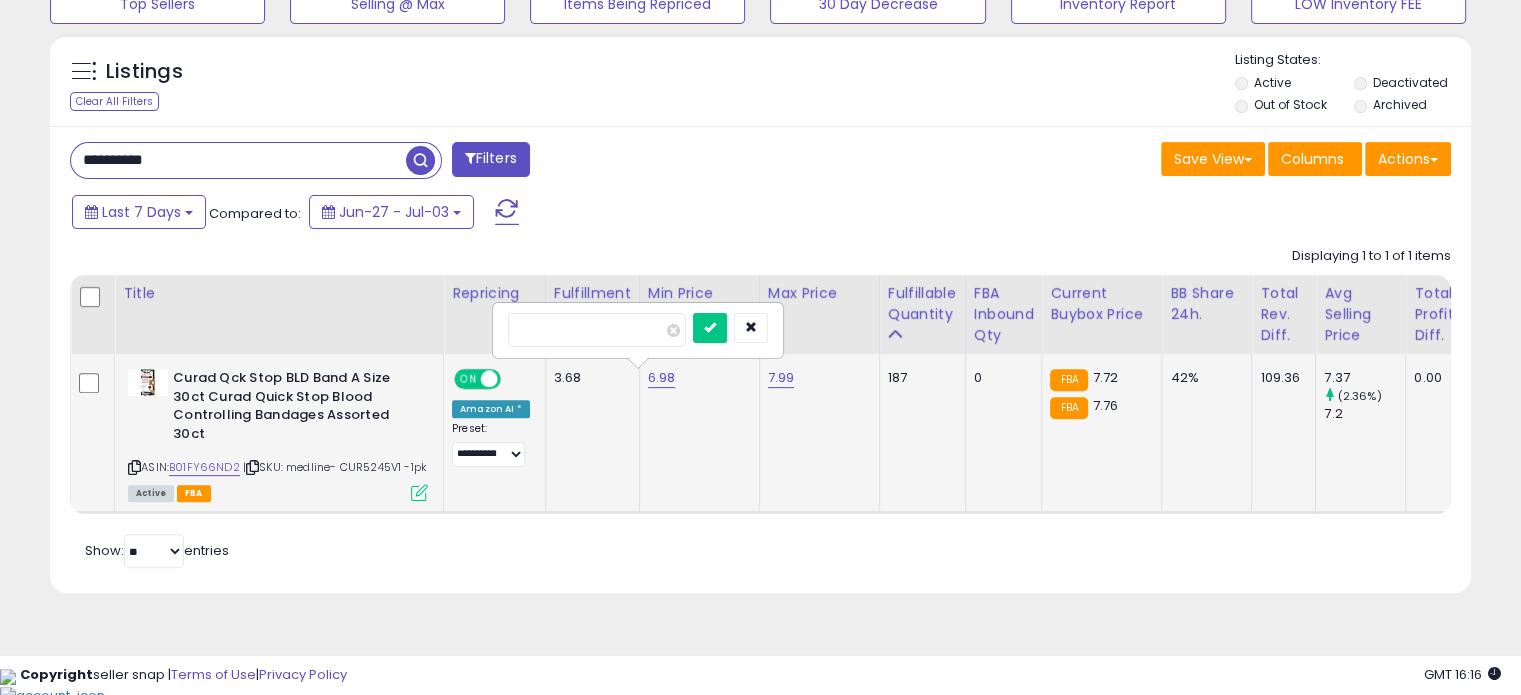 type on "*" 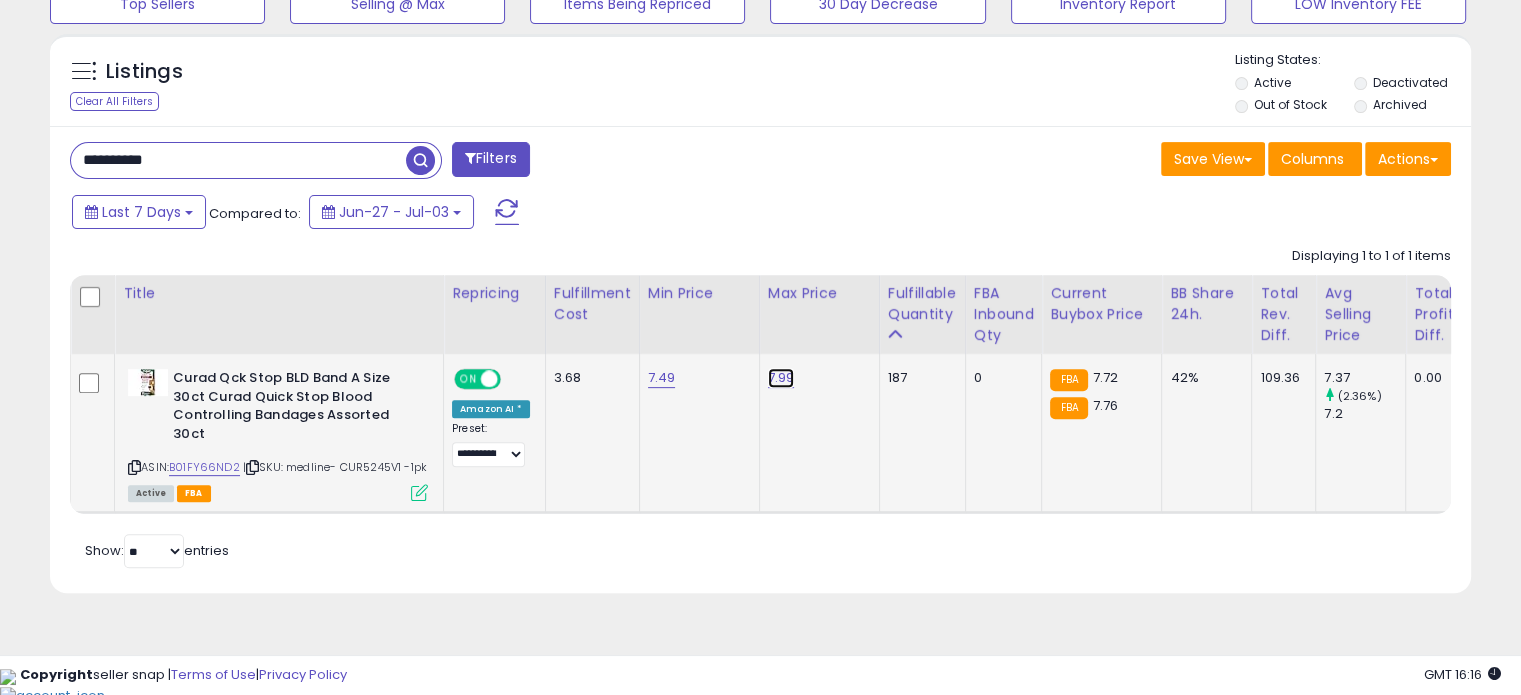 click on "7.99" at bounding box center [781, 378] 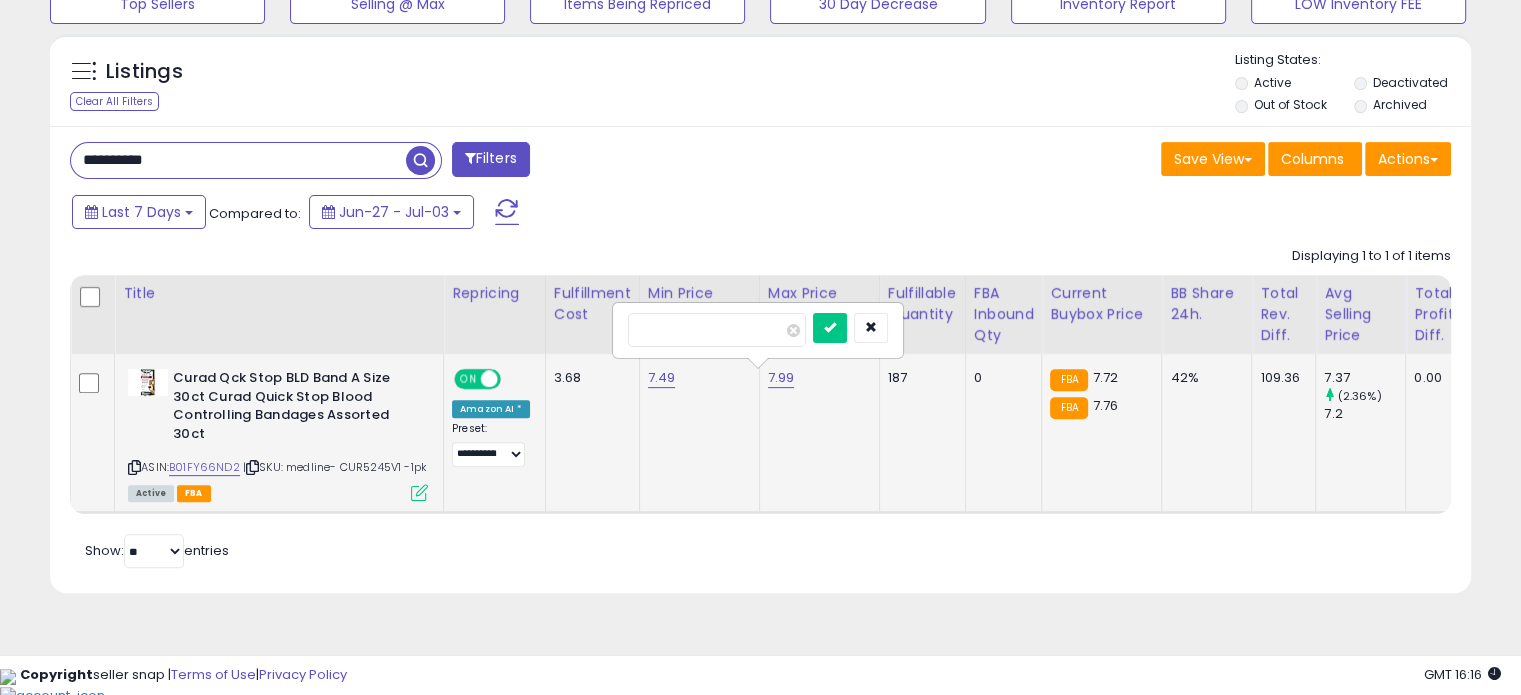 type on "*" 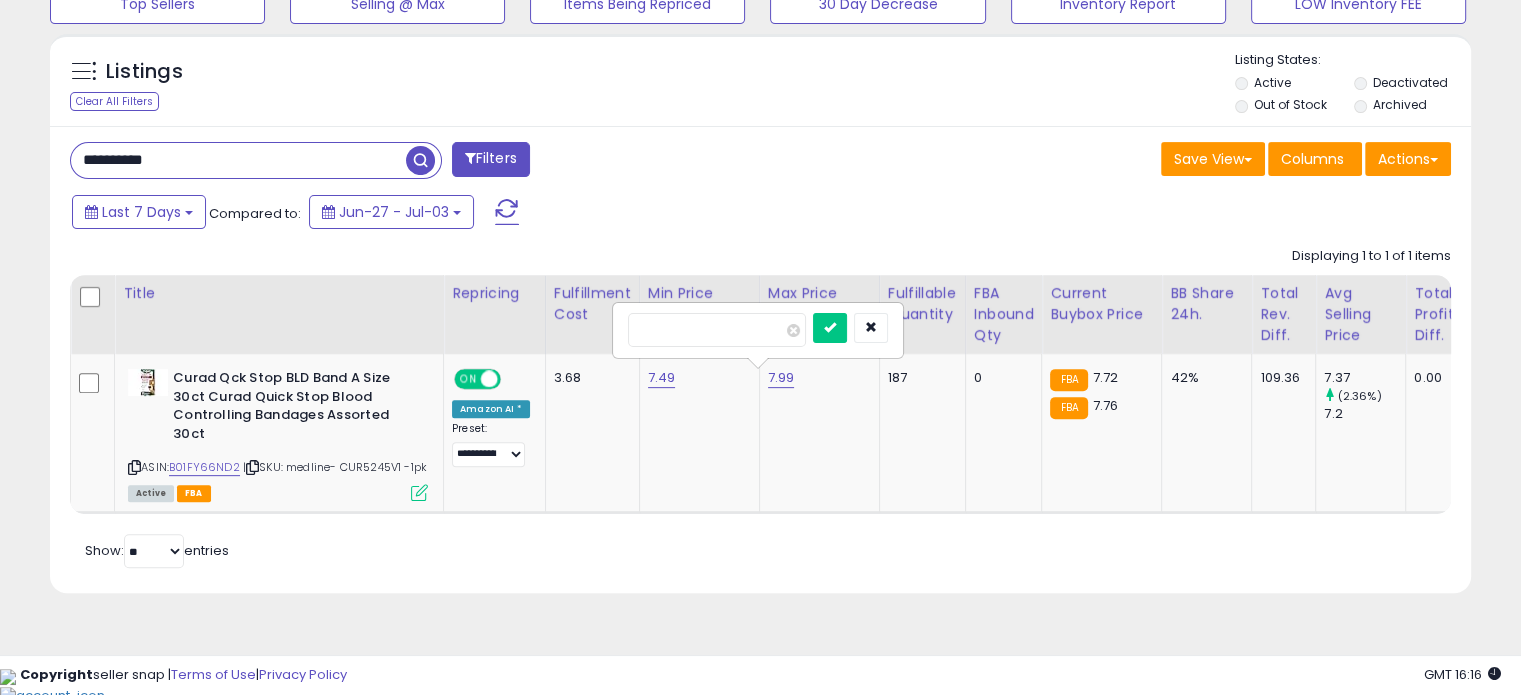 type on "****" 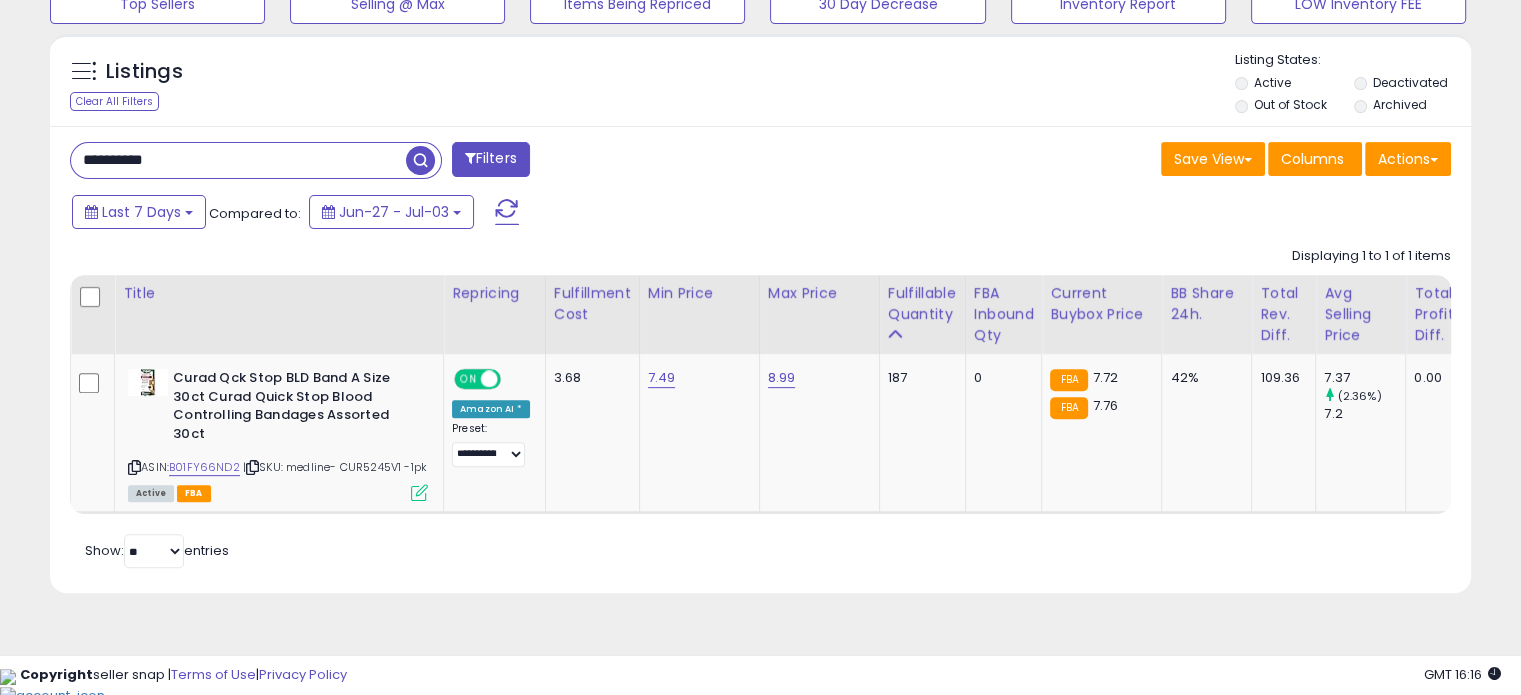 click on "**********" at bounding box center (238, 160) 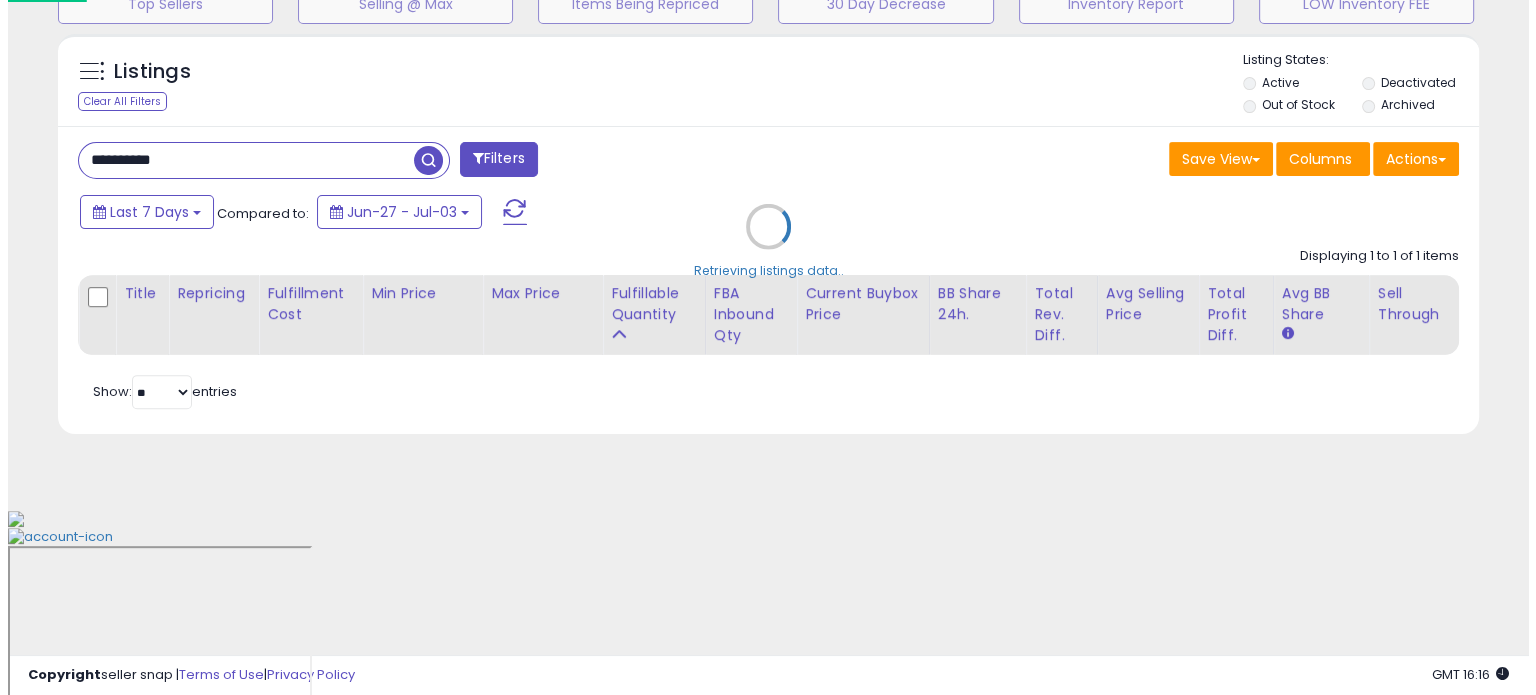 scroll, scrollTop: 508, scrollLeft: 0, axis: vertical 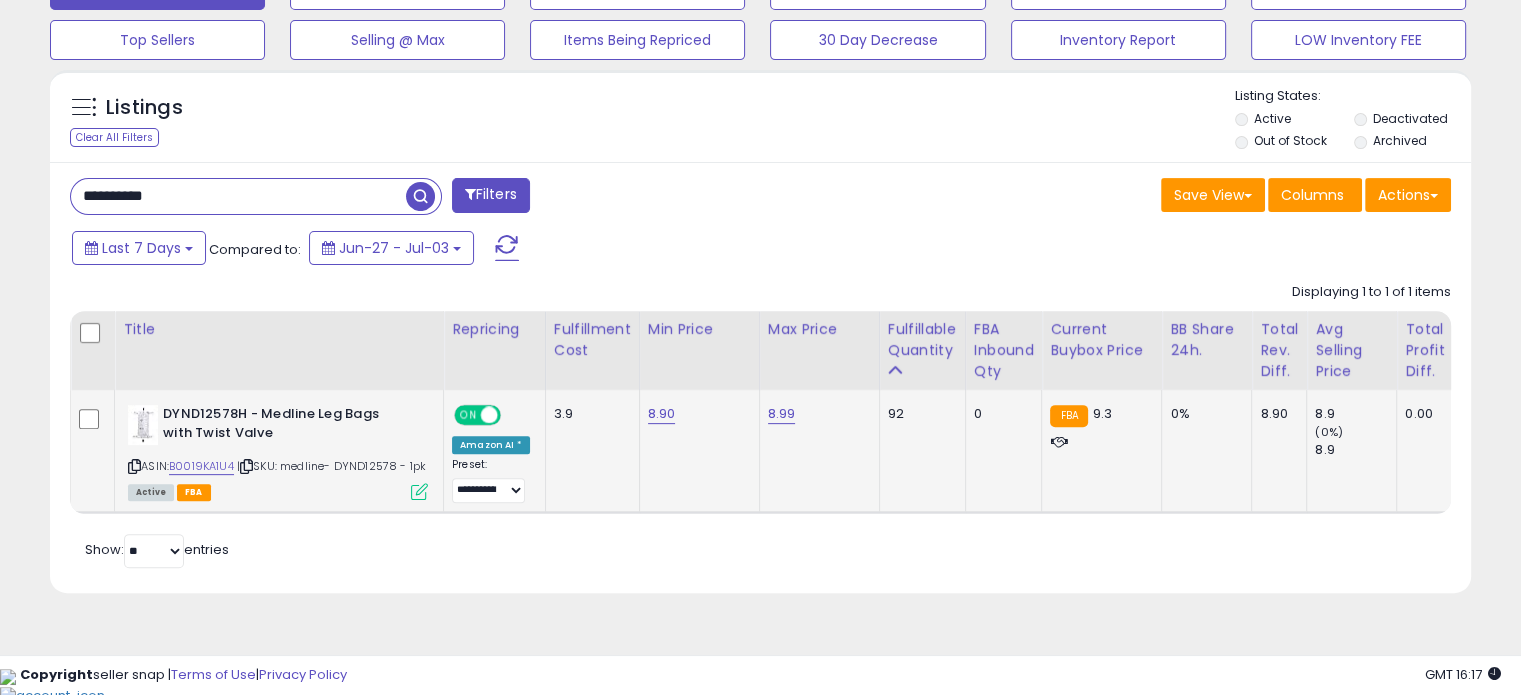 click at bounding box center [134, 466] 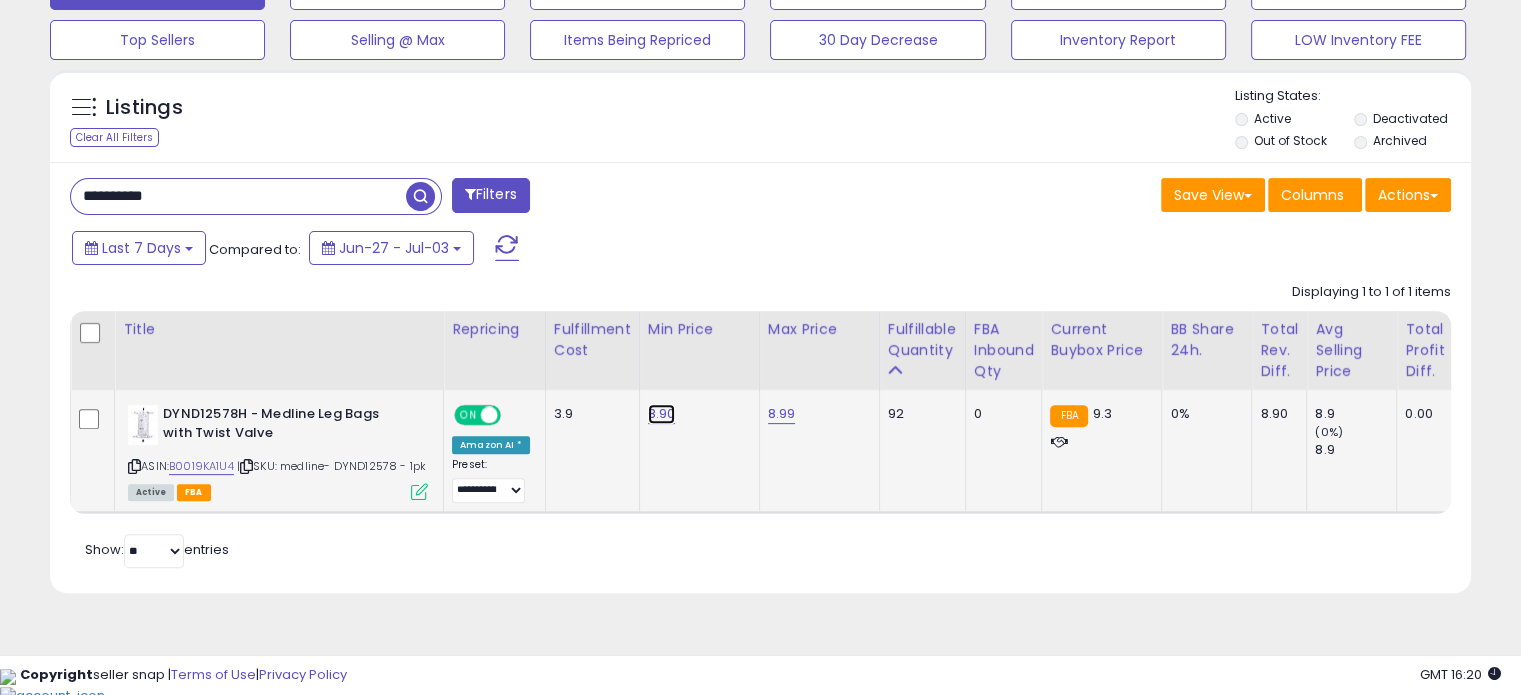 click on "8.90" at bounding box center [662, 414] 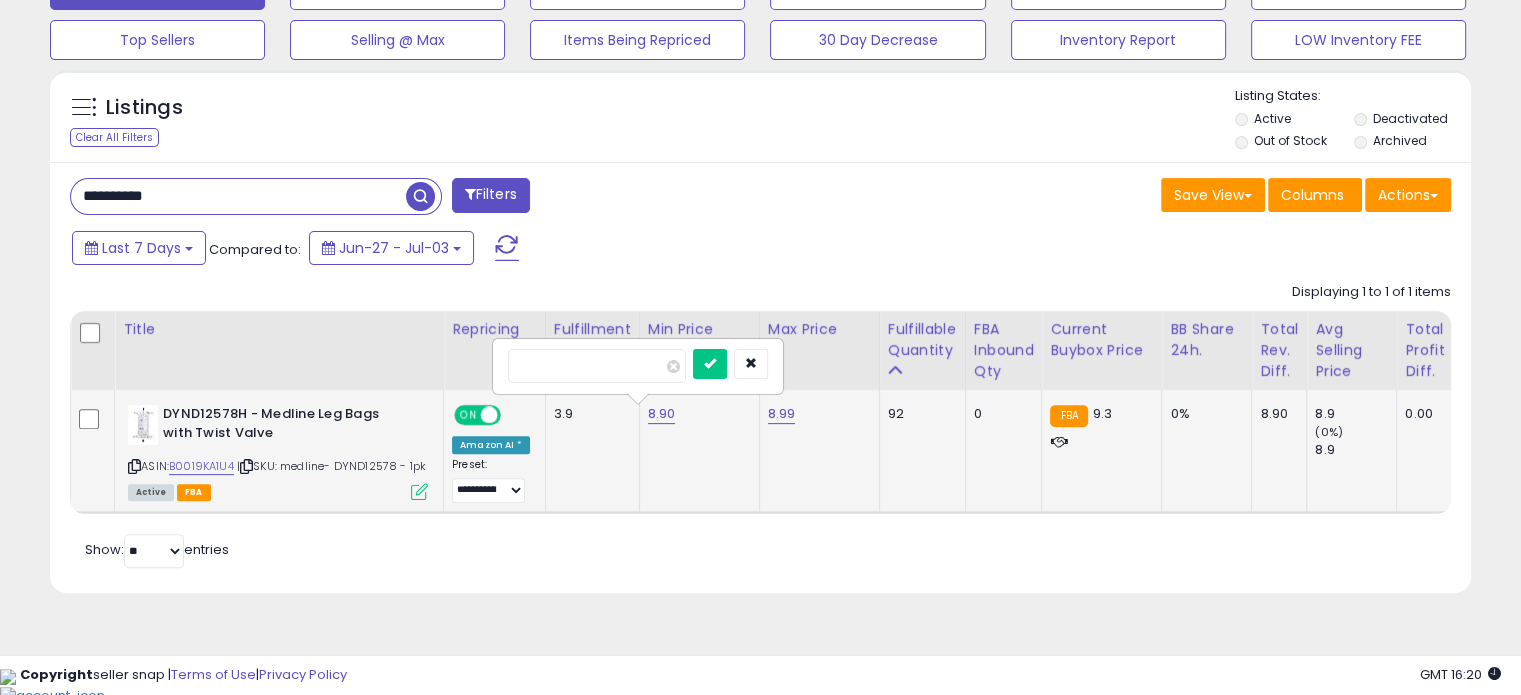 type on "****" 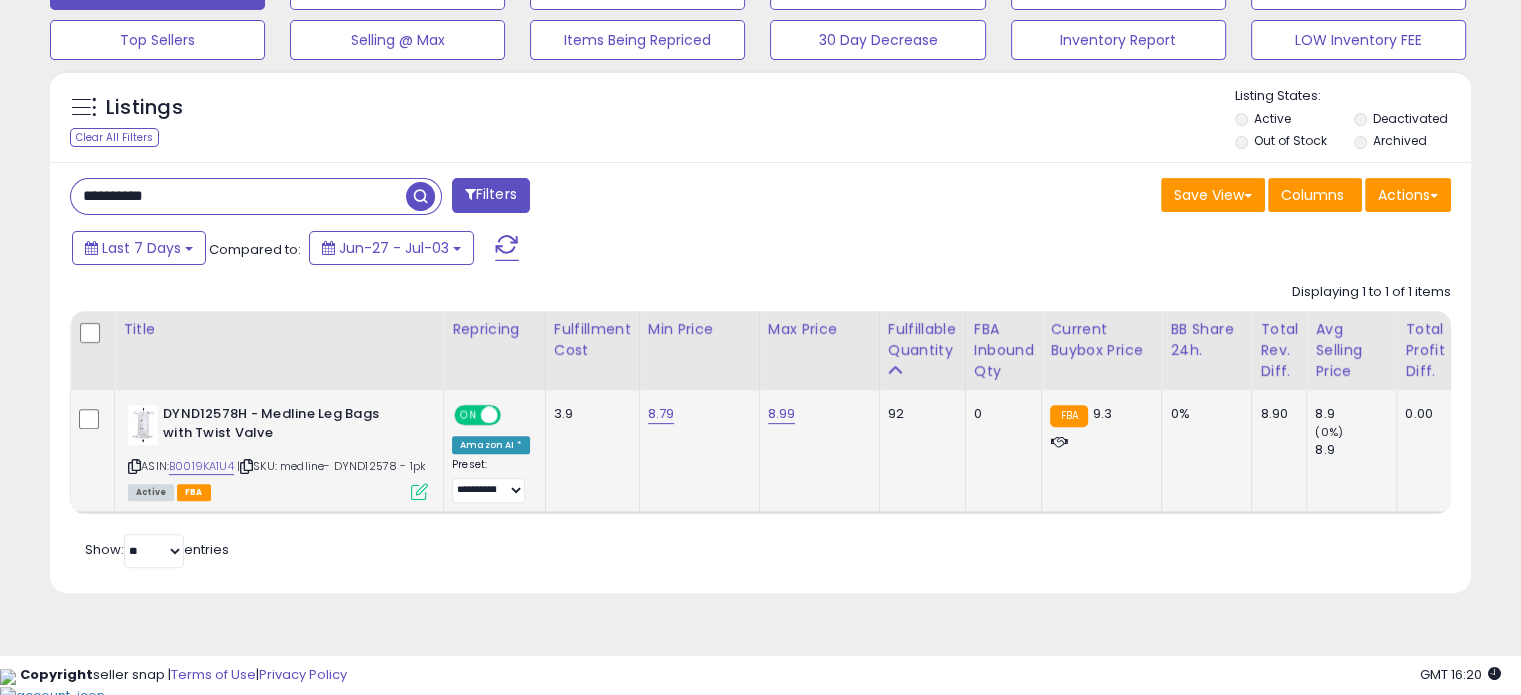 click on "8.99" 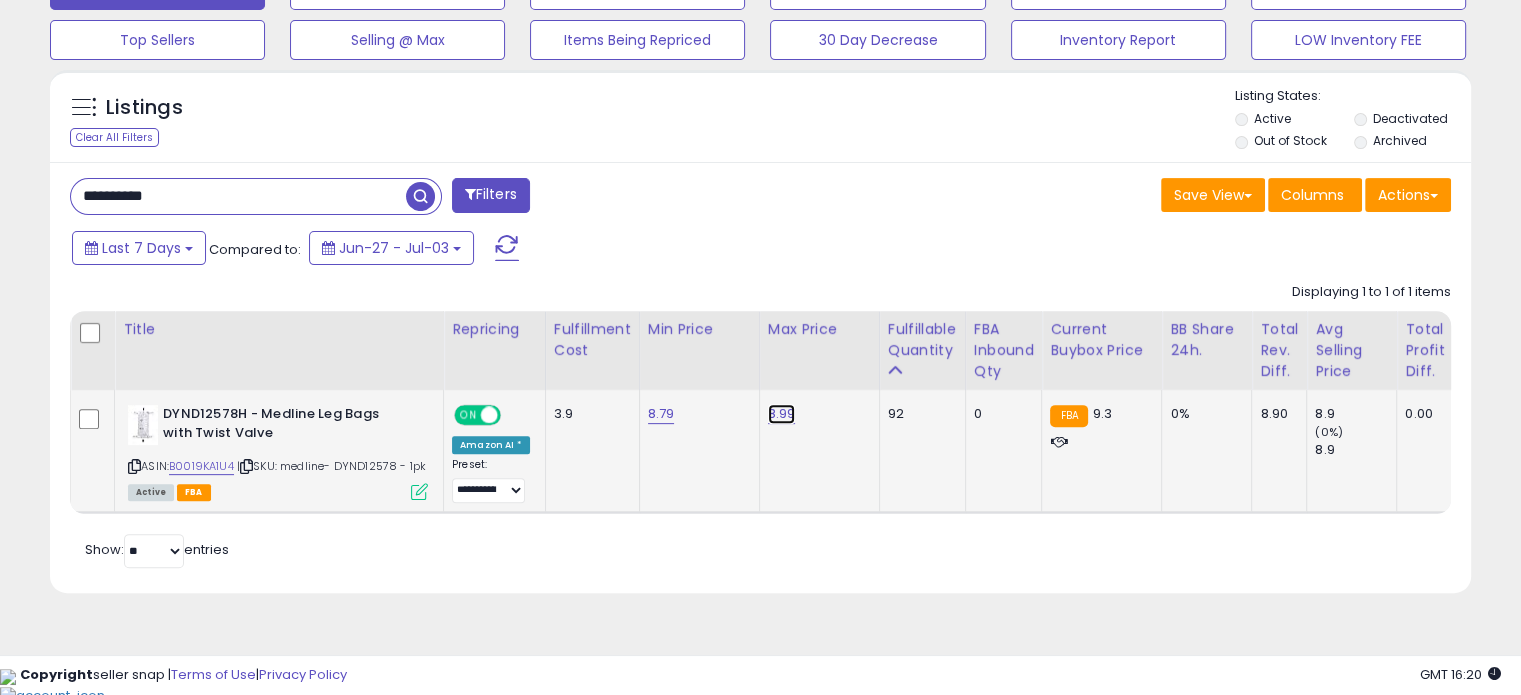 click on "8.99" at bounding box center (782, 414) 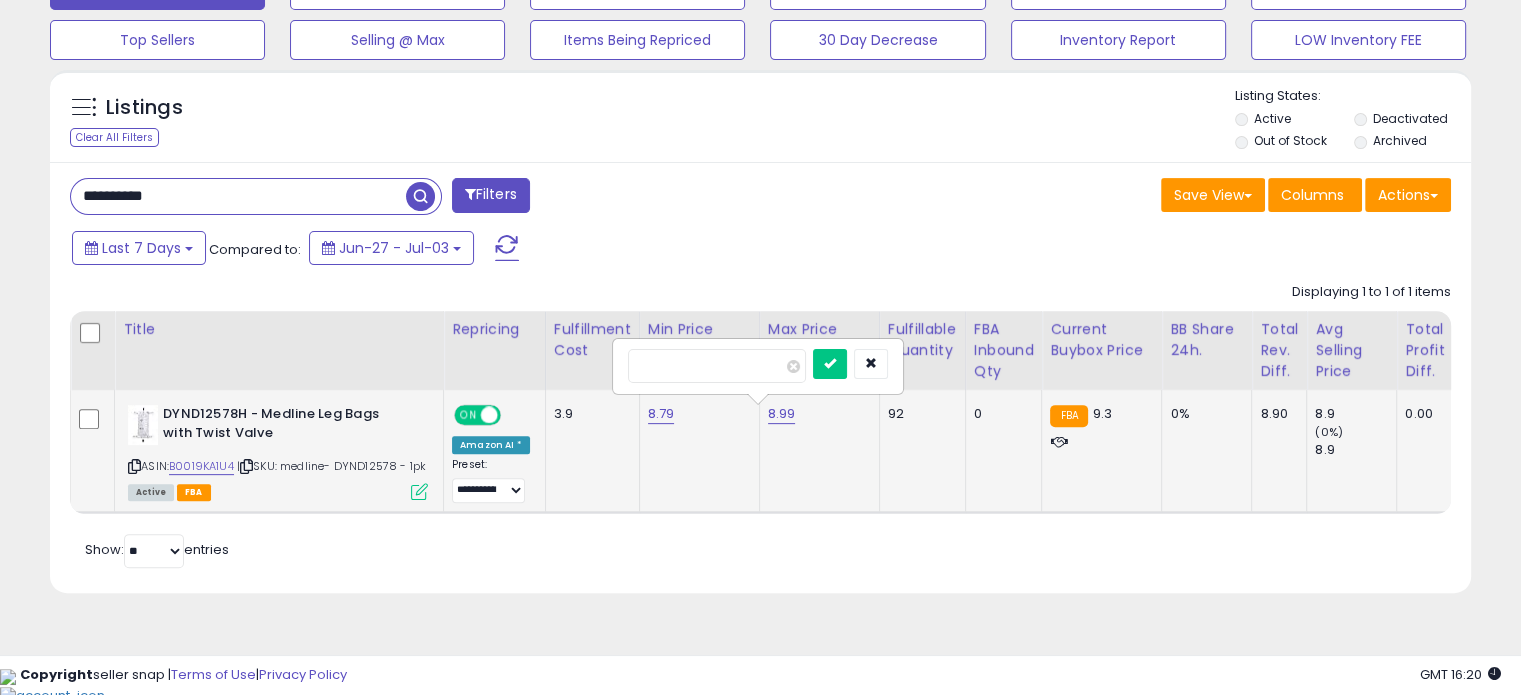 type on "*" 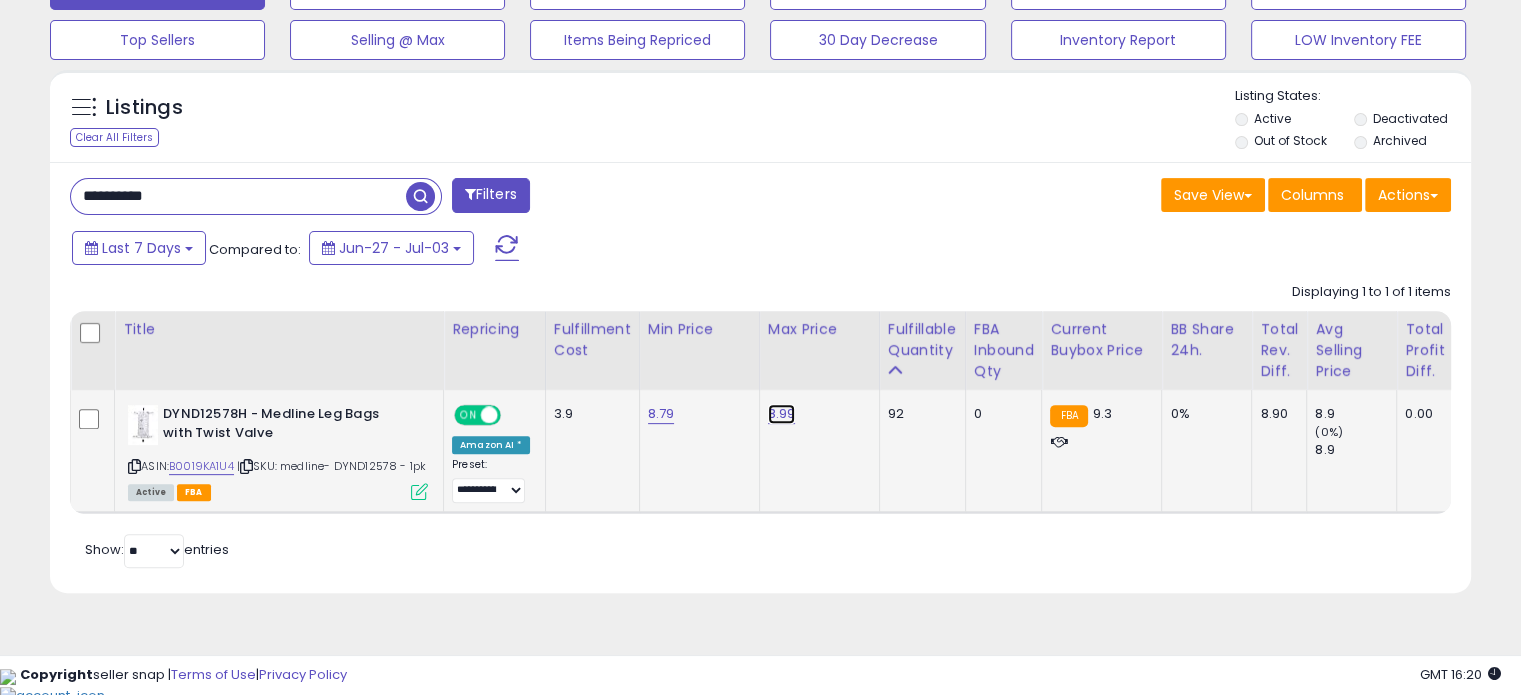 click on "8.99" at bounding box center (782, 414) 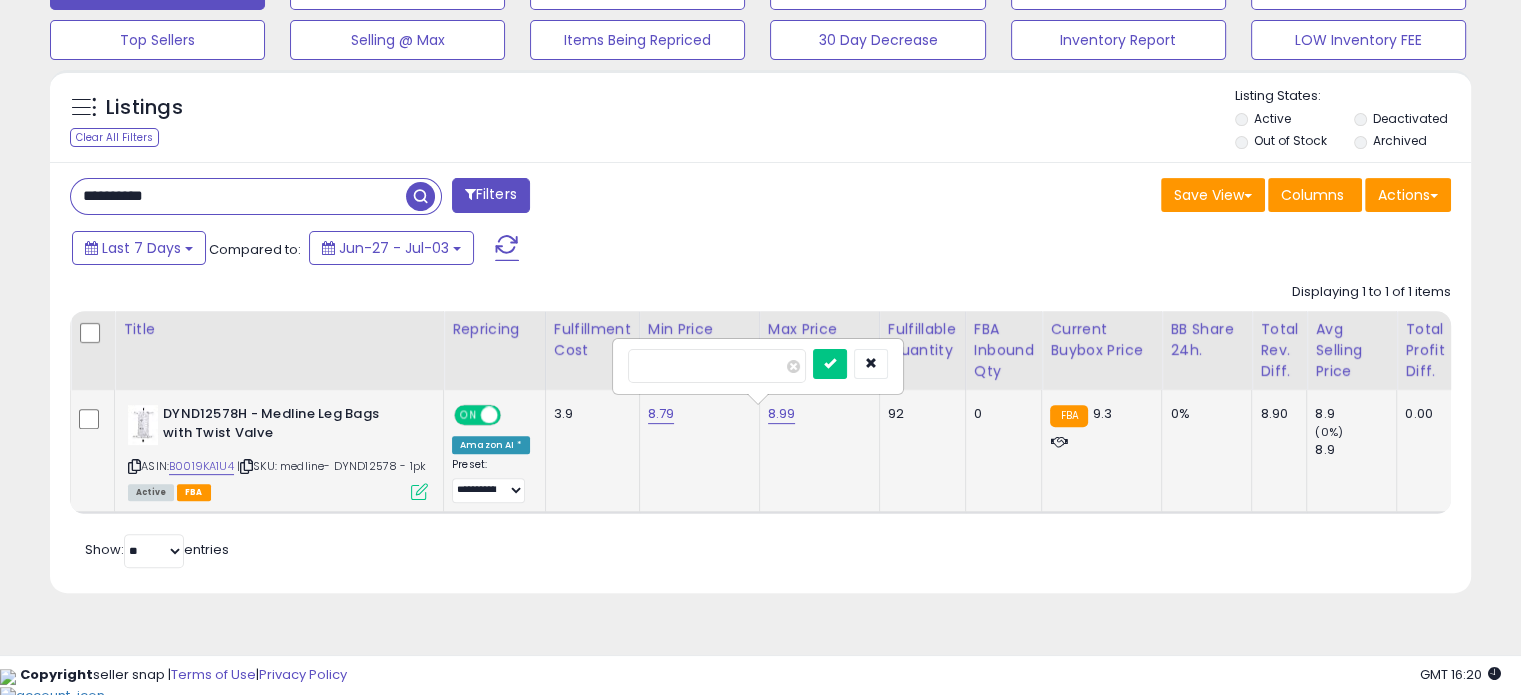 type on "****" 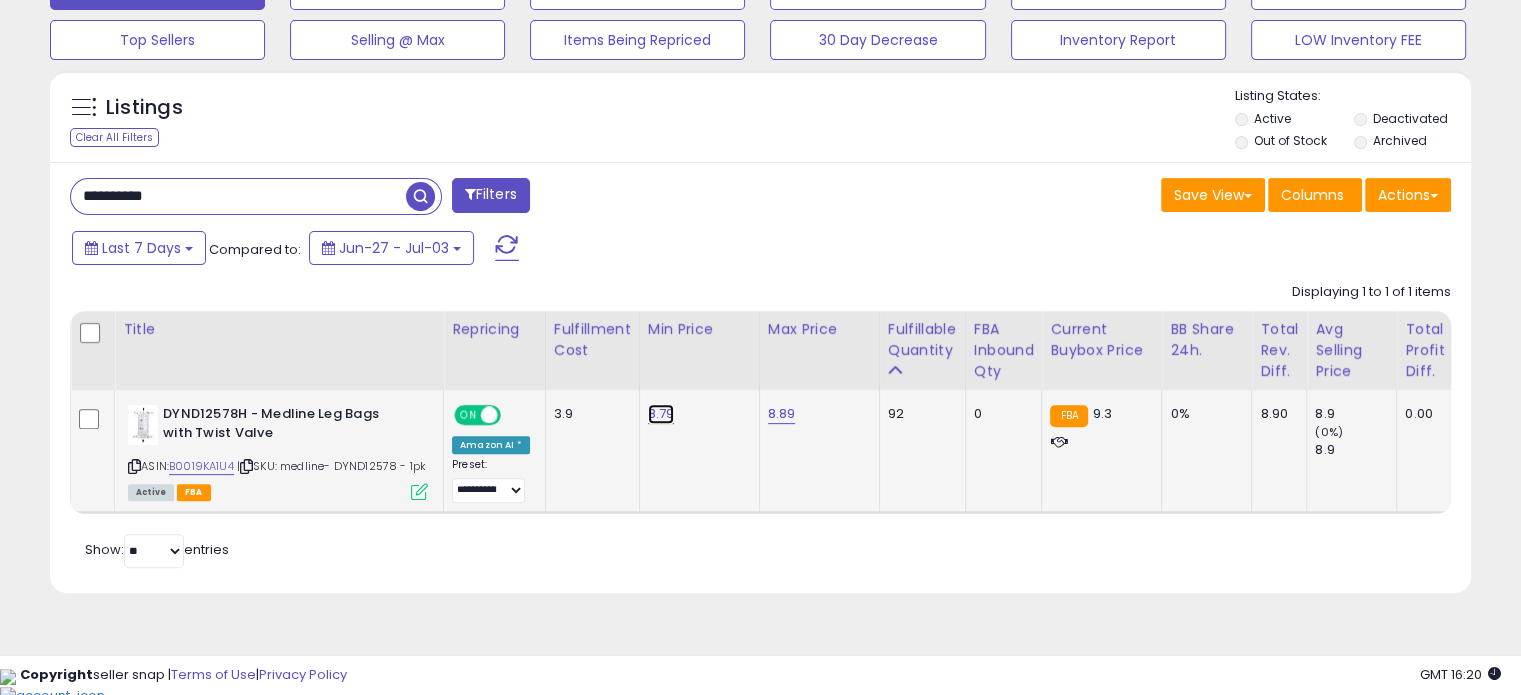 click on "8.79" at bounding box center (661, 414) 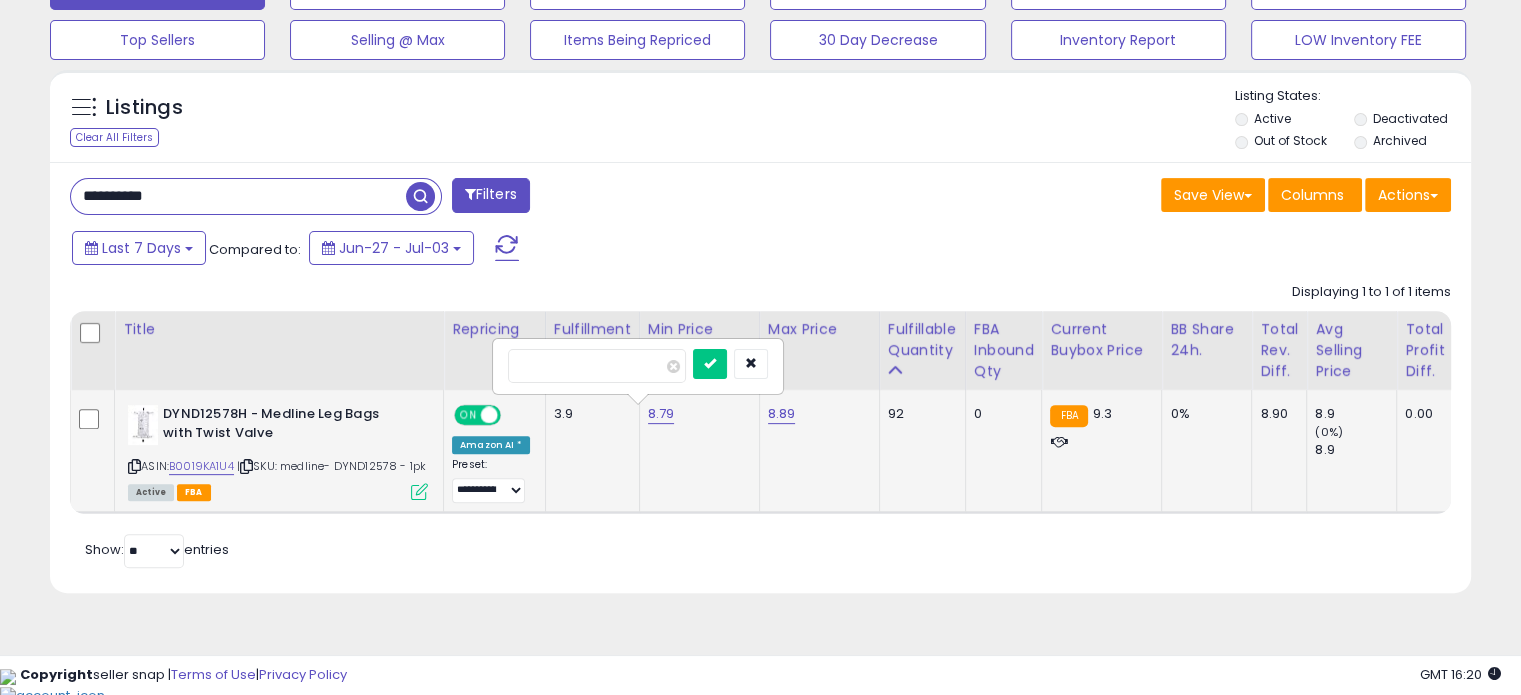 type on "****" 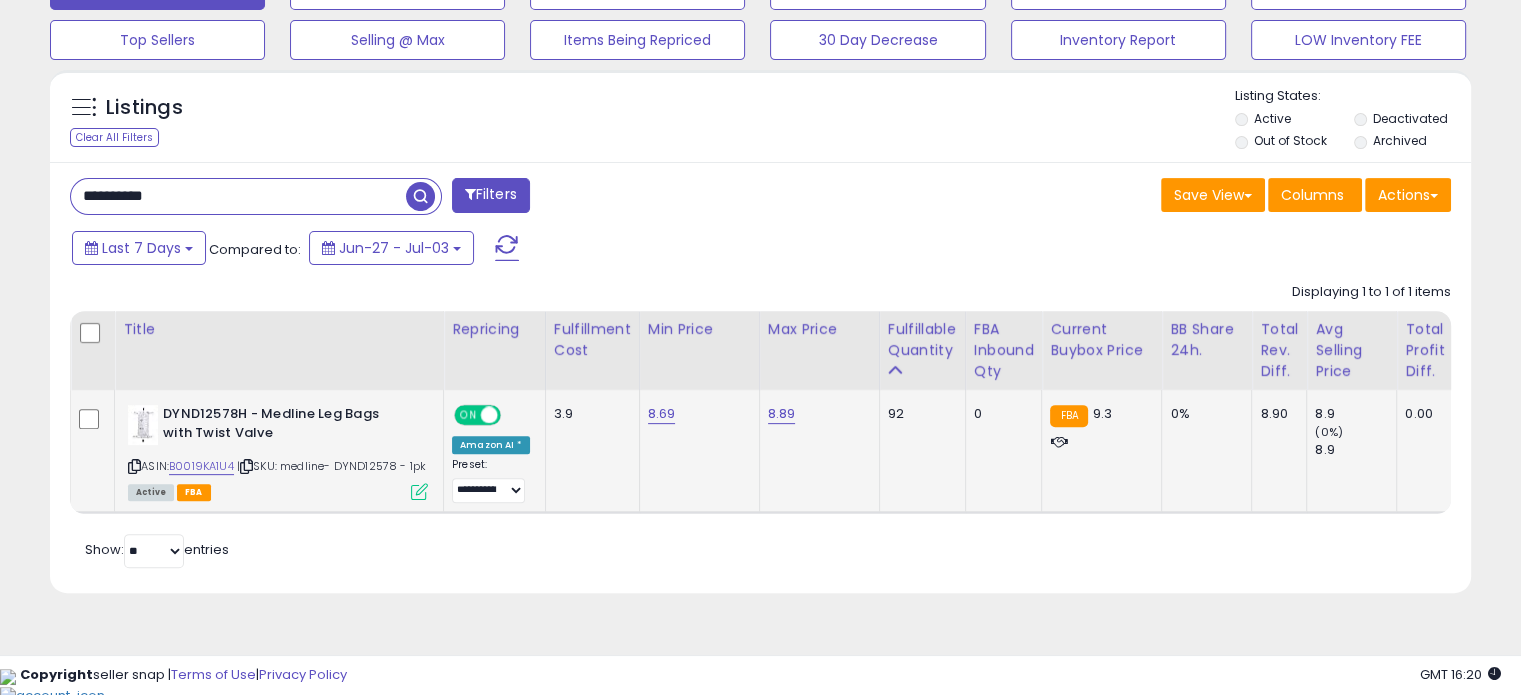 click on "**********" at bounding box center [238, 196] 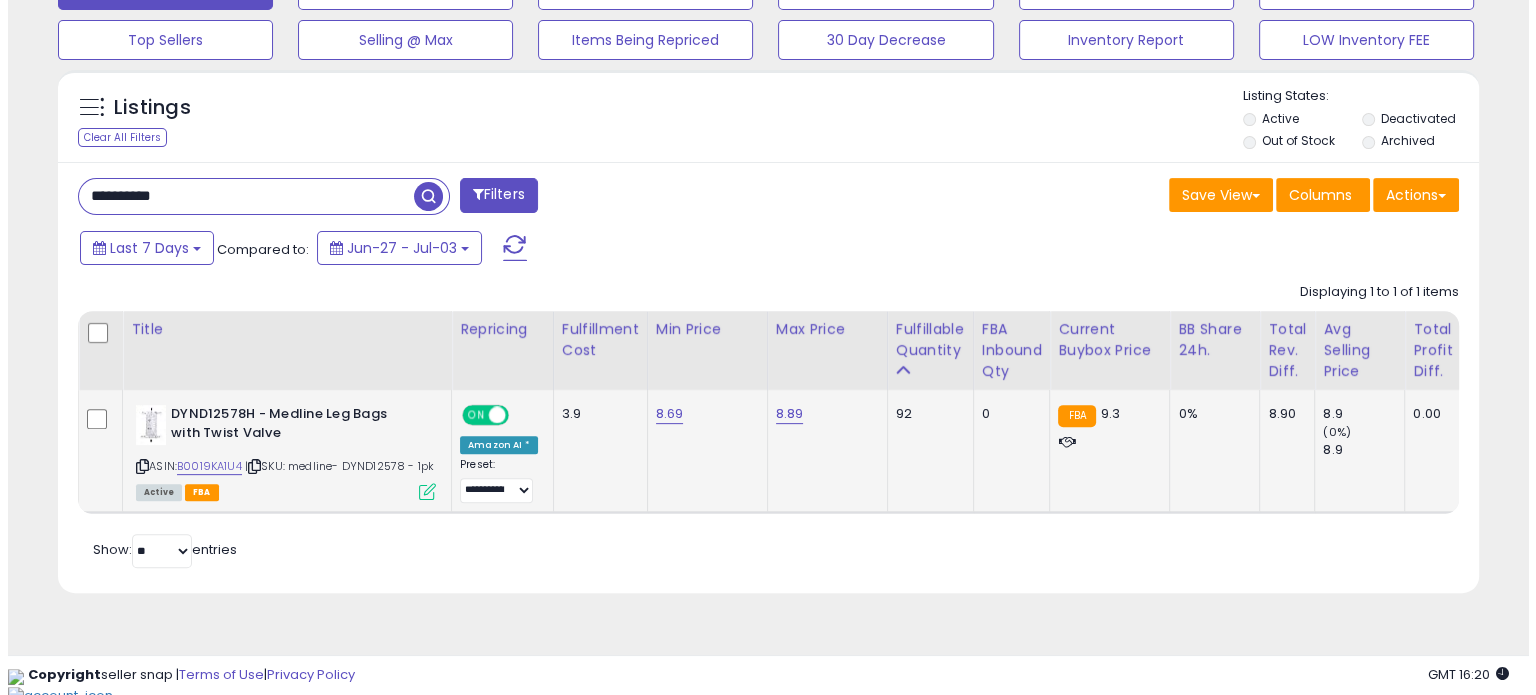 scroll, scrollTop: 508, scrollLeft: 0, axis: vertical 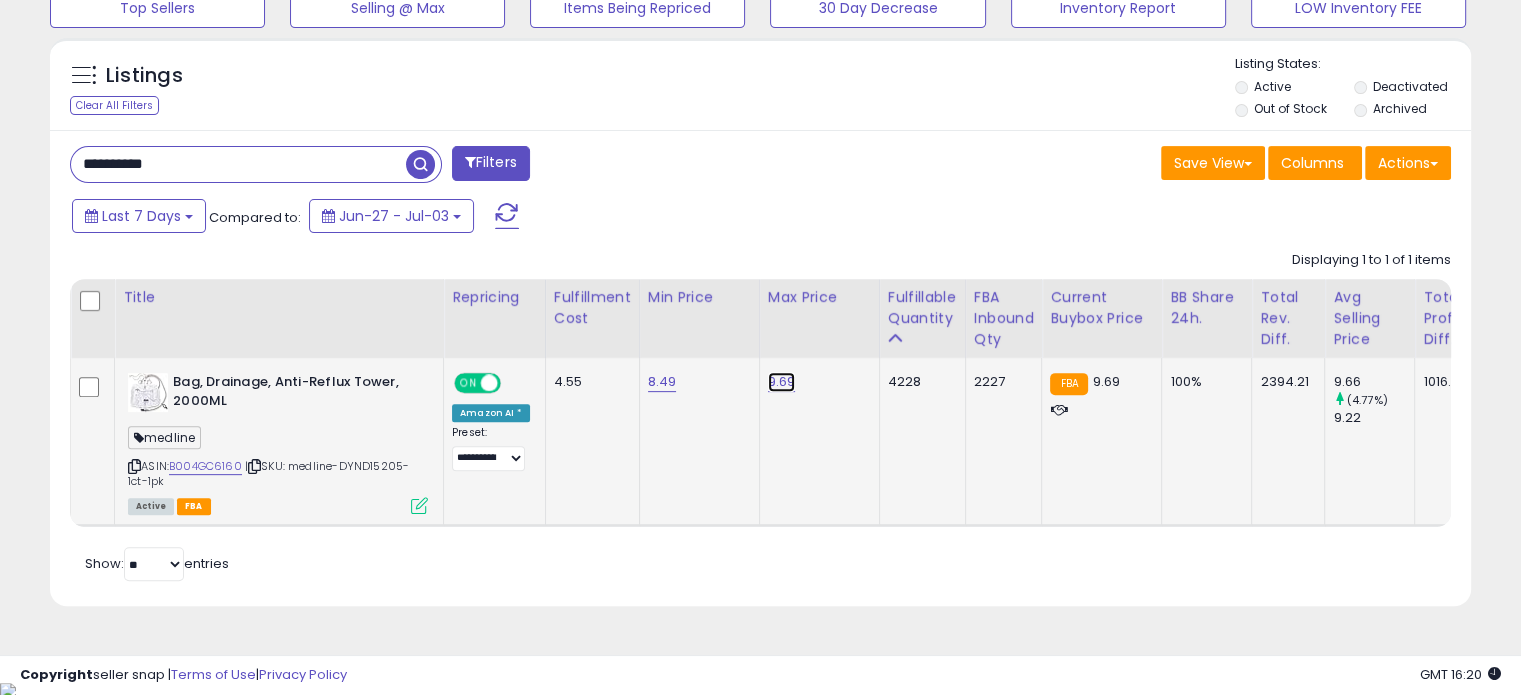 click on "9.69" at bounding box center [782, 382] 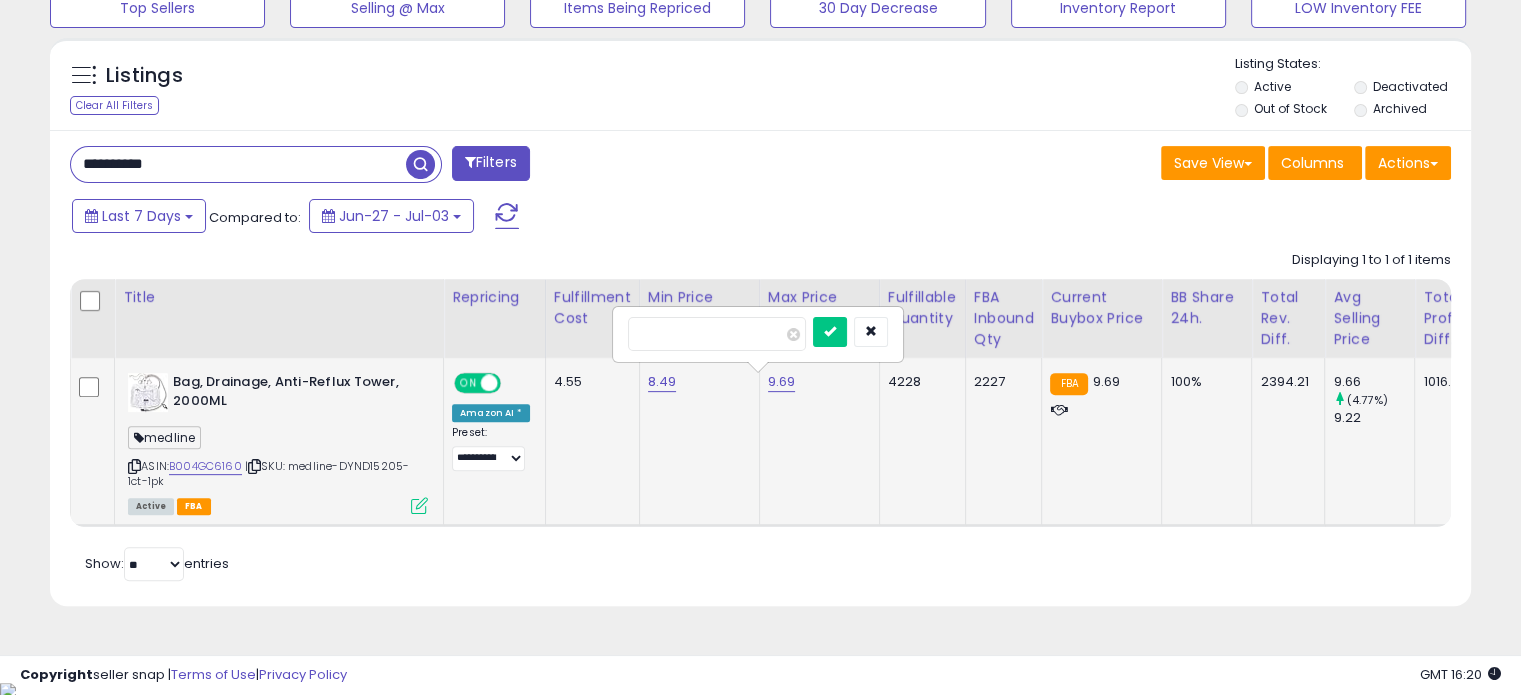 type on "****" 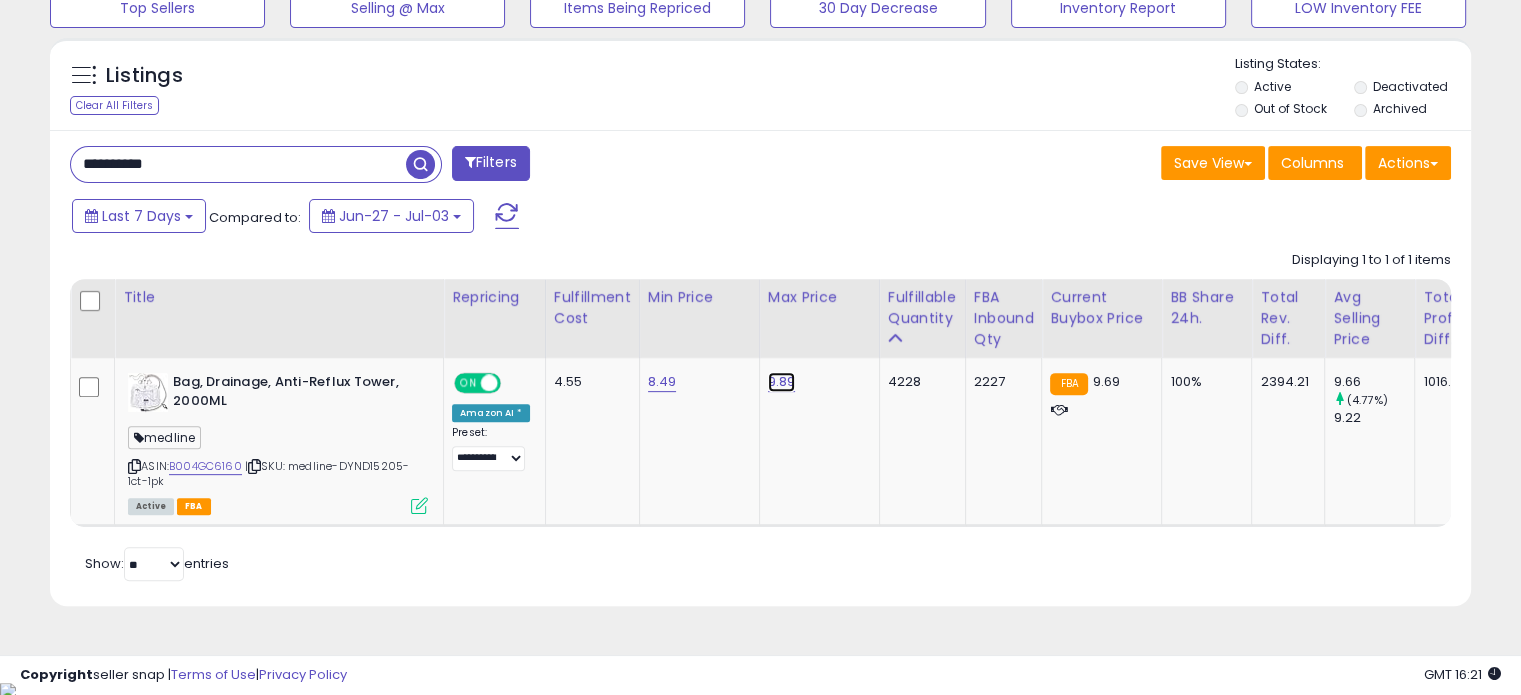 click on "9.89" at bounding box center [782, 382] 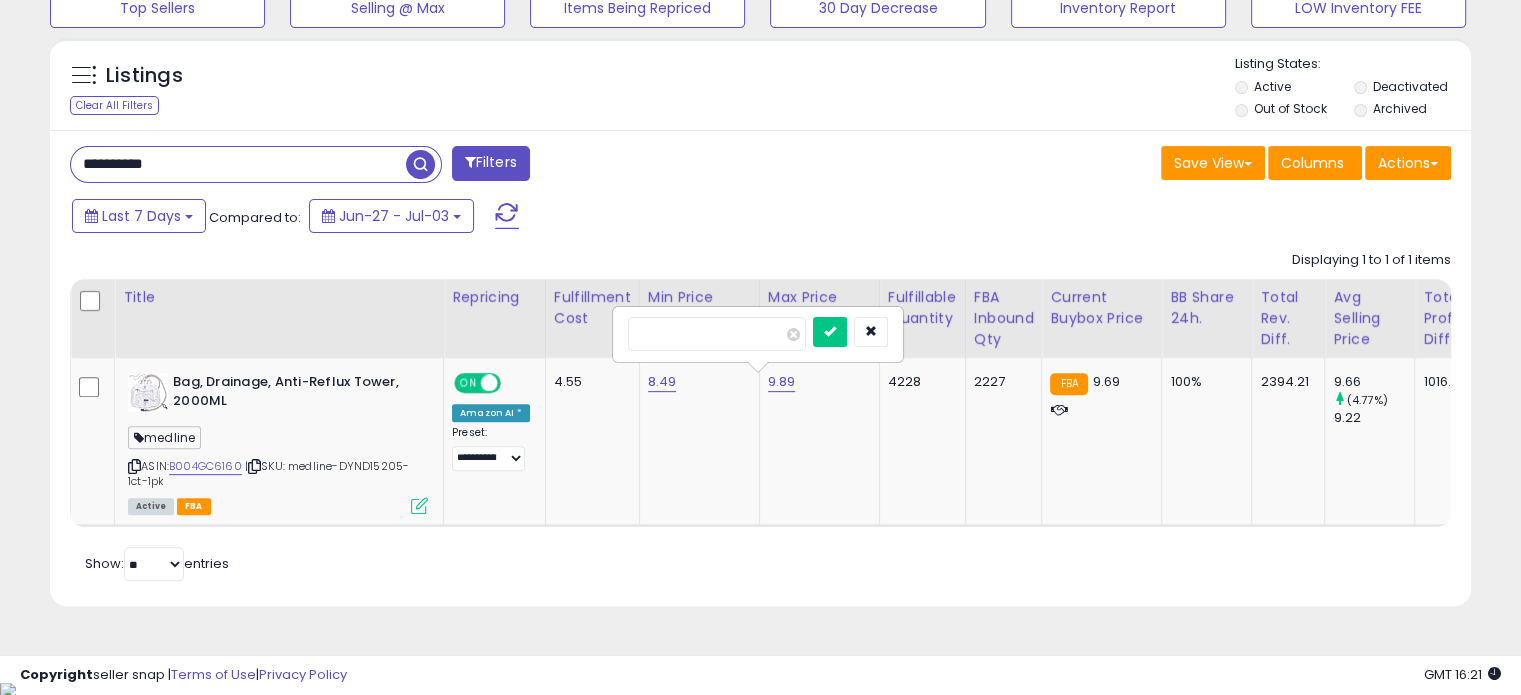 type on "****" 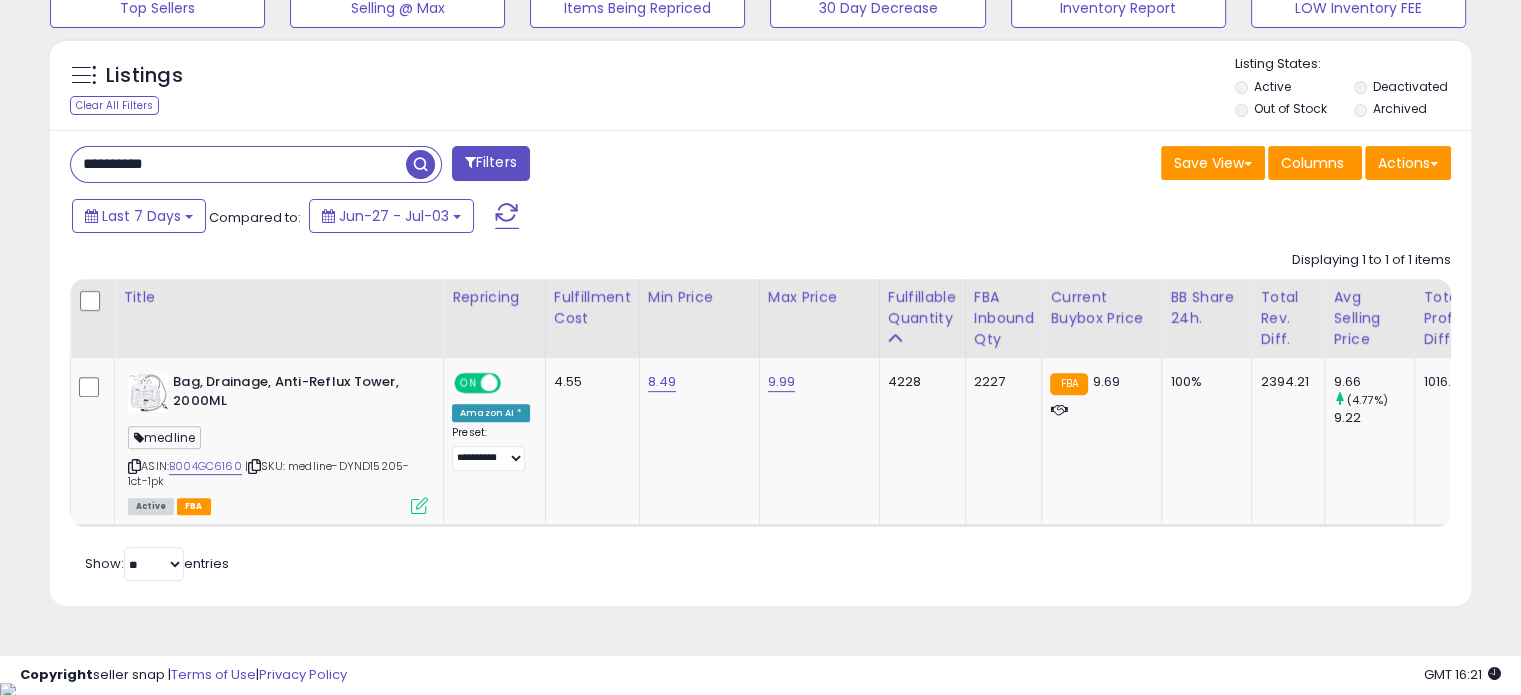 click on "9.99" at bounding box center [816, 382] 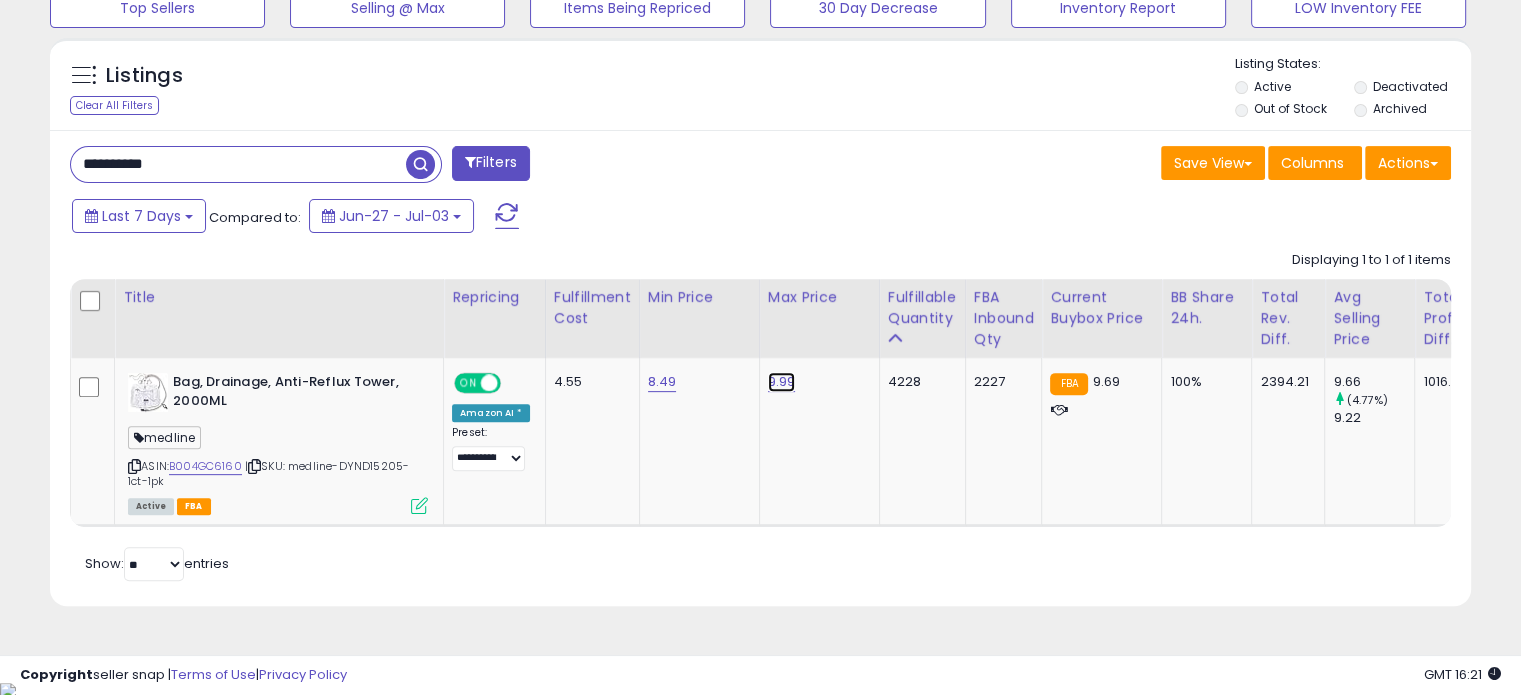 click on "9.99" at bounding box center (782, 382) 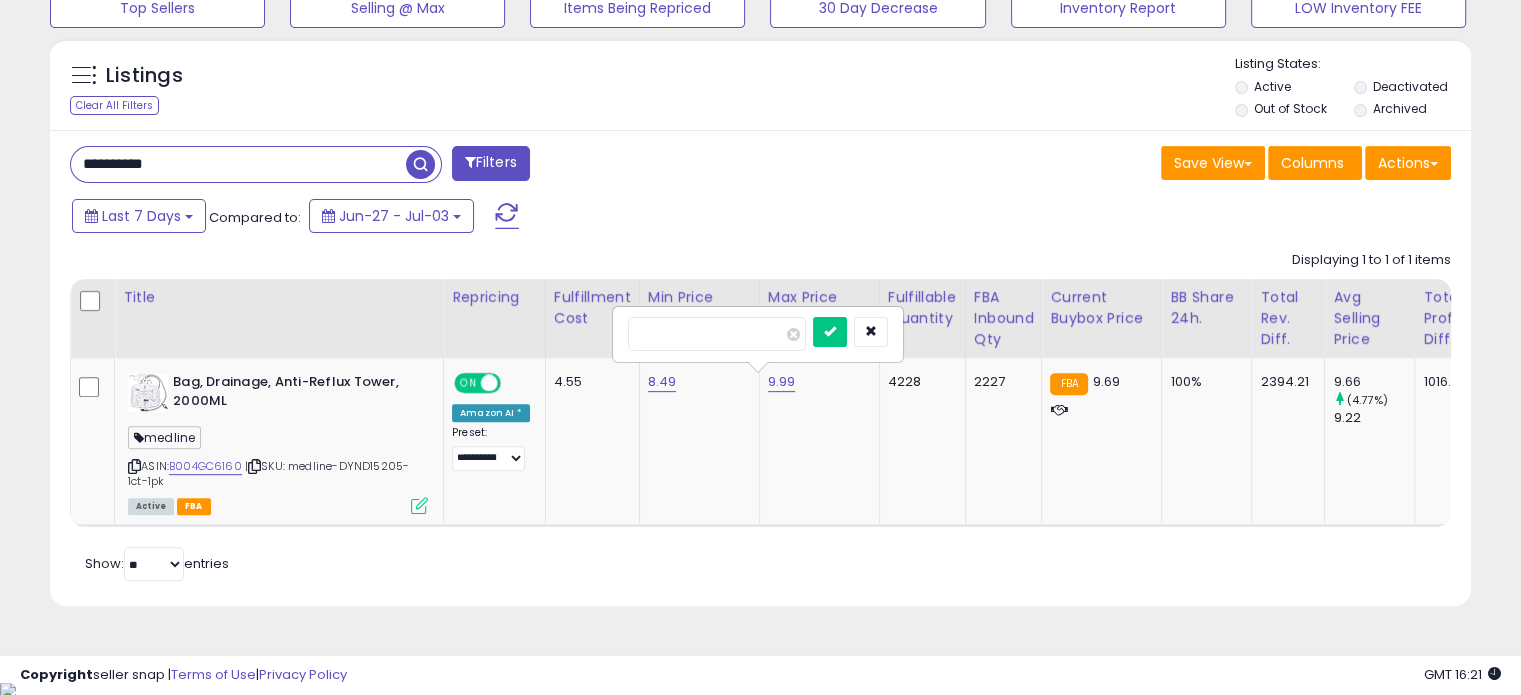type on "****" 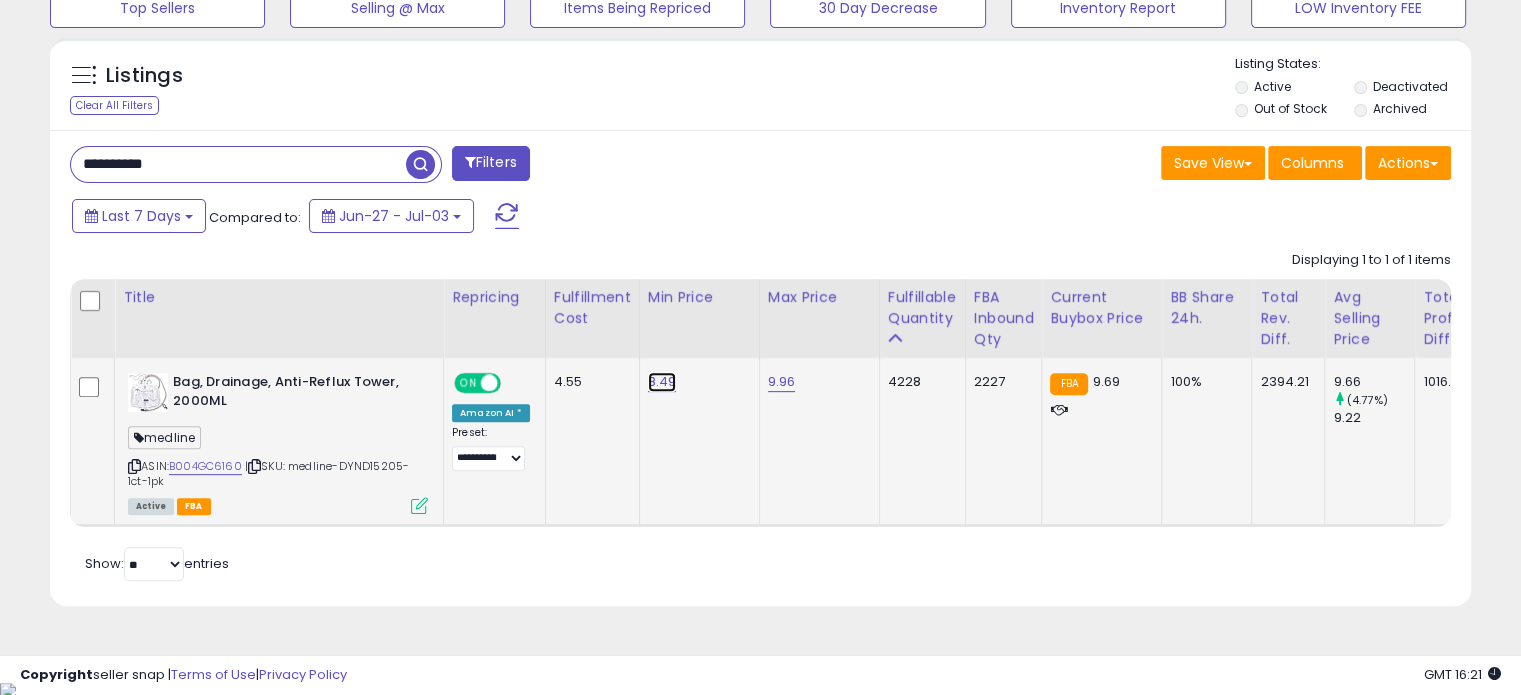 click on "8.49" at bounding box center (662, 382) 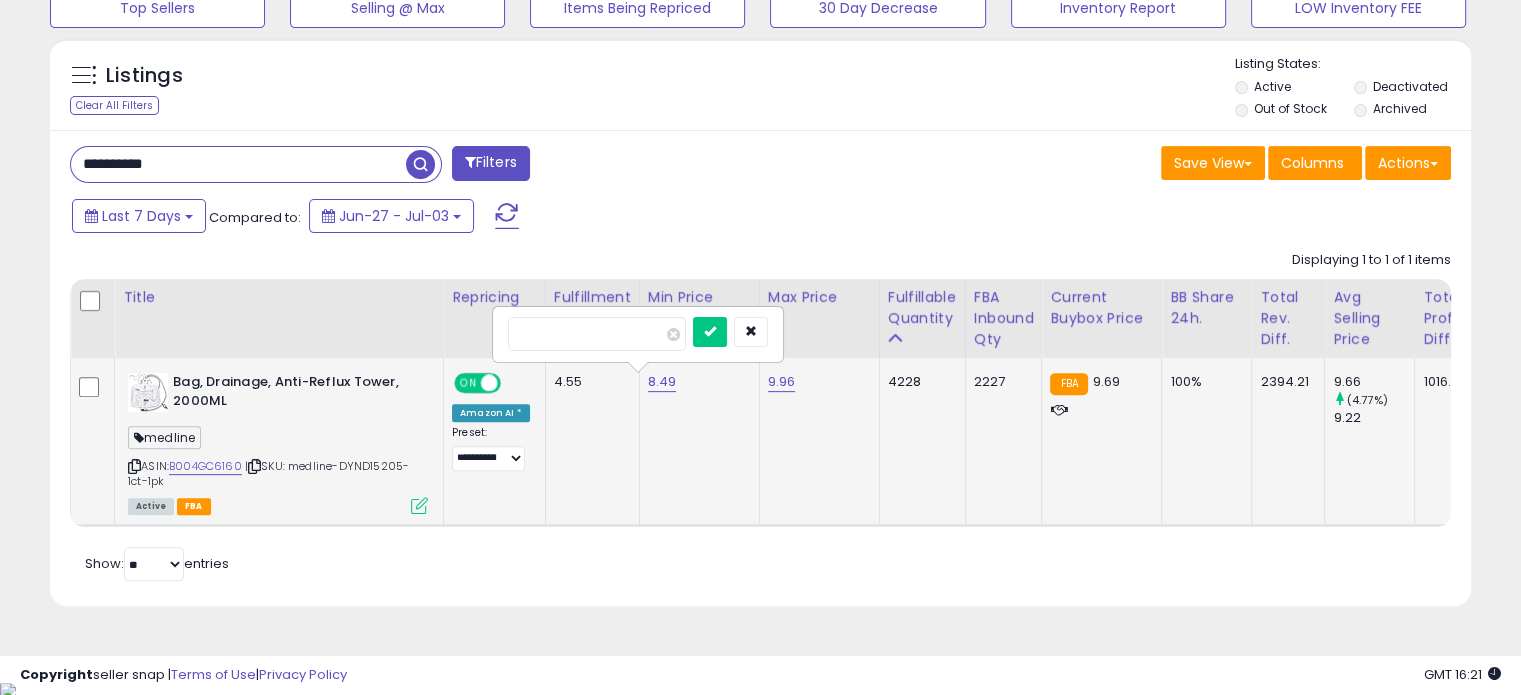 type on "****" 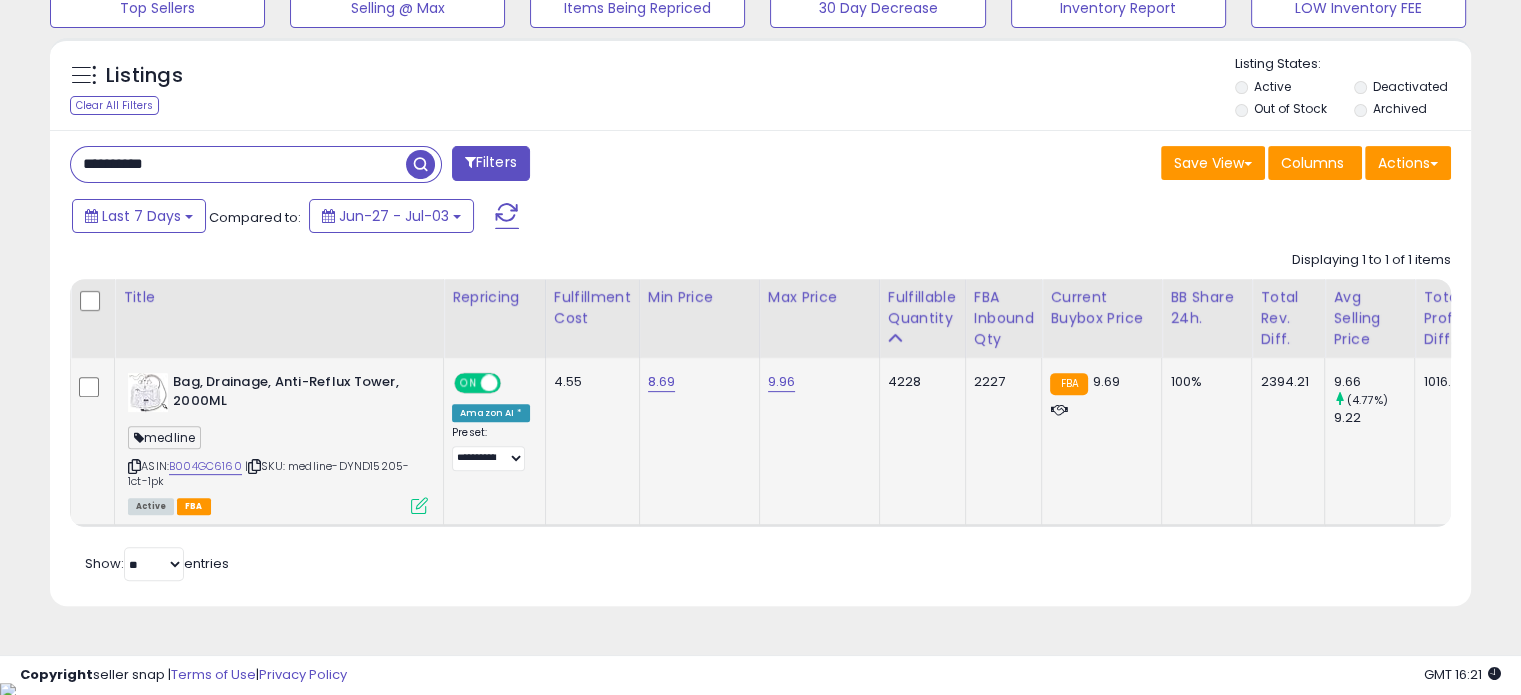 click on "**********" at bounding box center [238, 164] 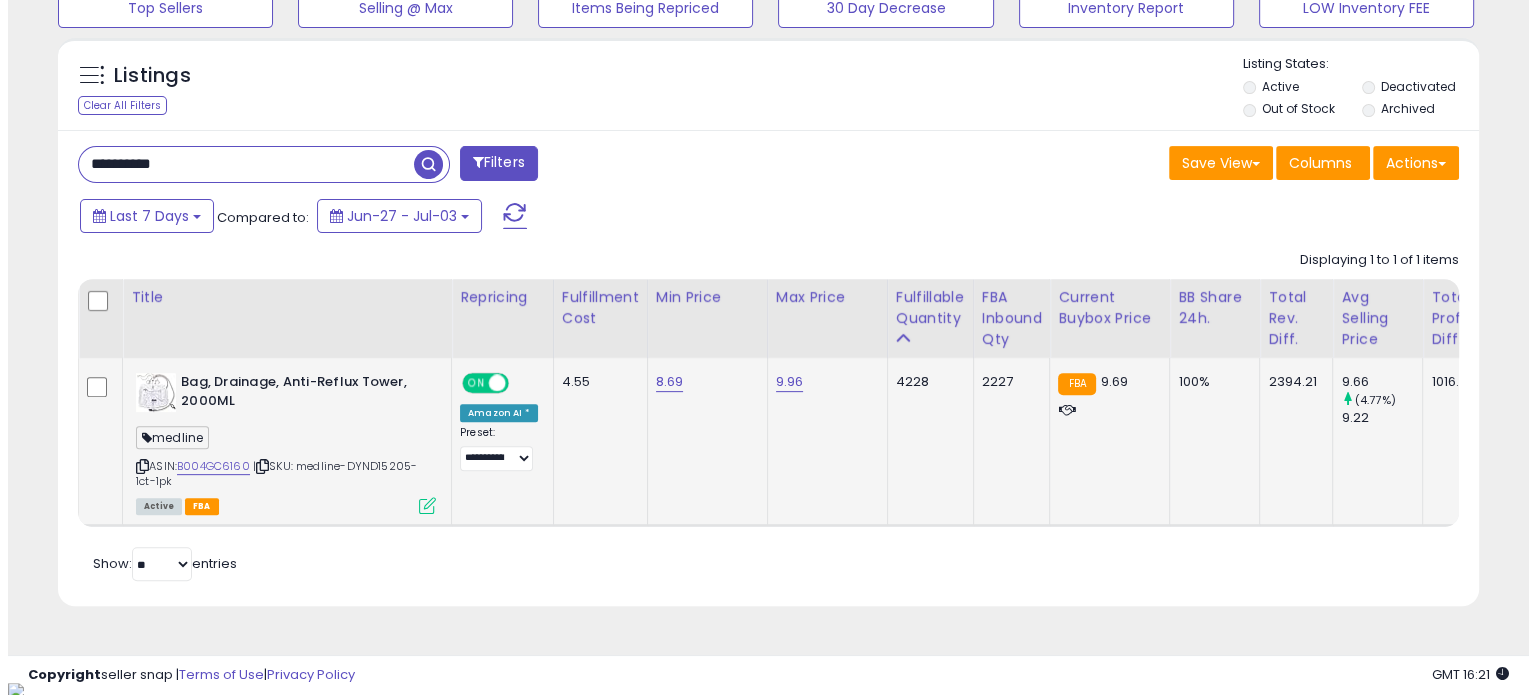 scroll, scrollTop: 508, scrollLeft: 0, axis: vertical 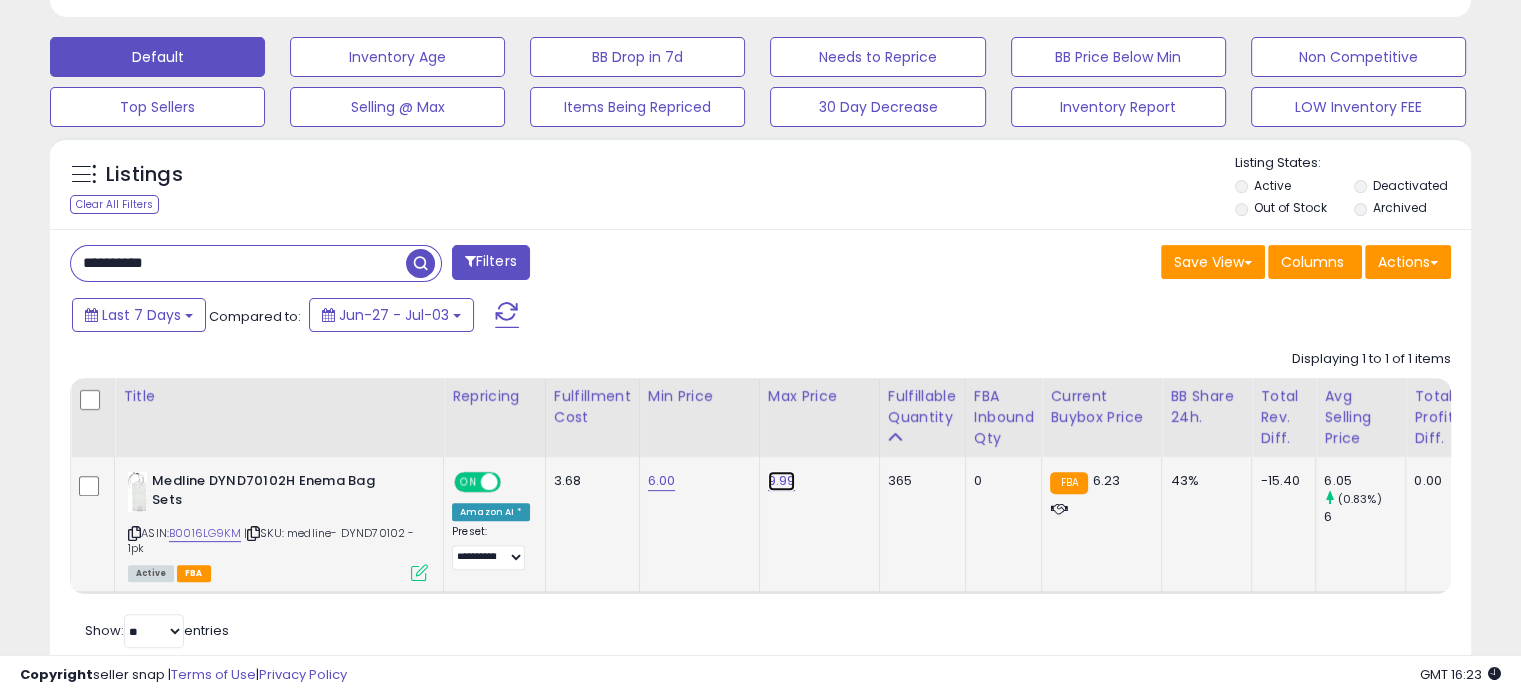 click on "9.99" at bounding box center [782, 481] 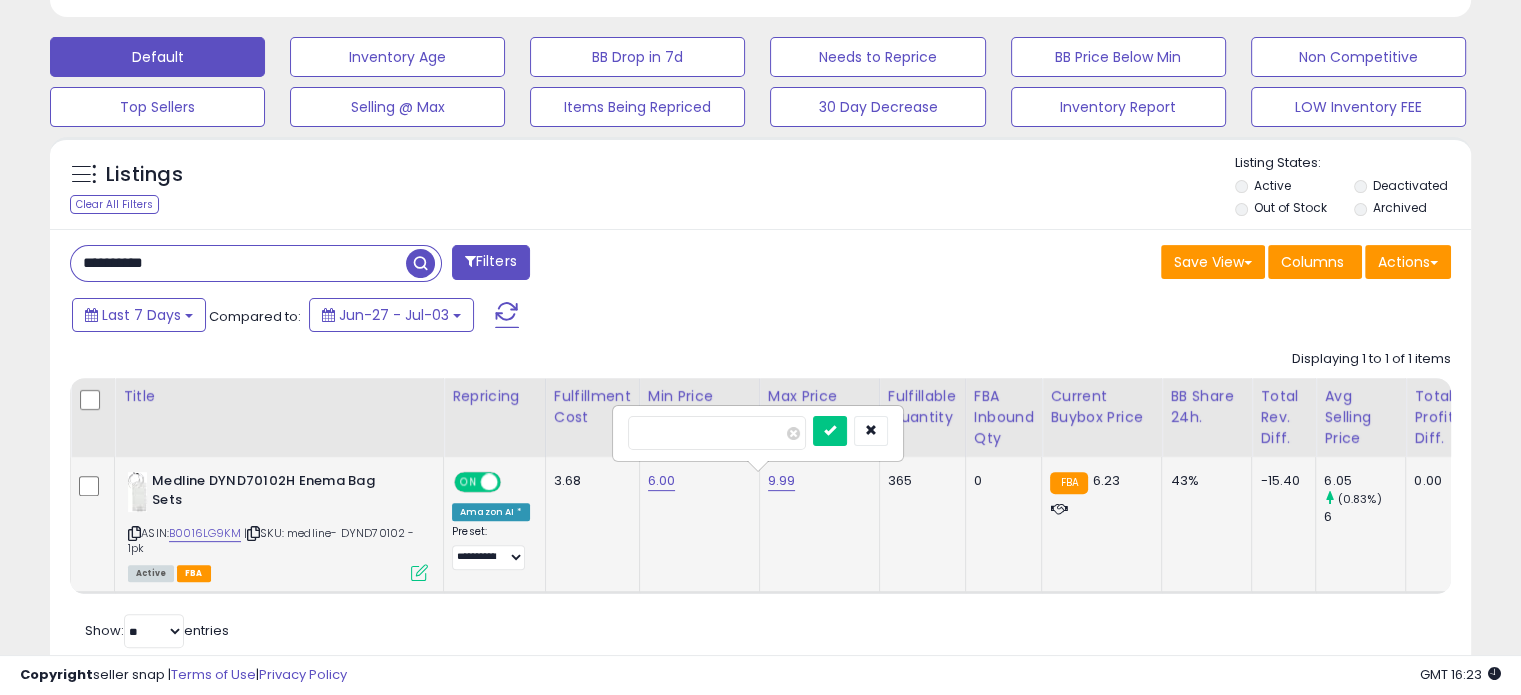 type on "*" 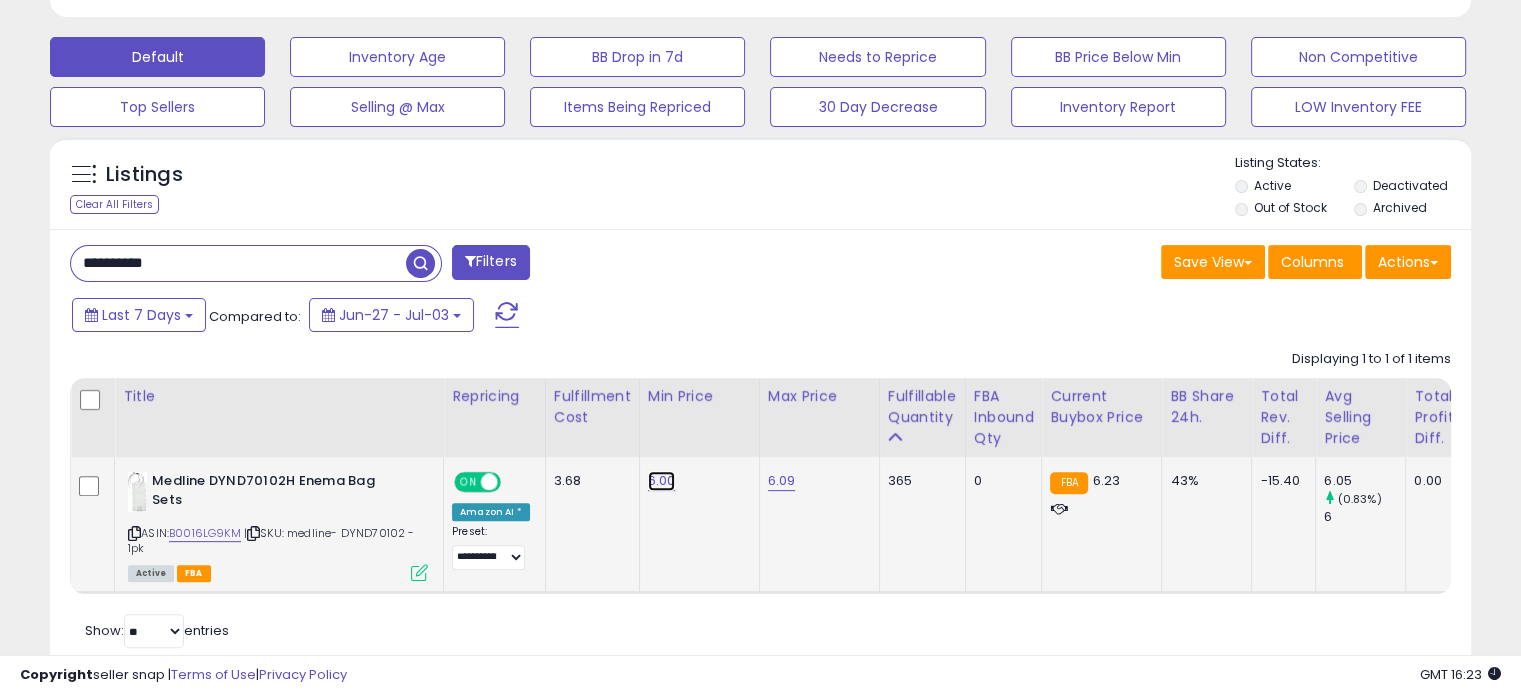 click on "6.00" at bounding box center (662, 481) 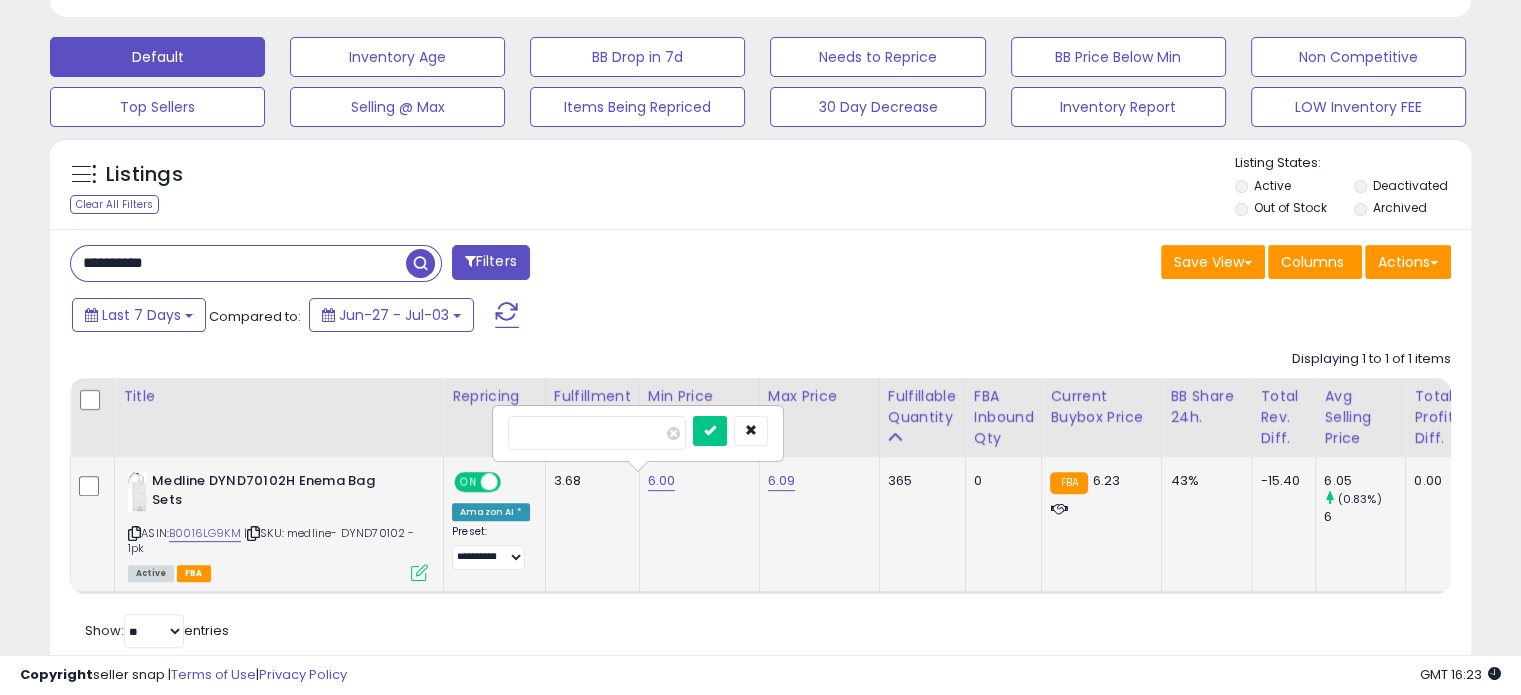 type on "*" 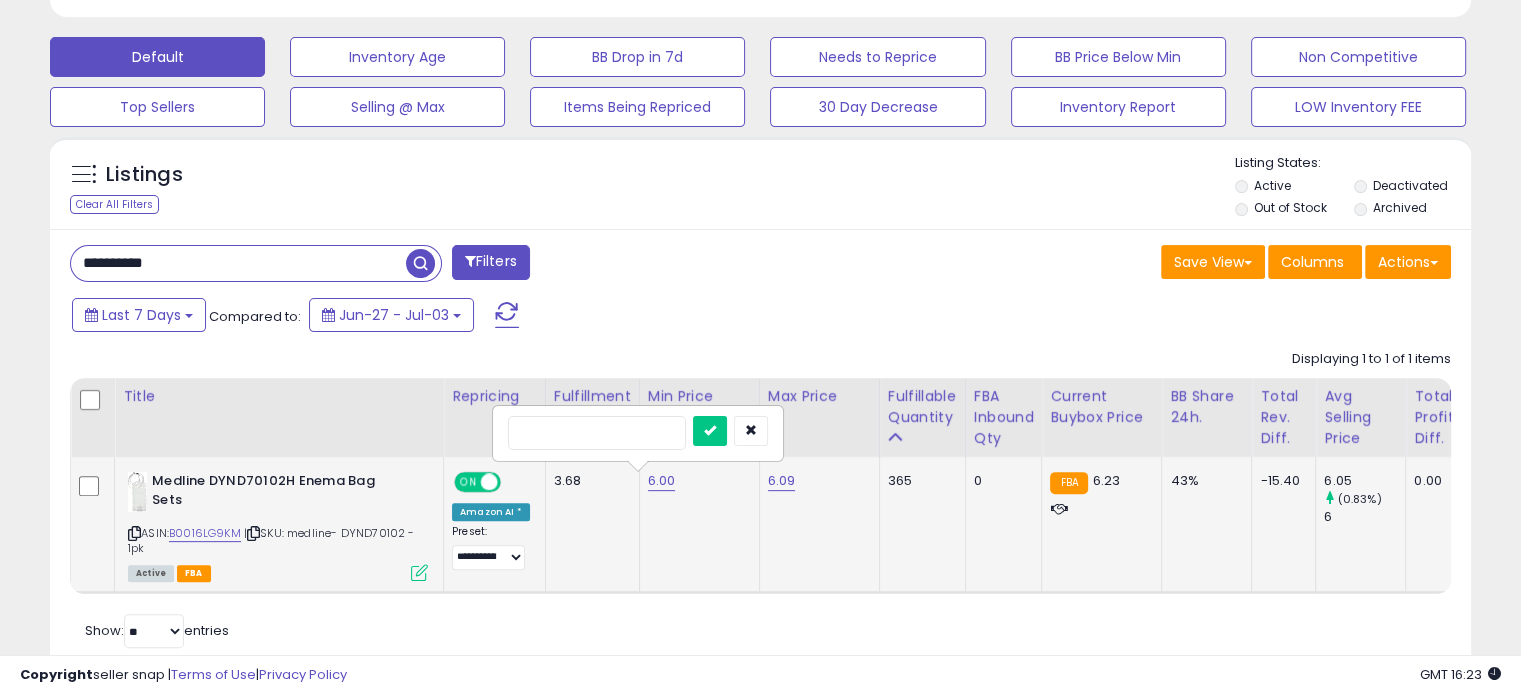 type on "****" 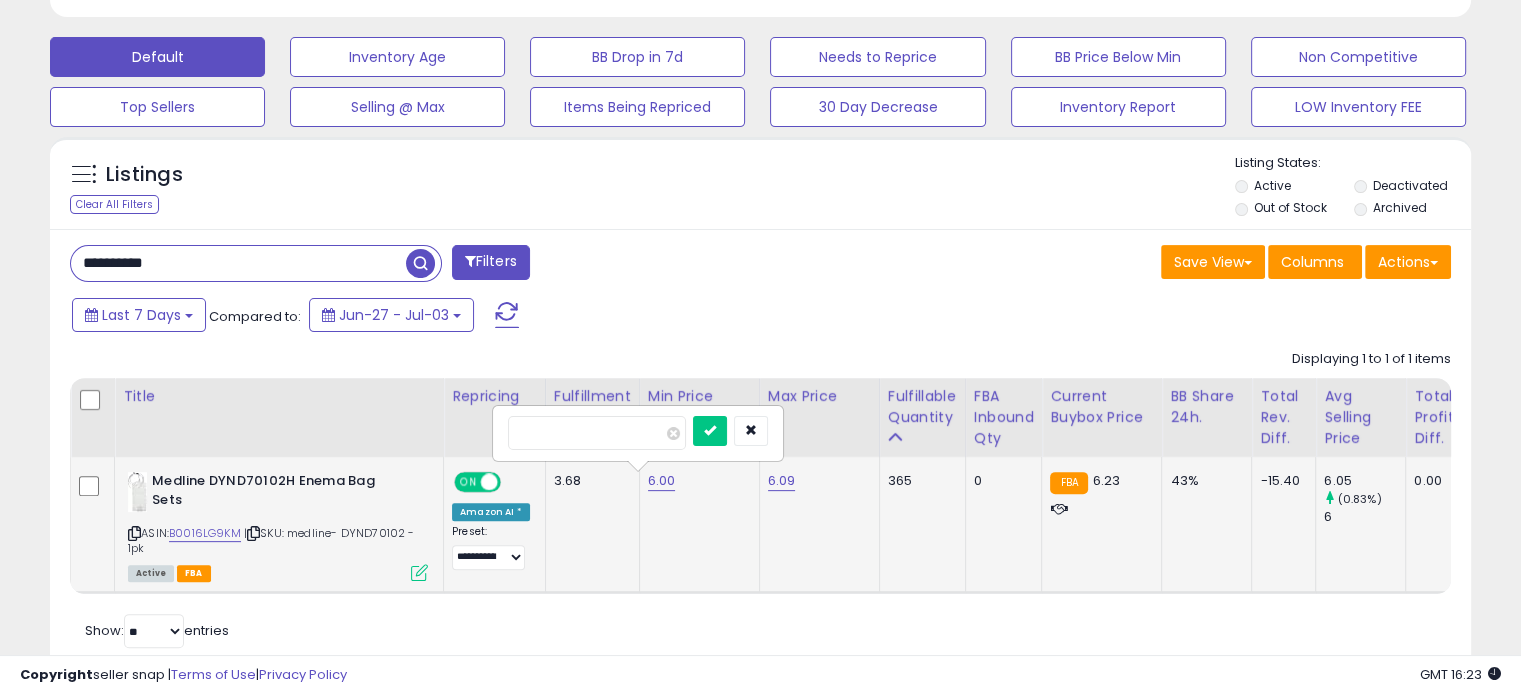 click at bounding box center (710, 431) 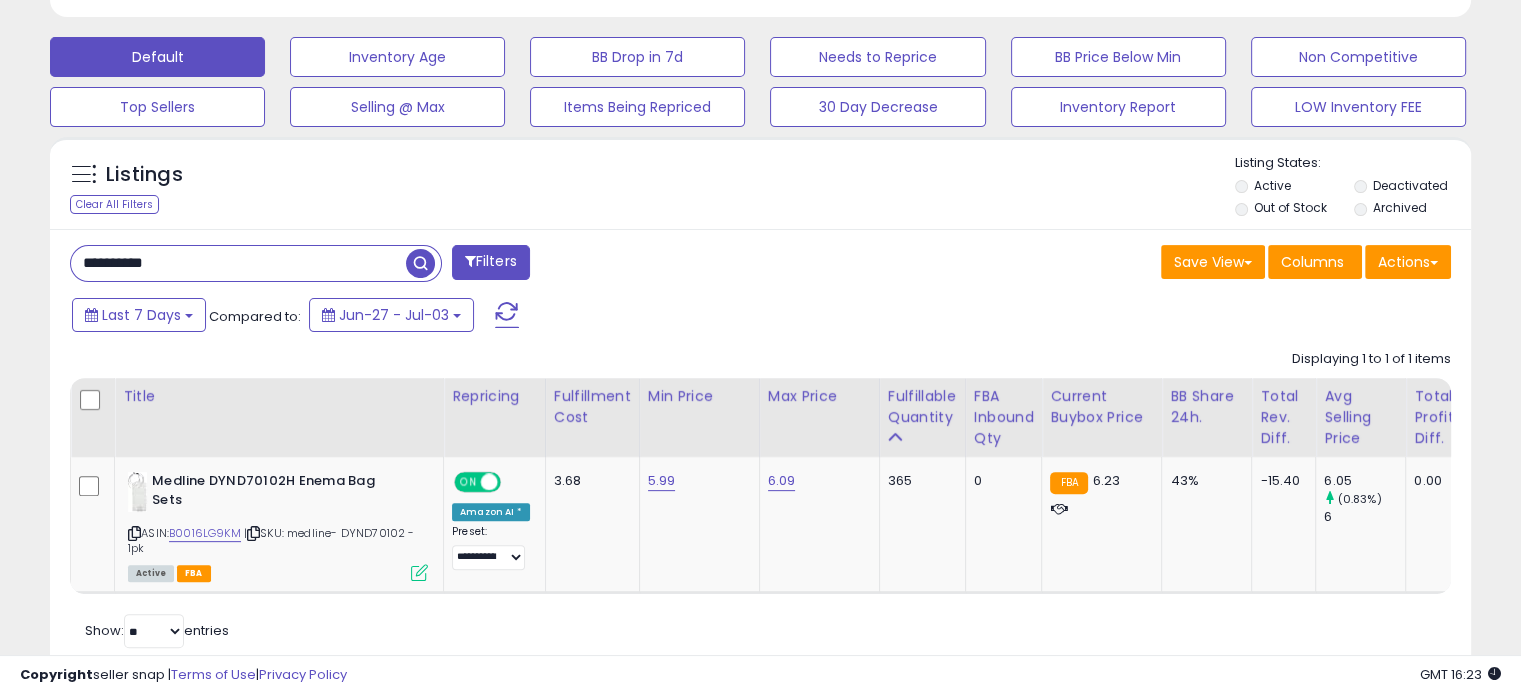 click on "**********" at bounding box center [238, 263] 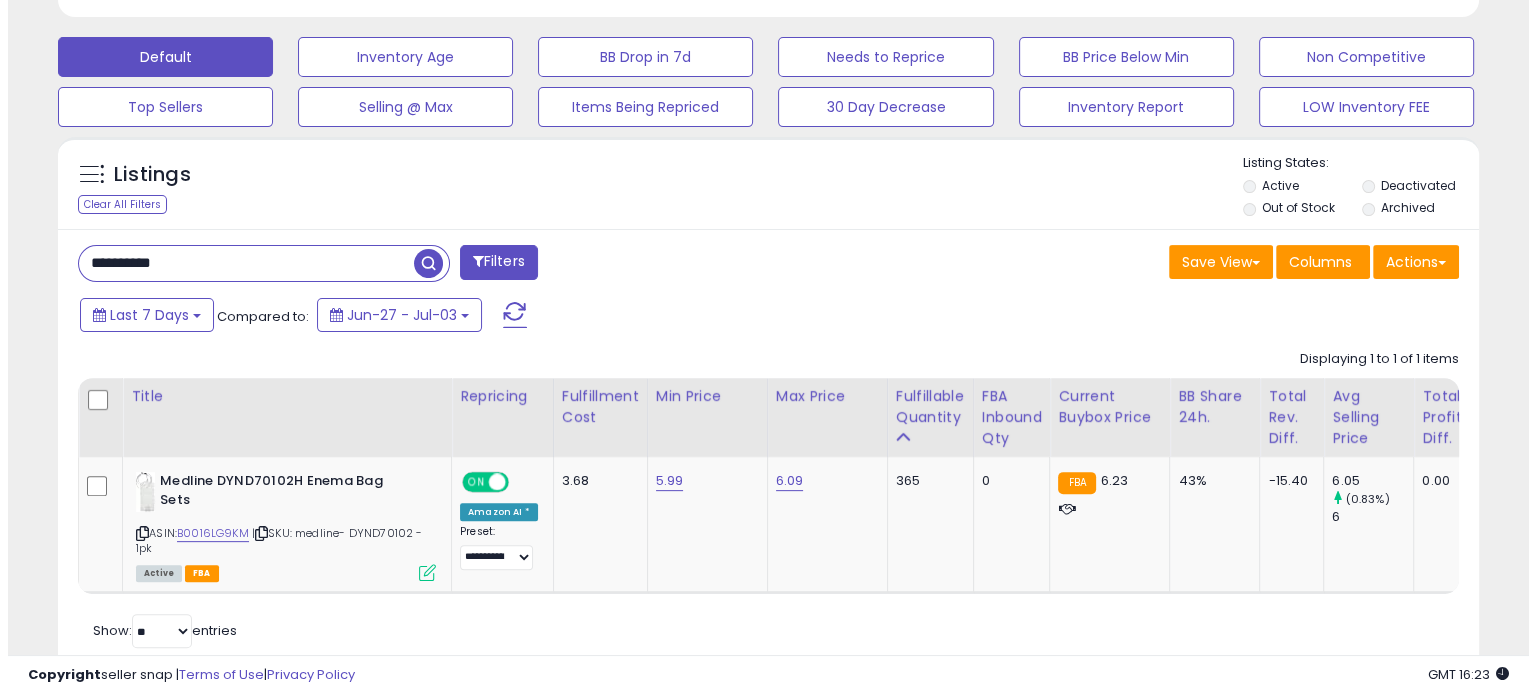 scroll, scrollTop: 508, scrollLeft: 0, axis: vertical 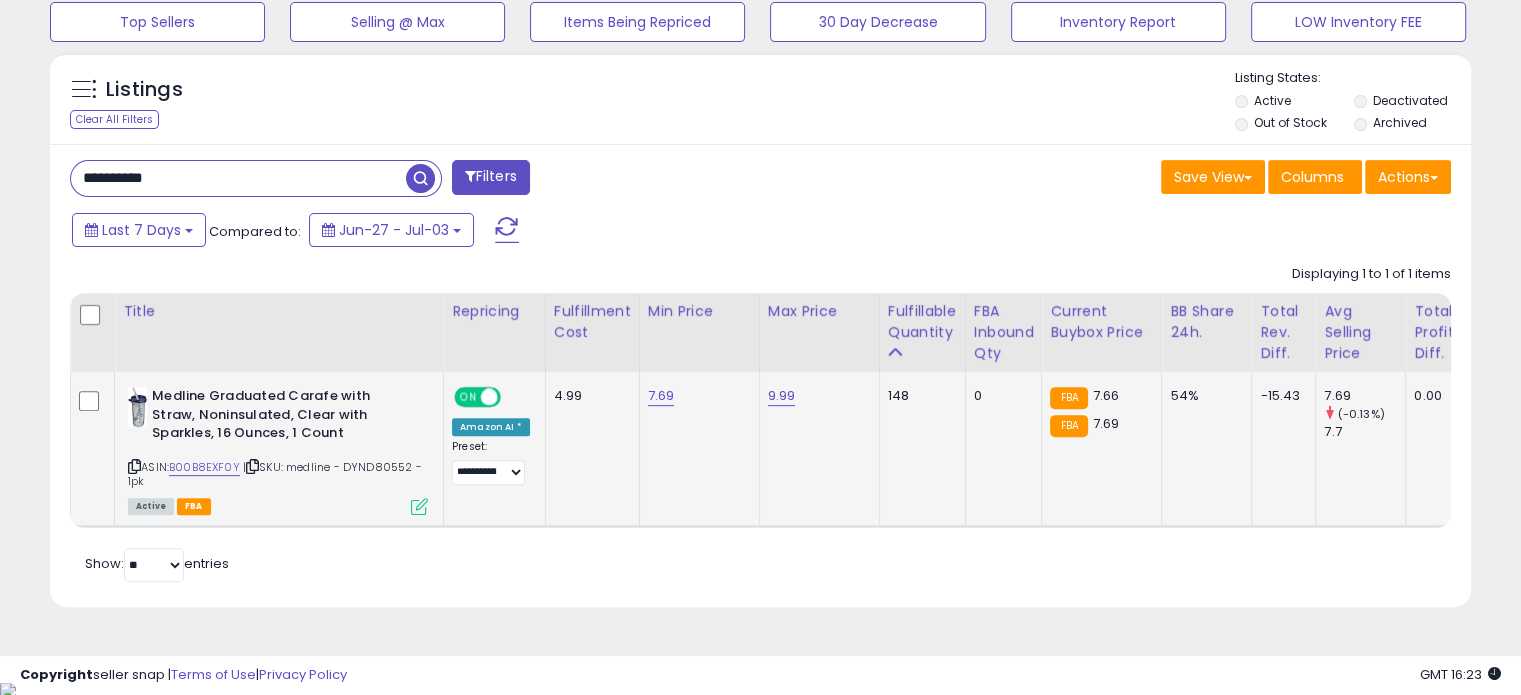click at bounding box center (134, 466) 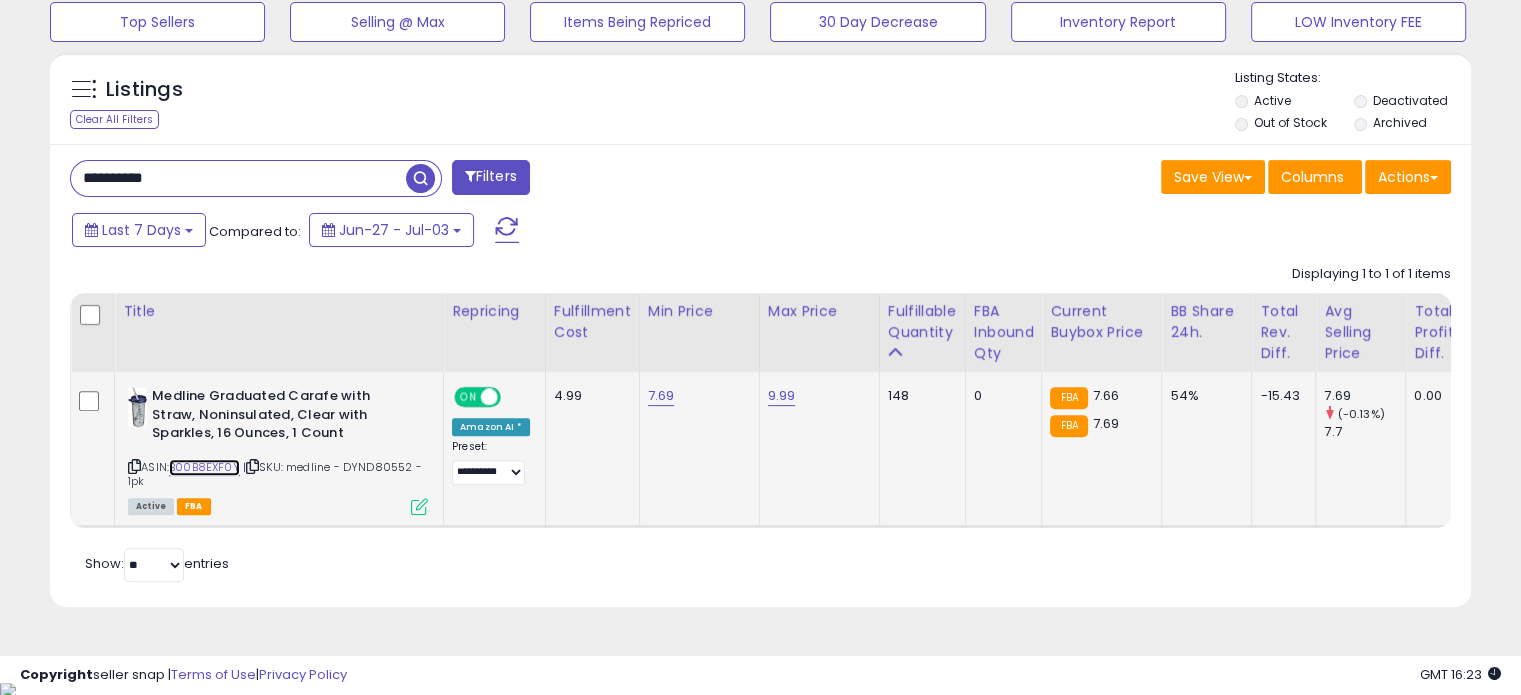 click on "B00B8EXF0Y" at bounding box center (204, 467) 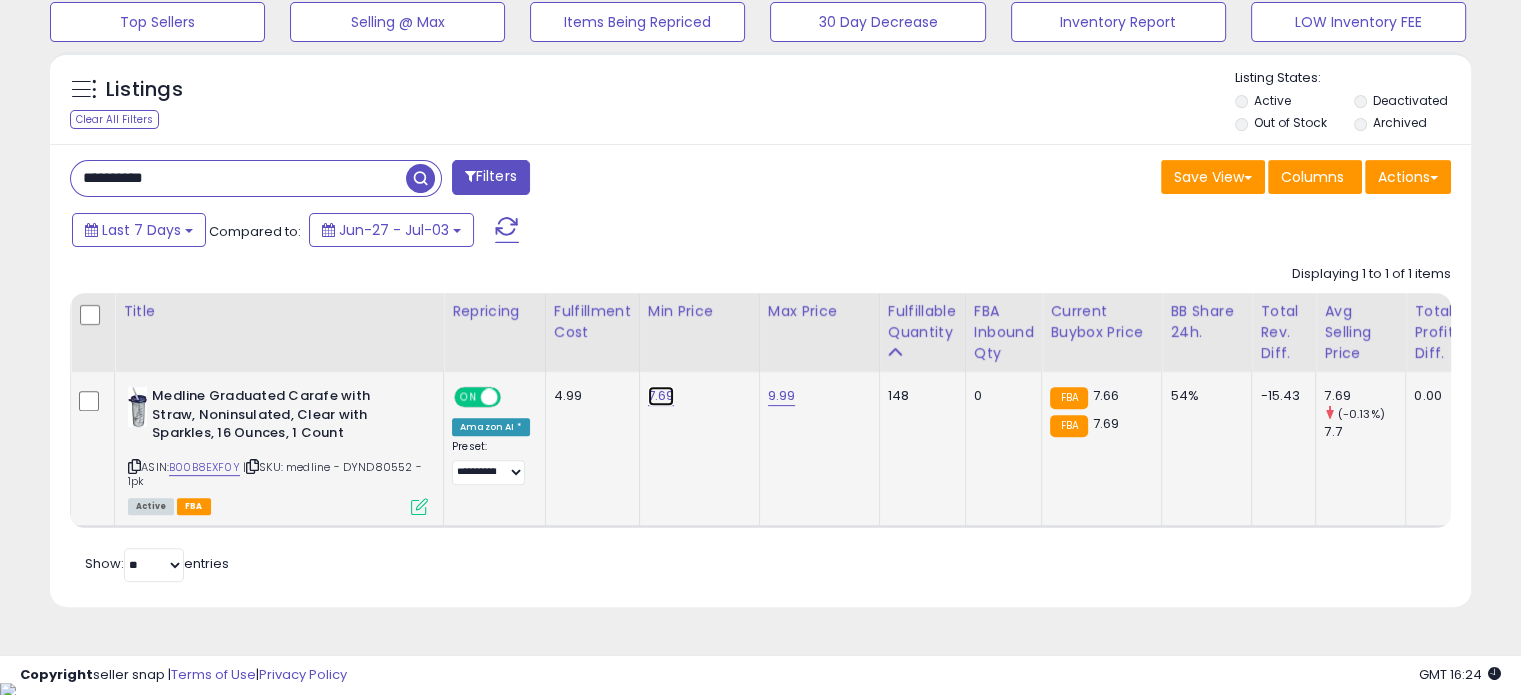 click on "7.69" at bounding box center [661, 396] 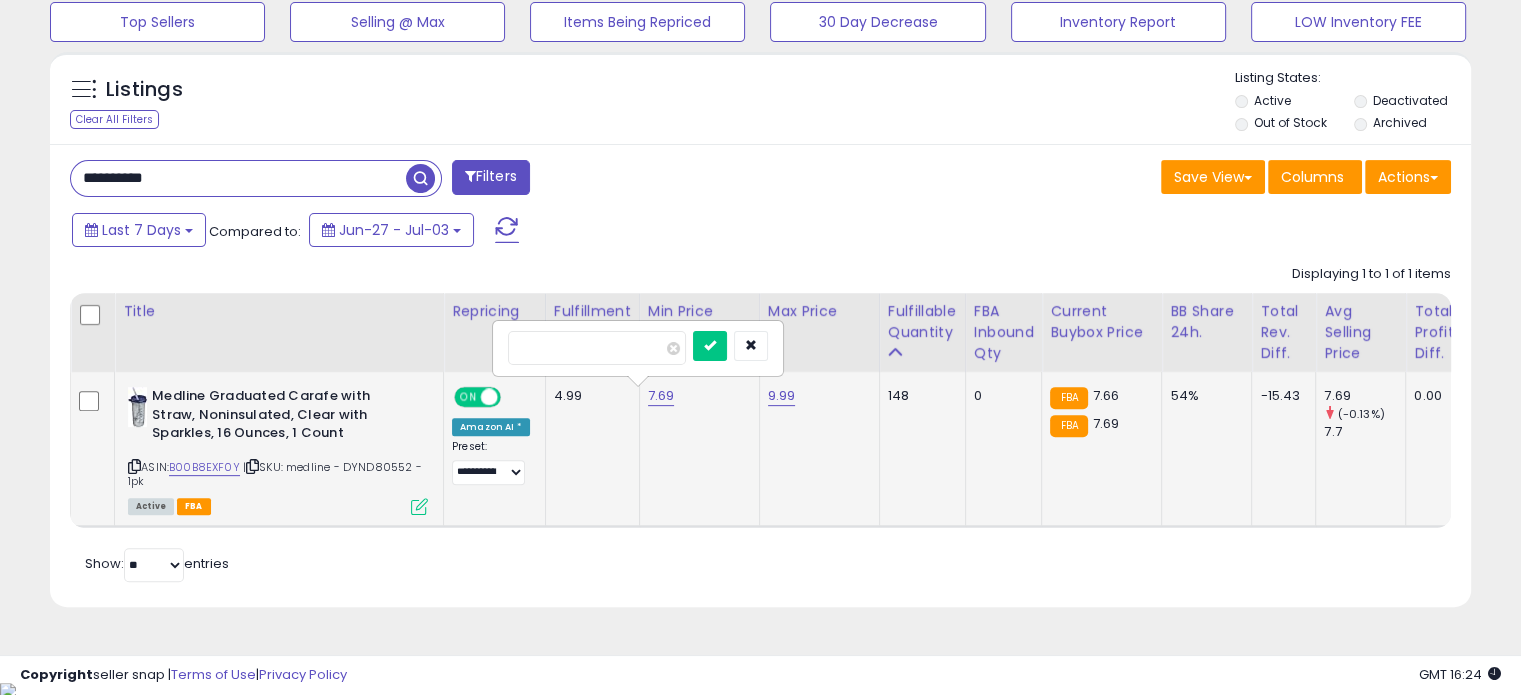 type on "****" 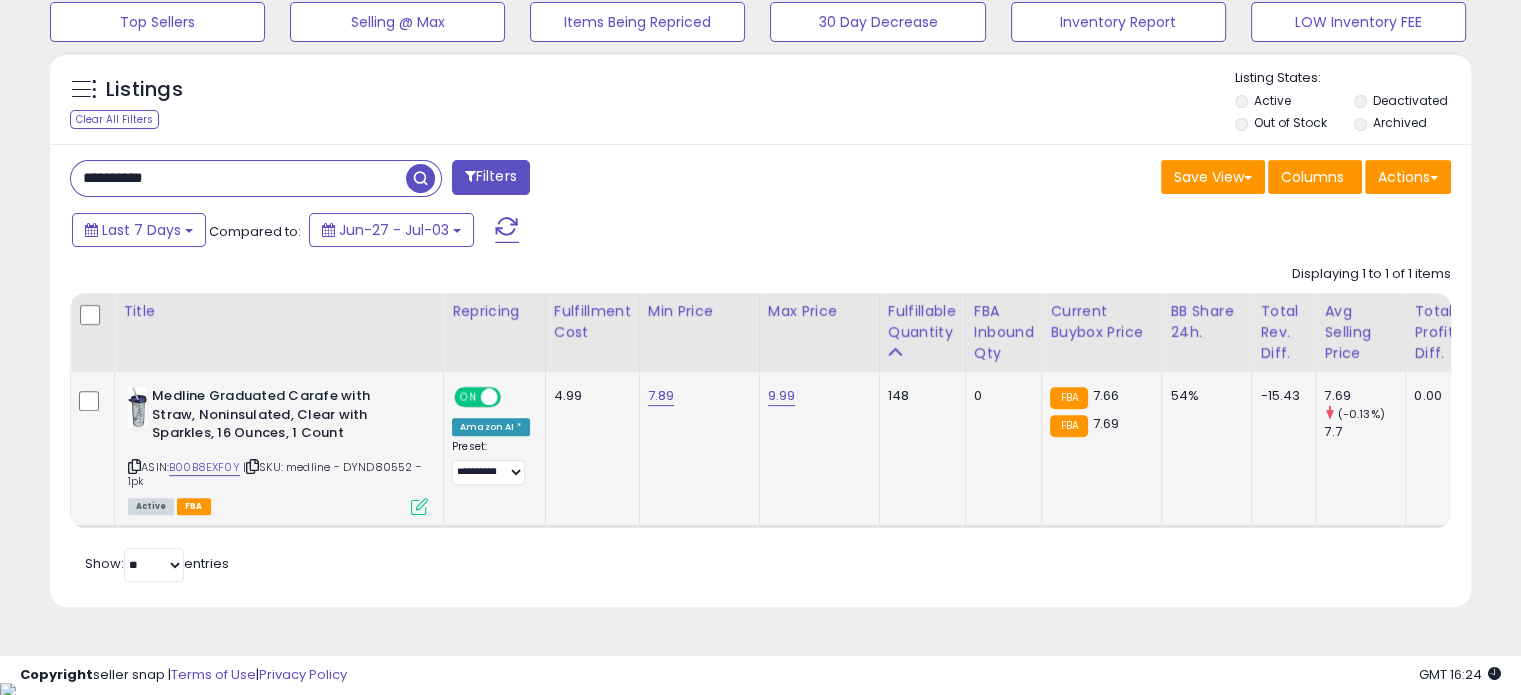 click on "**********" at bounding box center [238, 178] 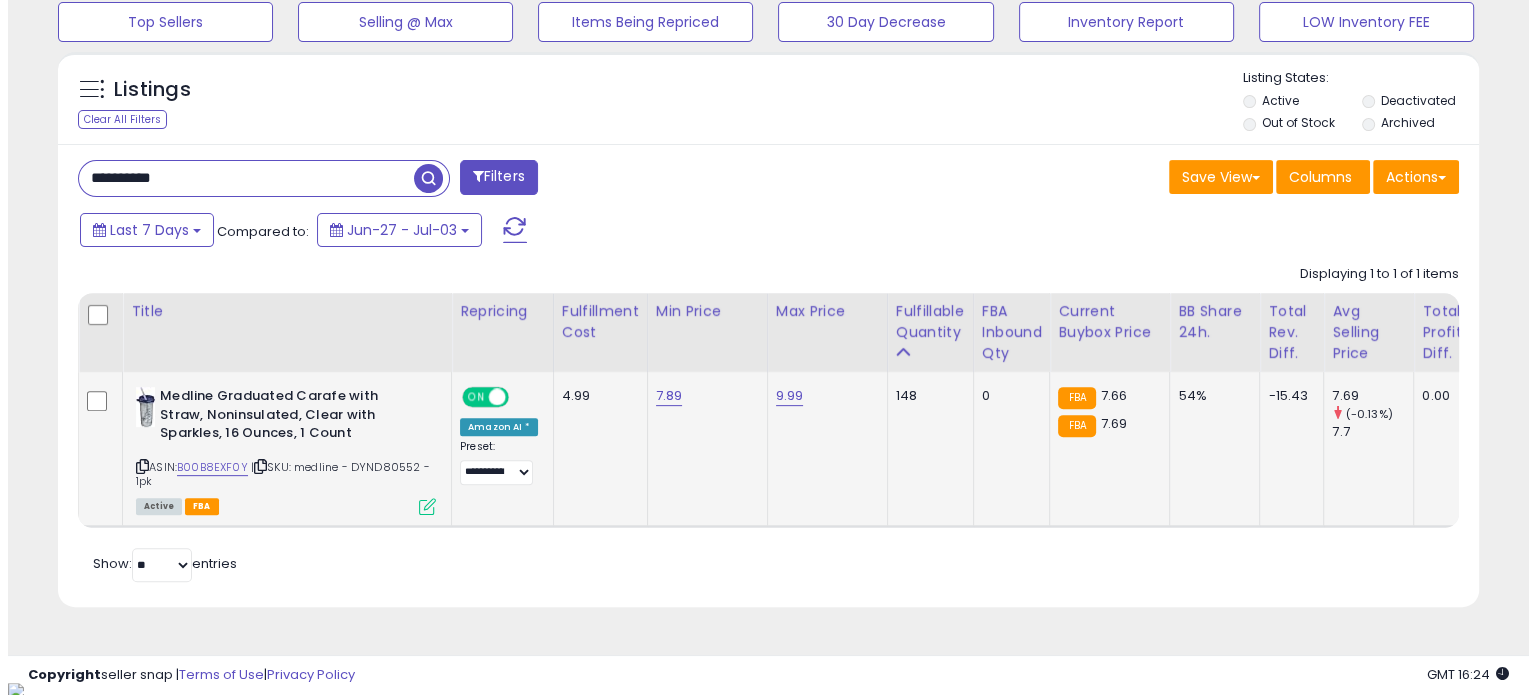 scroll, scrollTop: 508, scrollLeft: 0, axis: vertical 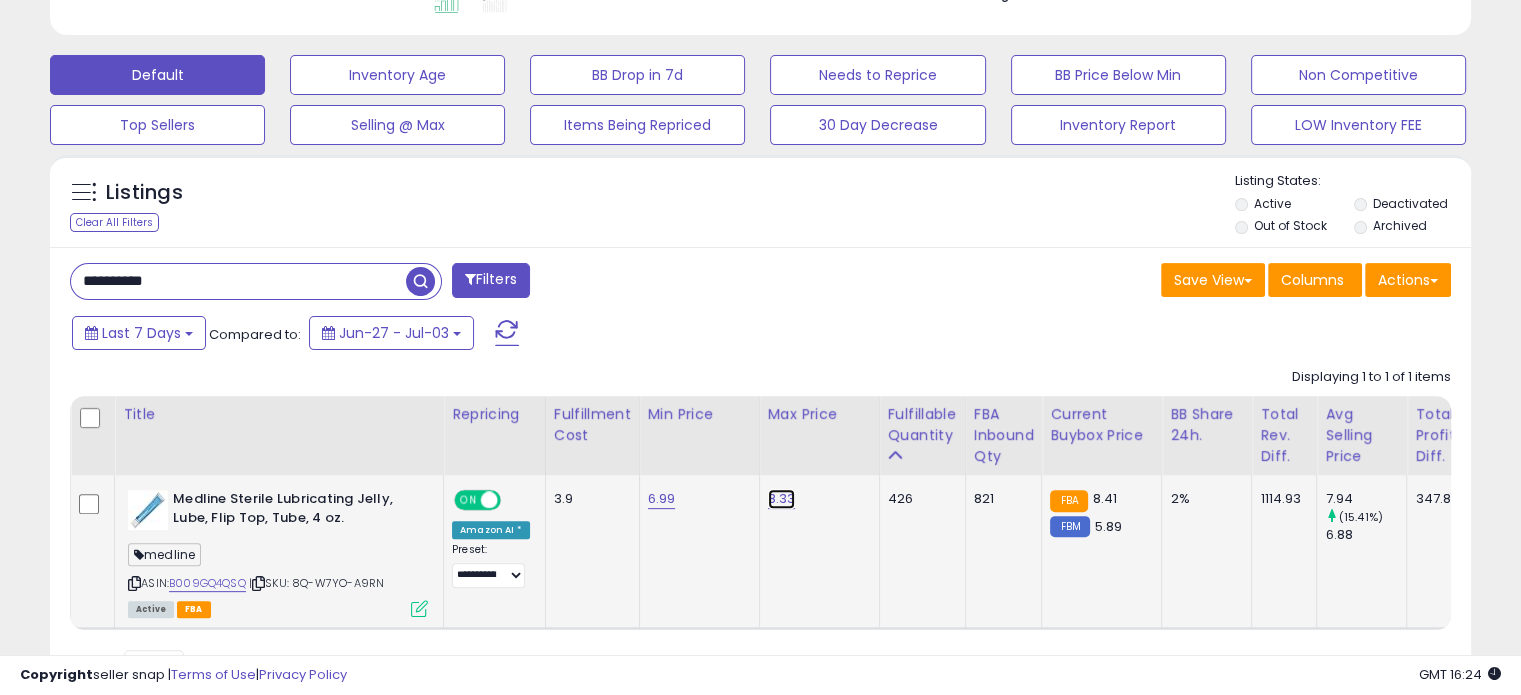 click on "8.33" at bounding box center [782, 499] 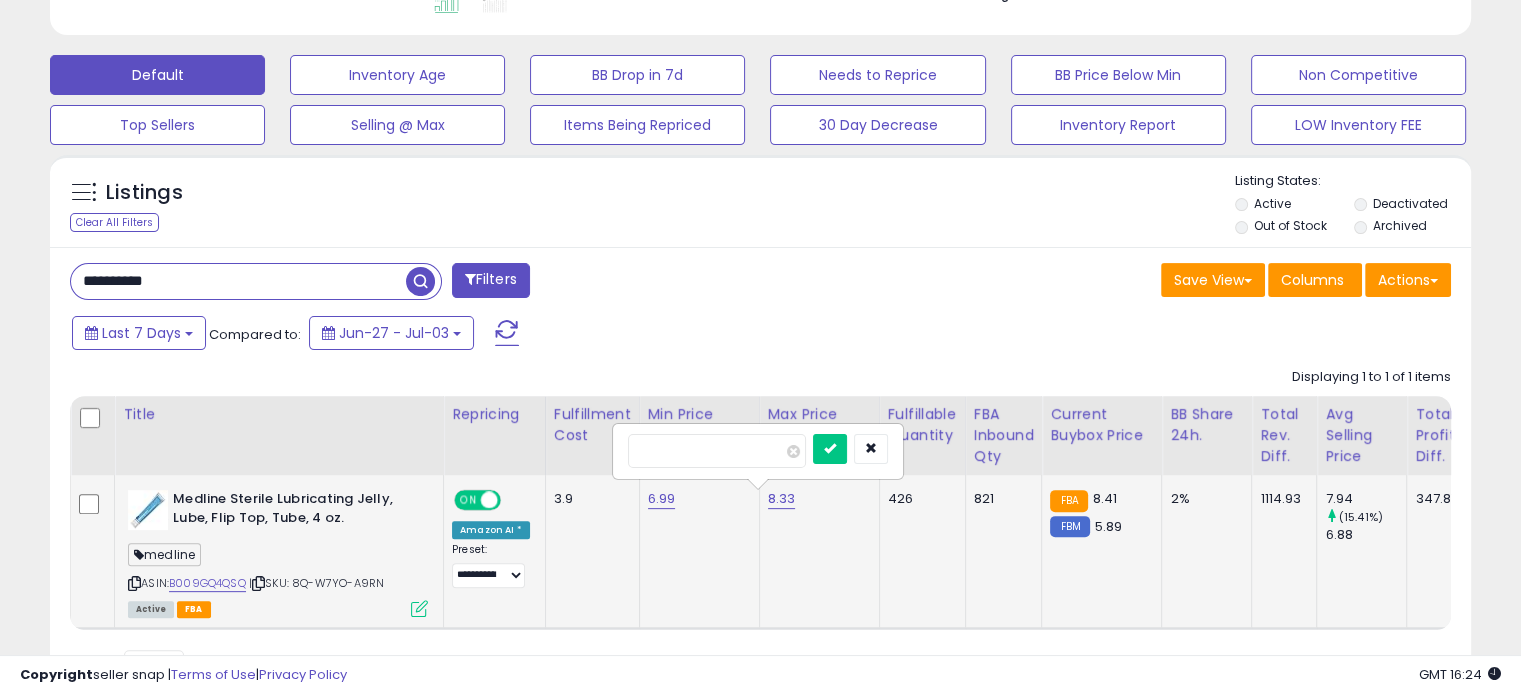 type on "****" 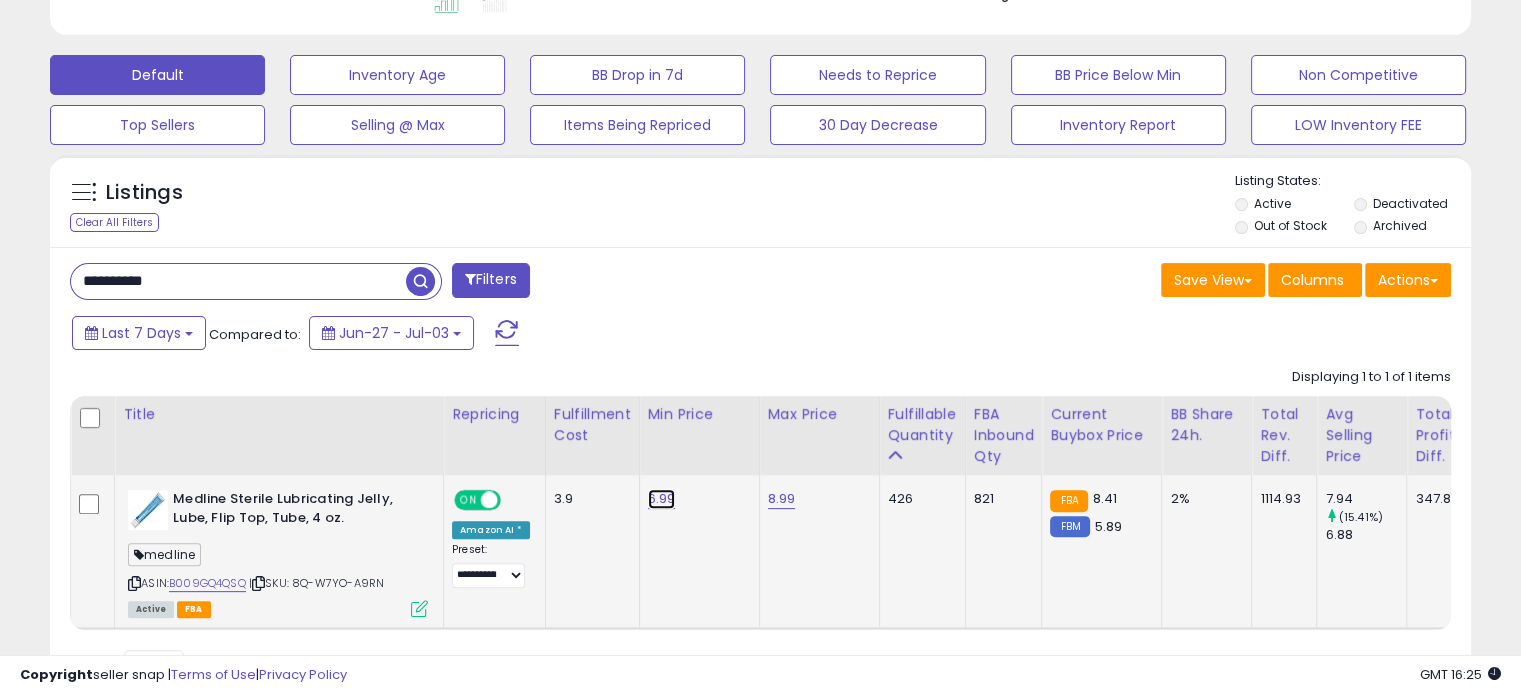 click on "6.99" at bounding box center (662, 499) 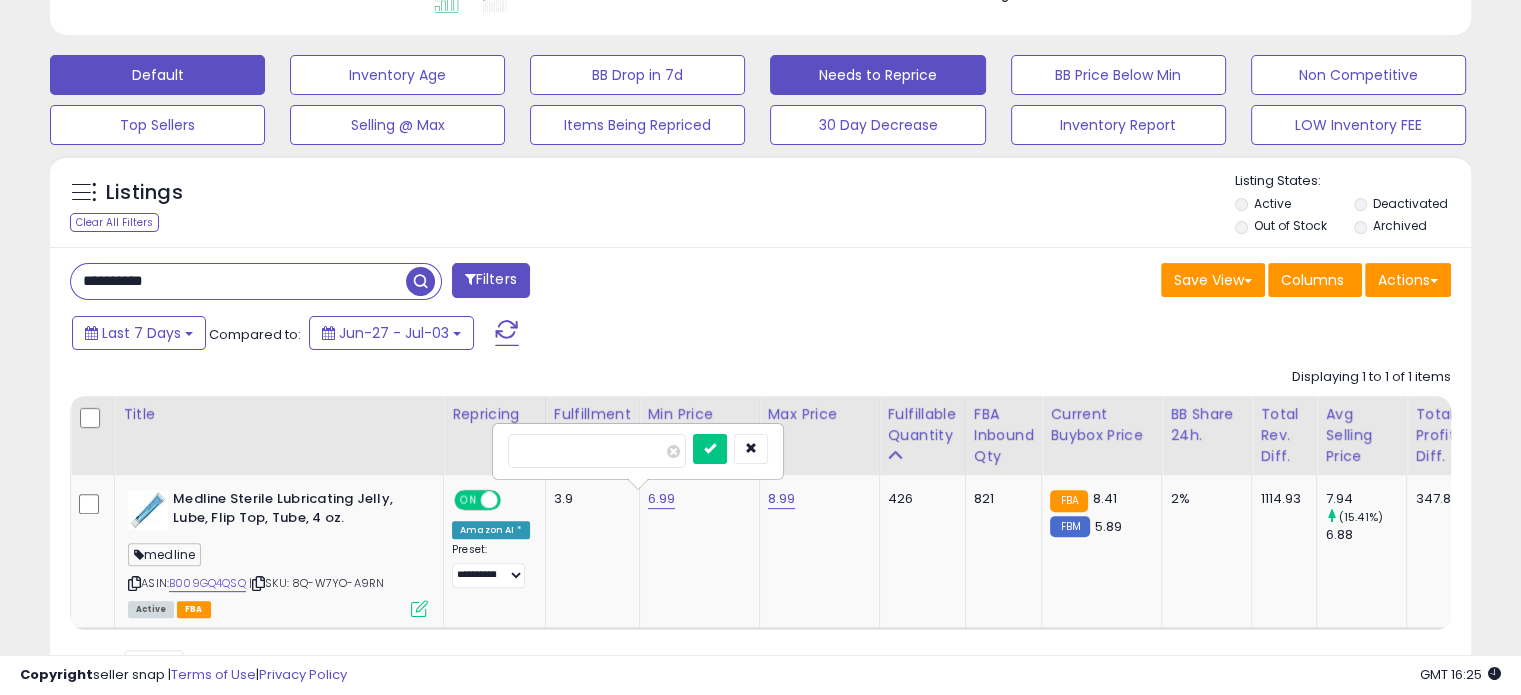 type on "*" 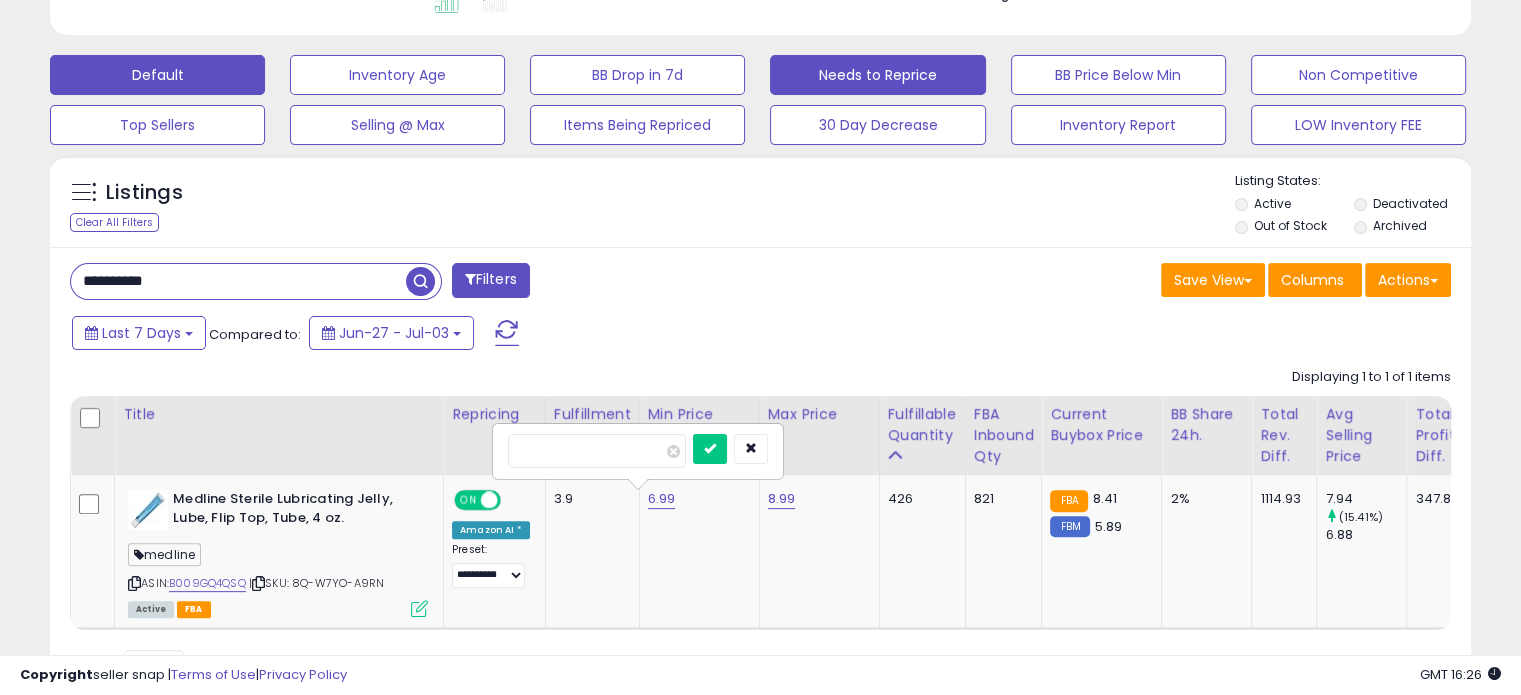 type on "****" 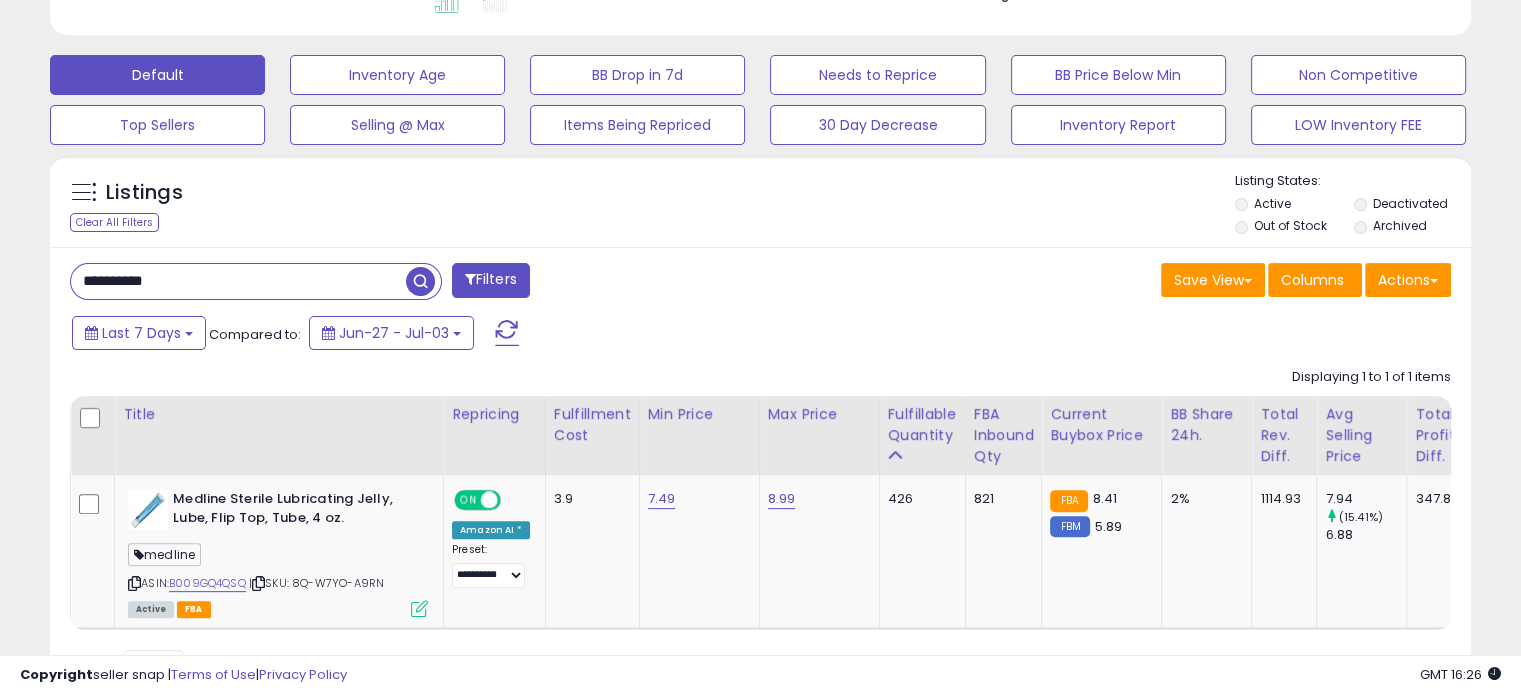 click on "**********" at bounding box center (238, 281) 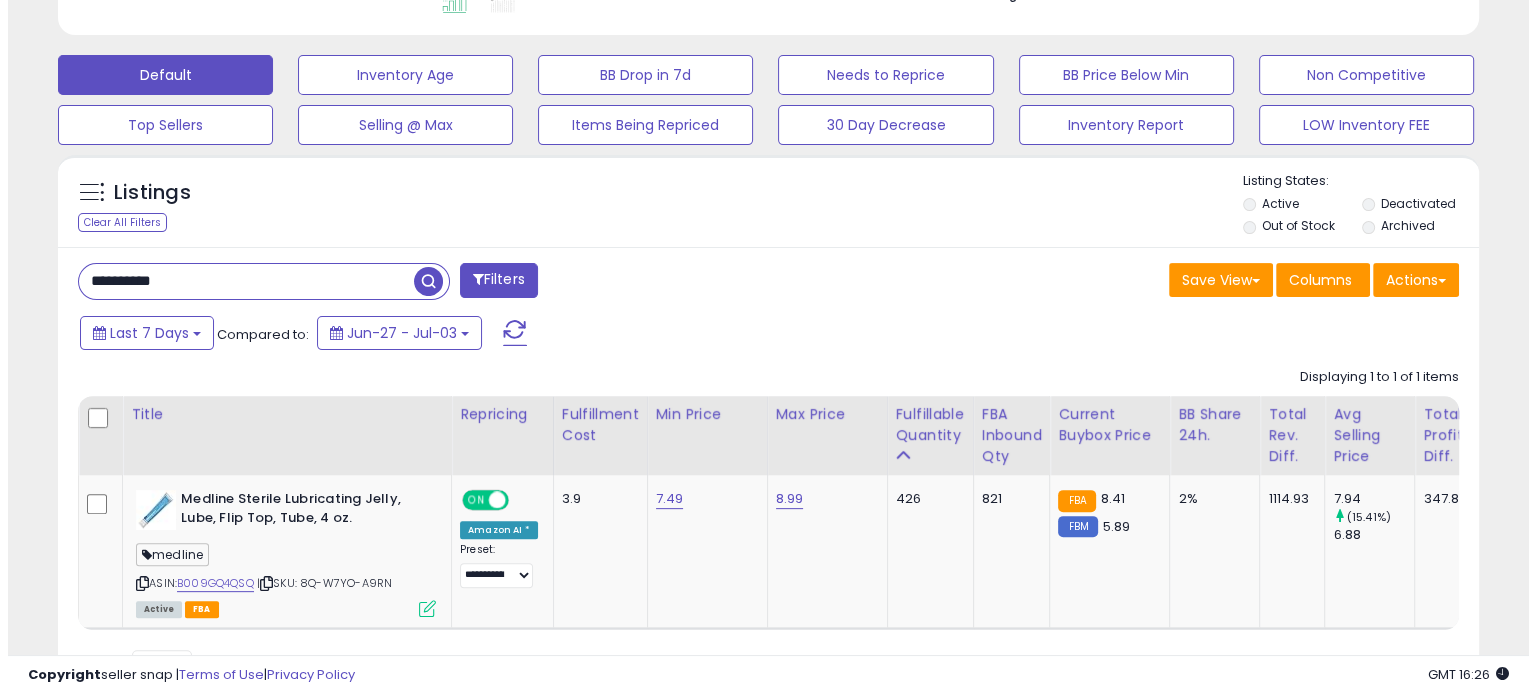 scroll, scrollTop: 508, scrollLeft: 0, axis: vertical 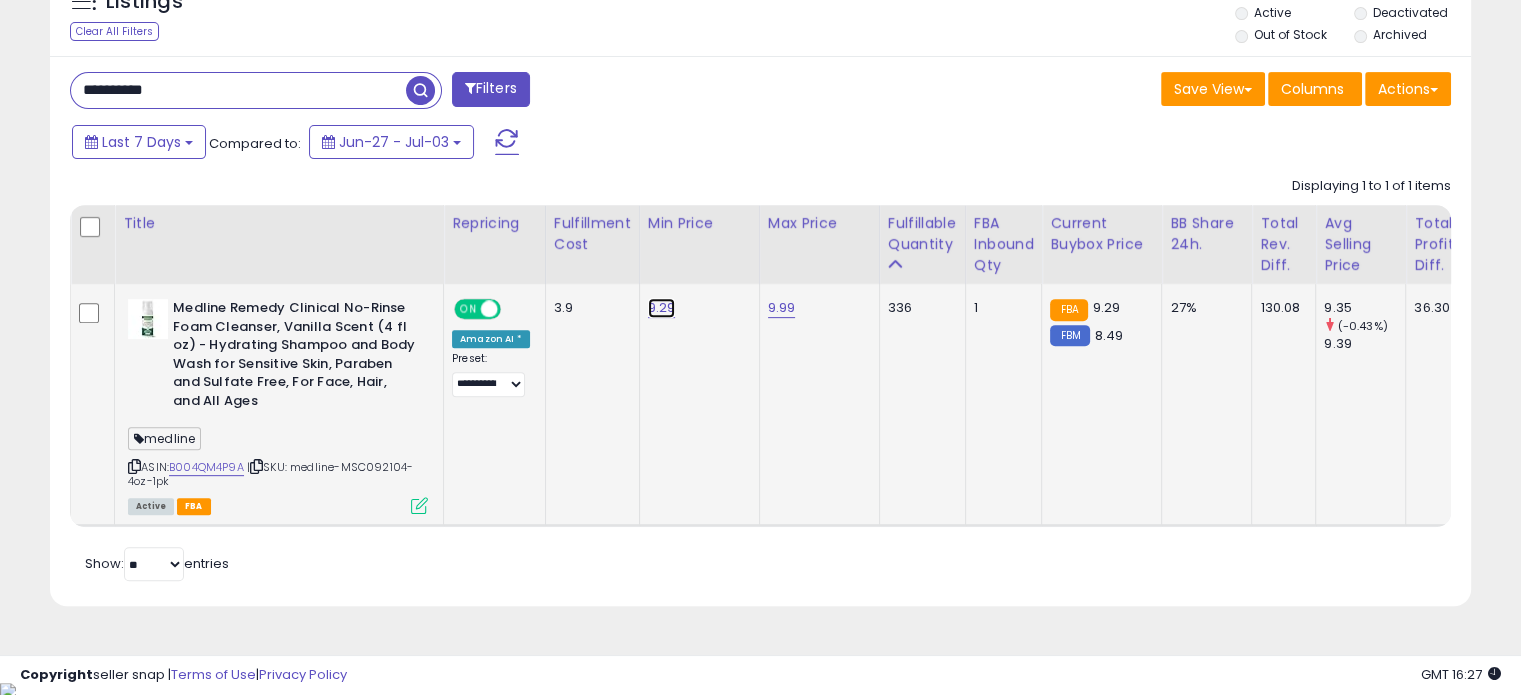 click on "9.29" at bounding box center (662, 308) 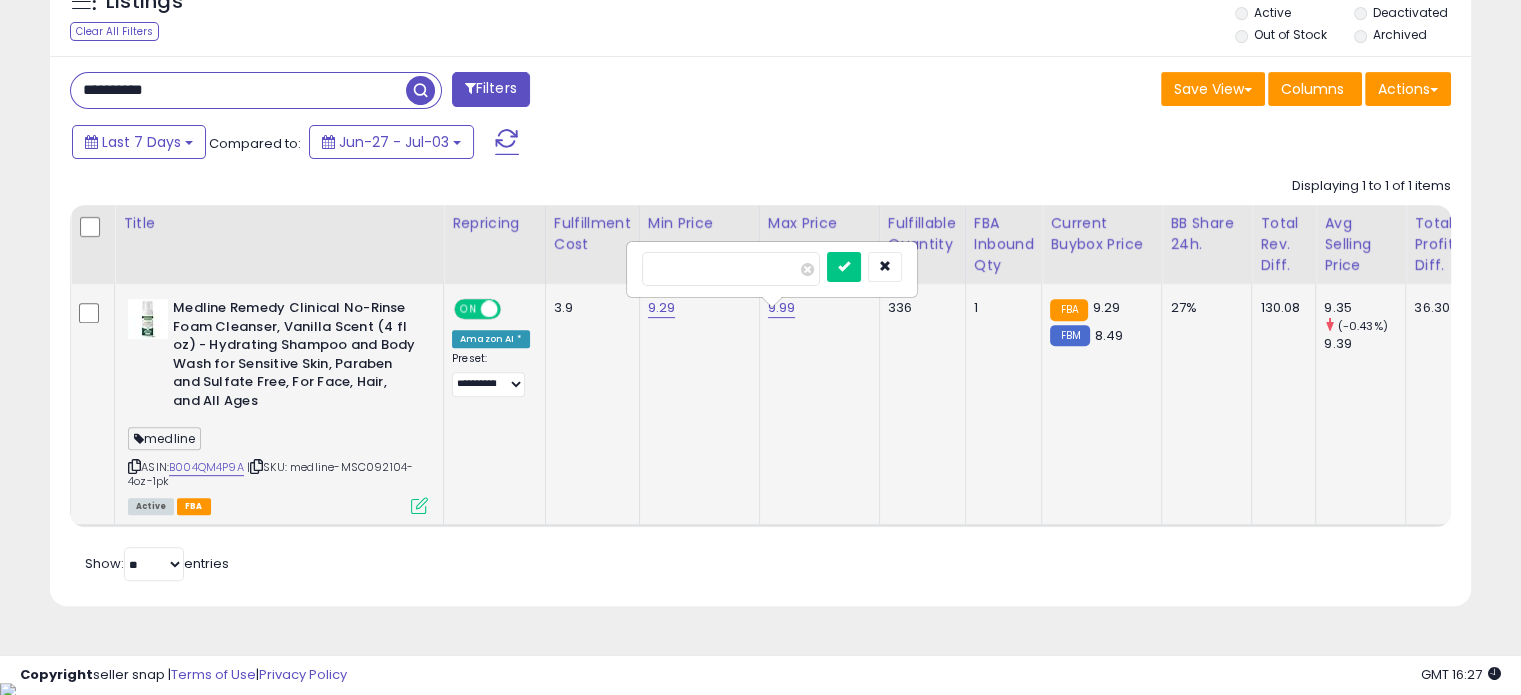 click at bounding box center [844, 267] 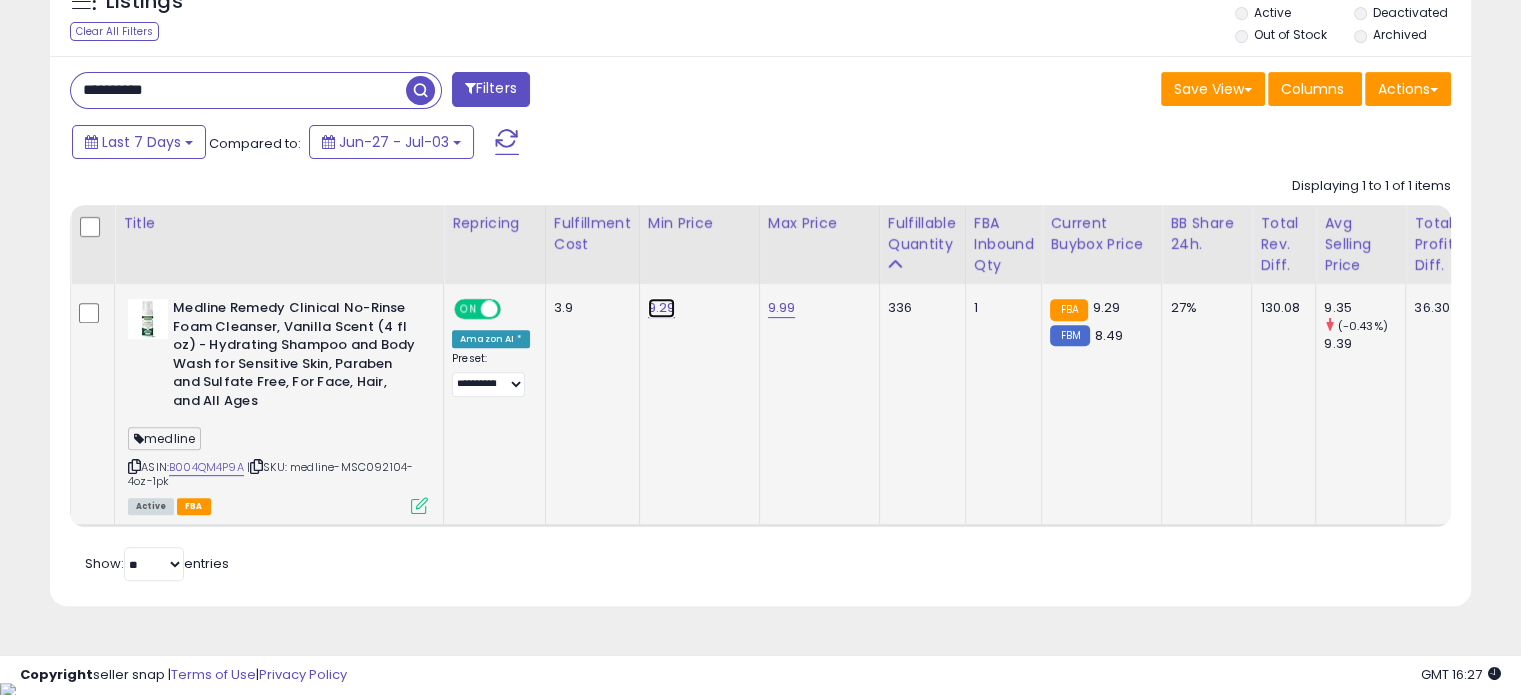 click on "9.29" at bounding box center [662, 308] 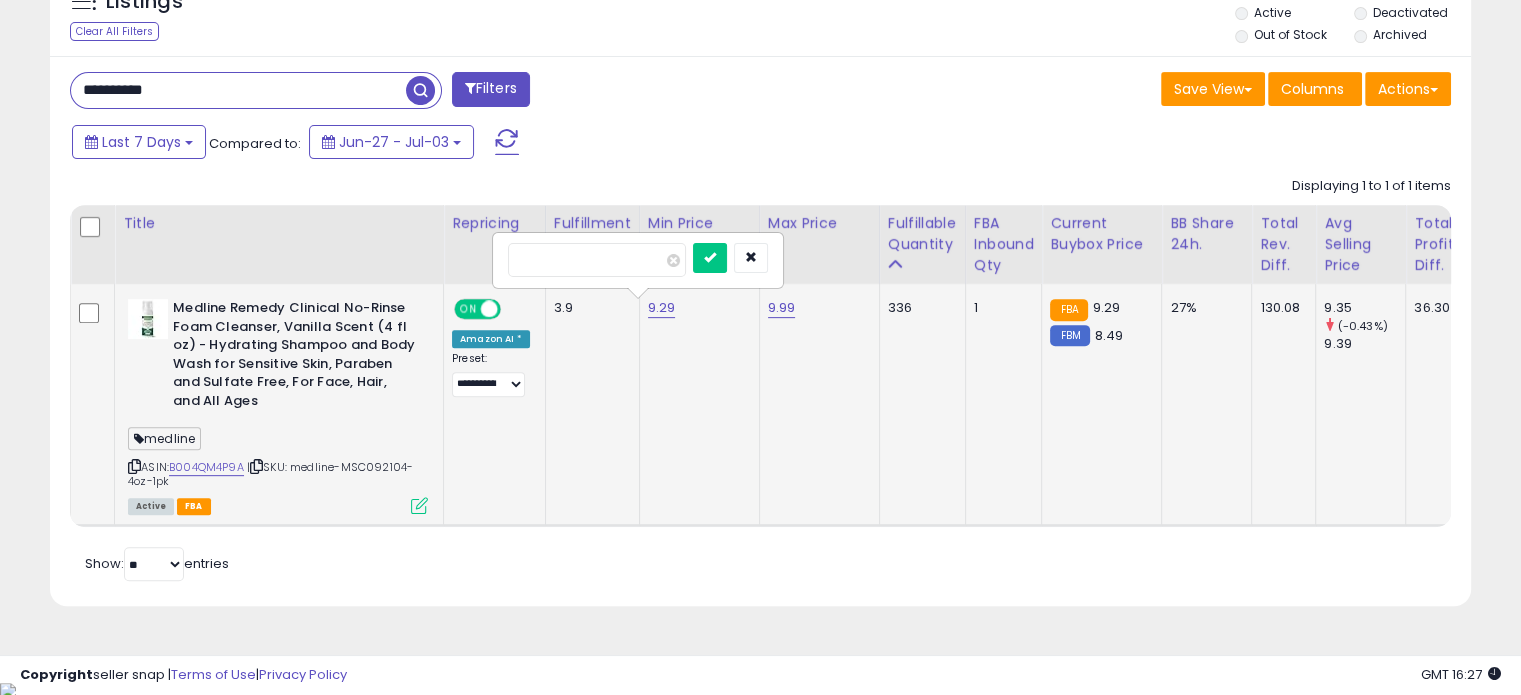type on "****" 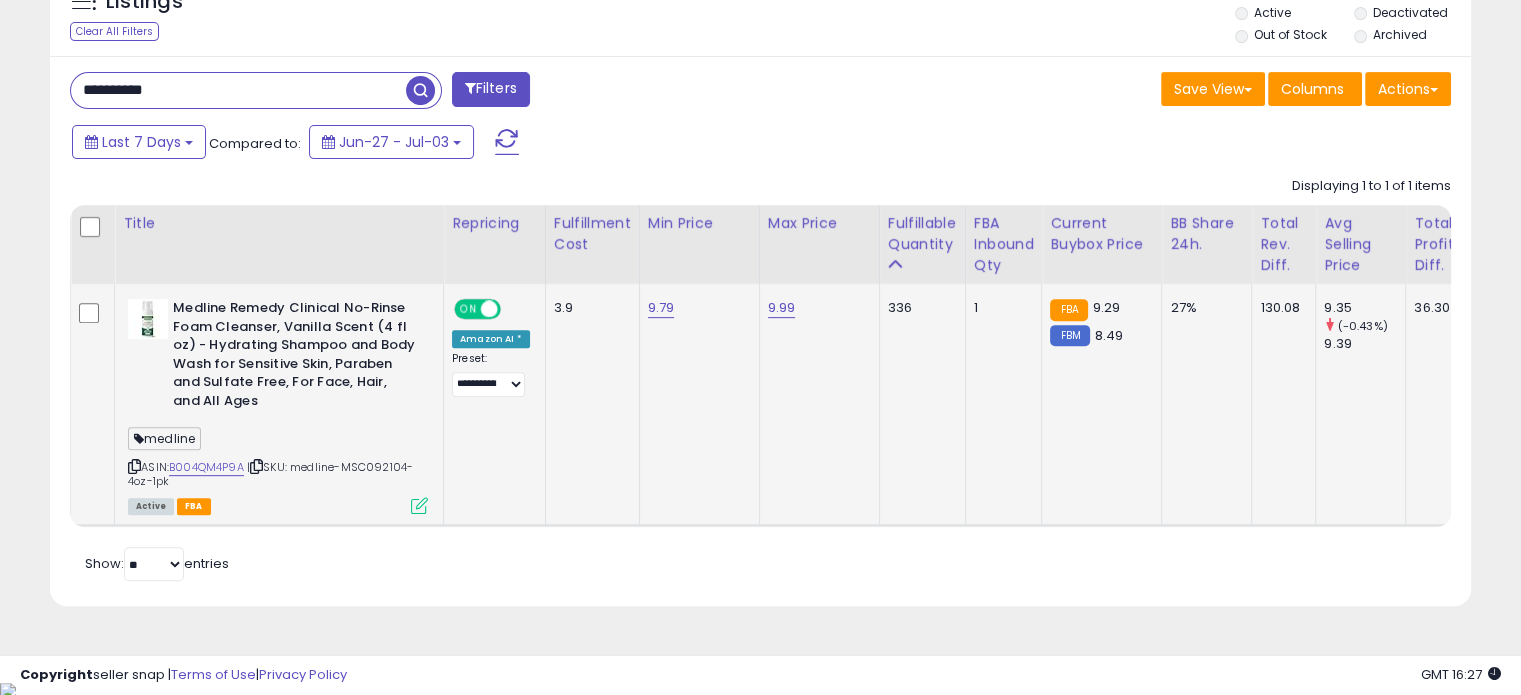 click at bounding box center (134, 466) 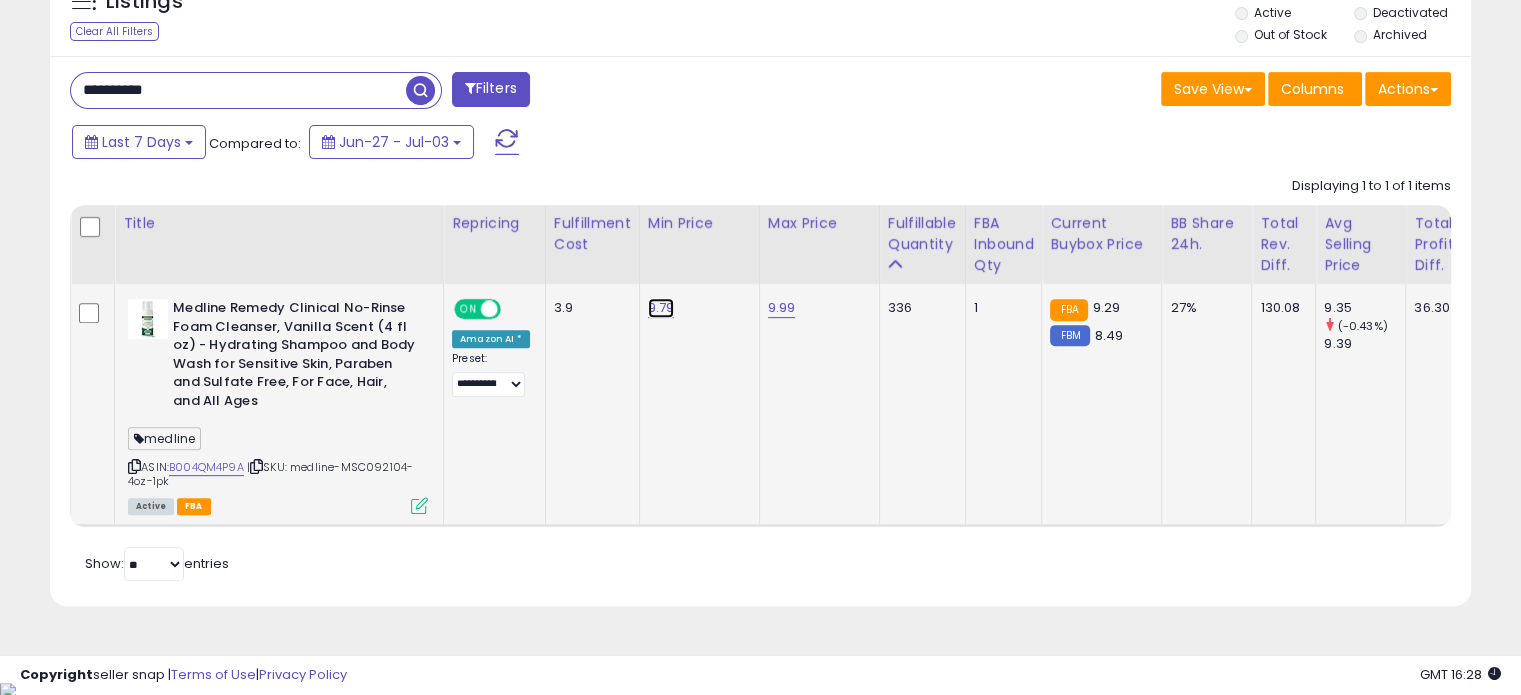 click on "9.79" at bounding box center [661, 308] 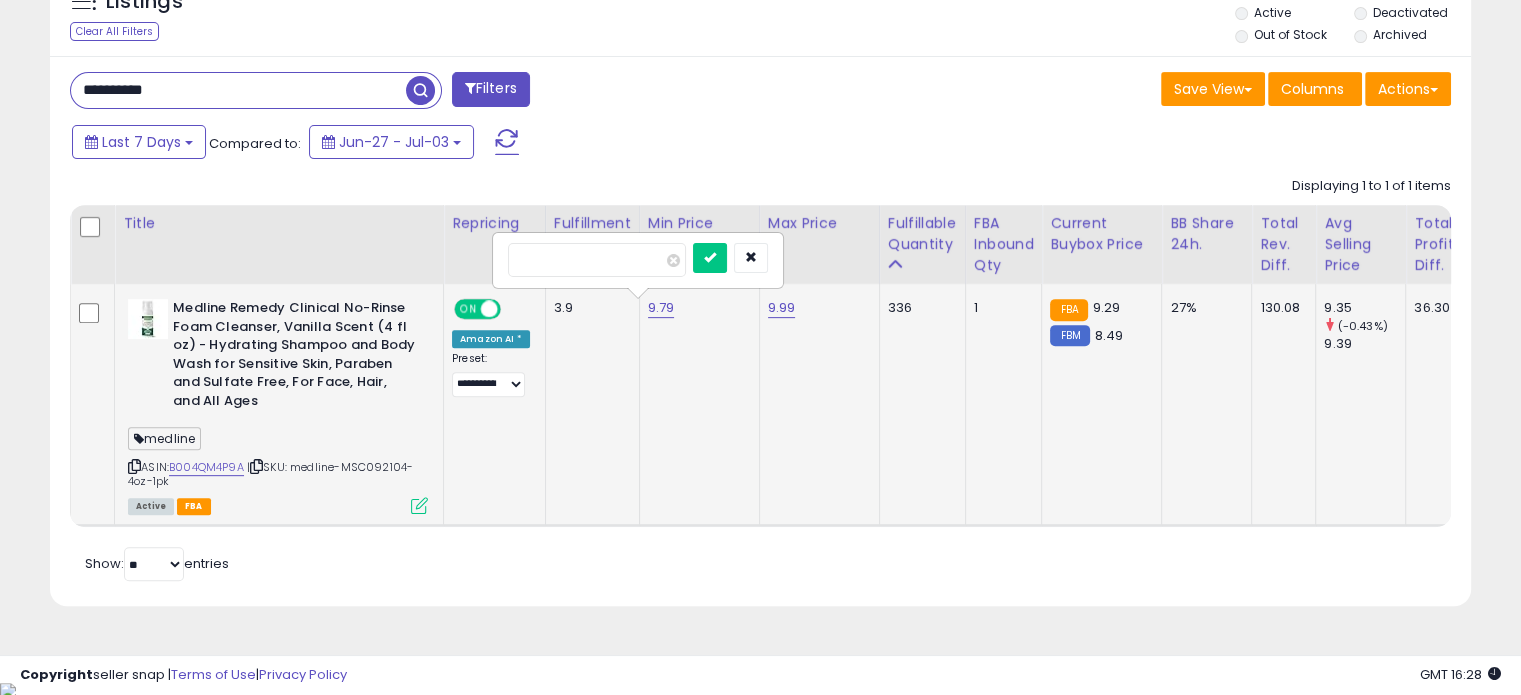 type on "****" 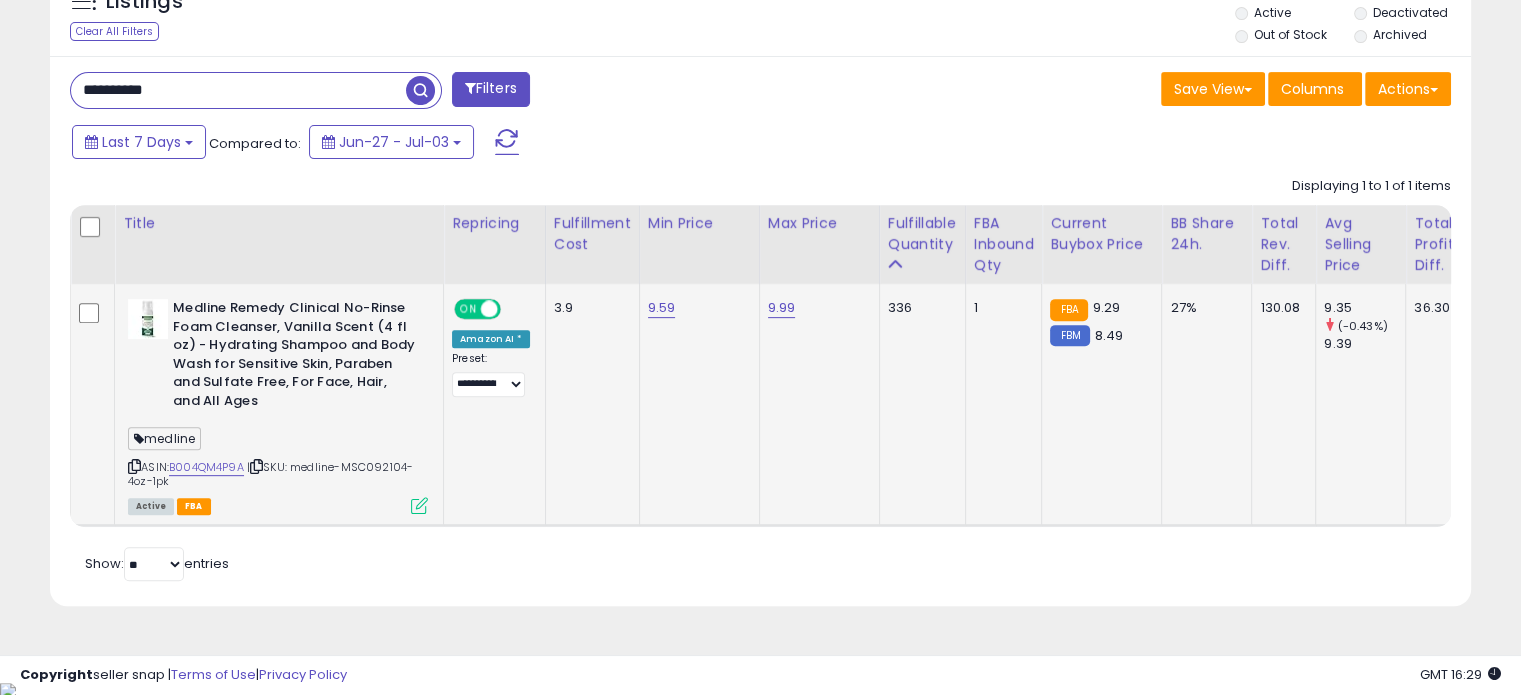 click on "**********" at bounding box center [238, 90] 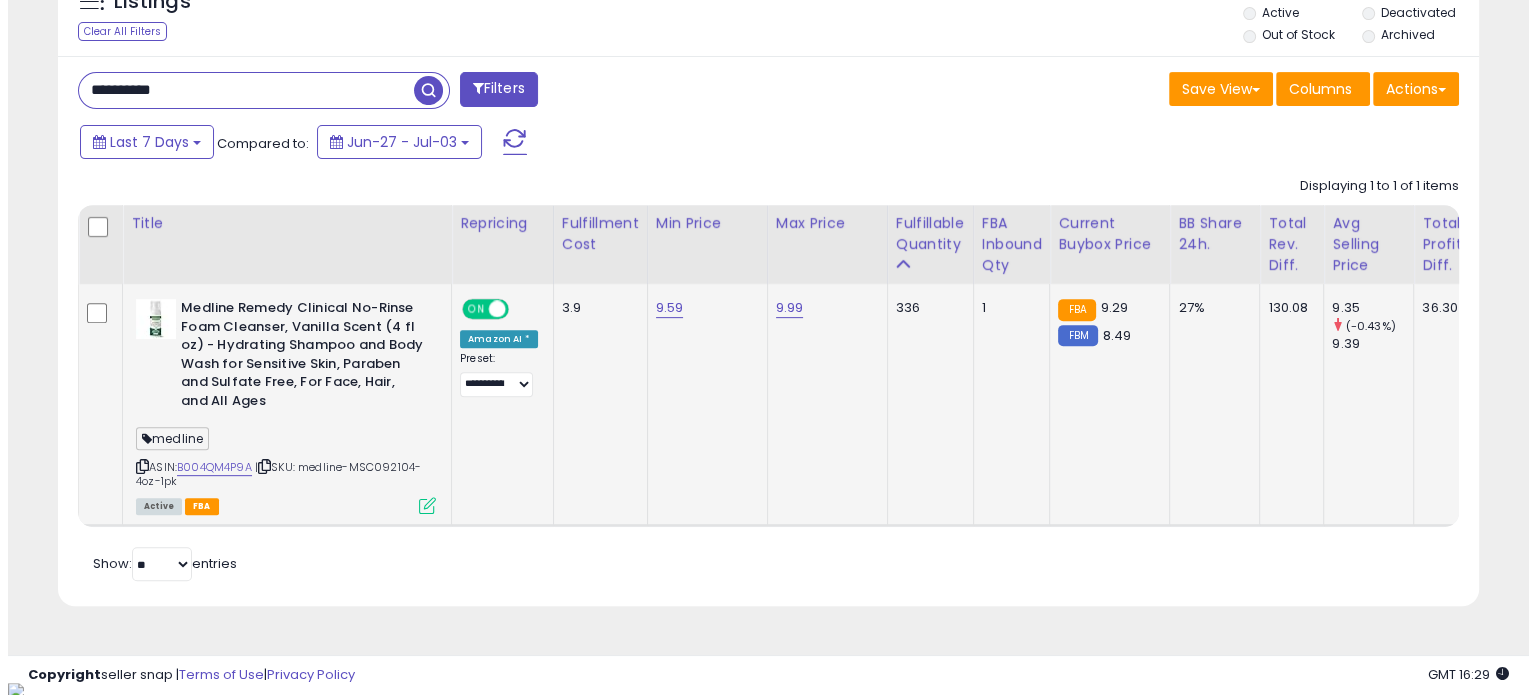 scroll, scrollTop: 508, scrollLeft: 0, axis: vertical 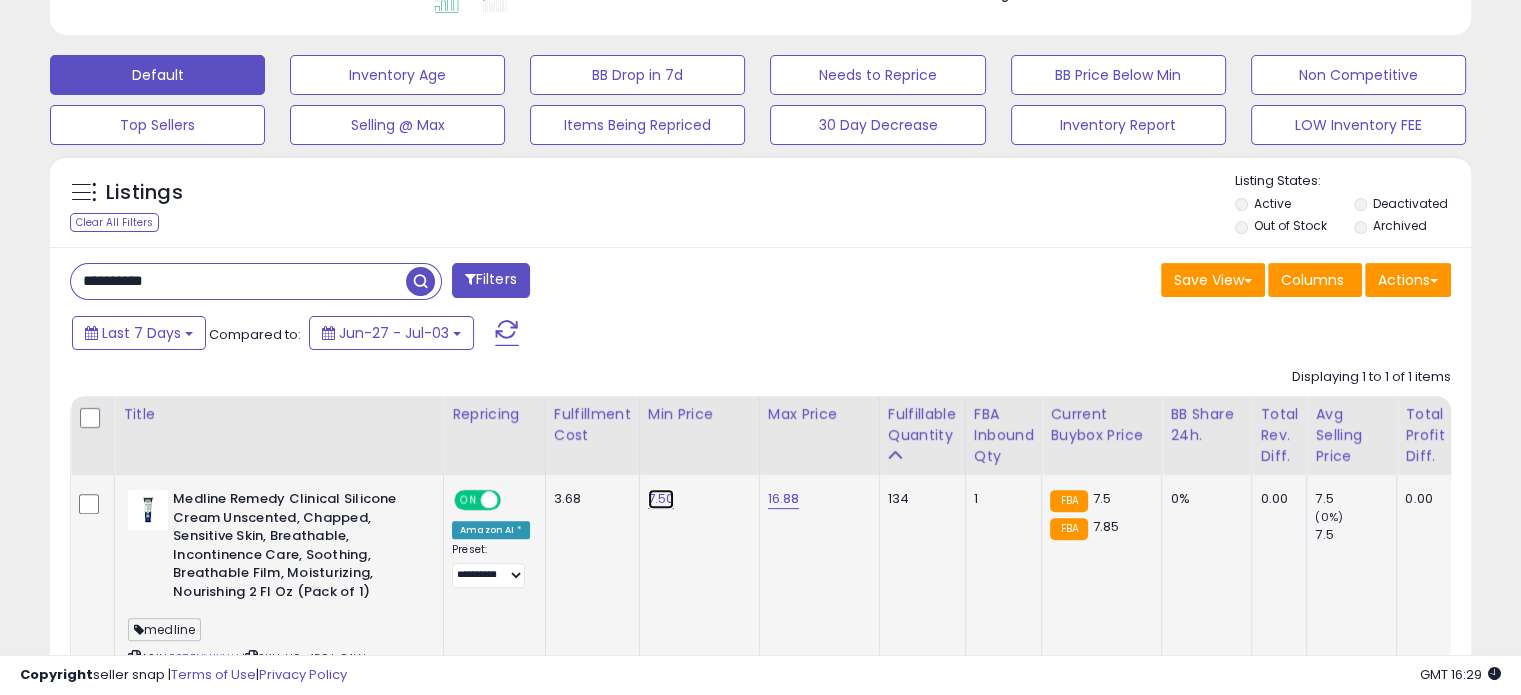 click on "7.50" at bounding box center [661, 499] 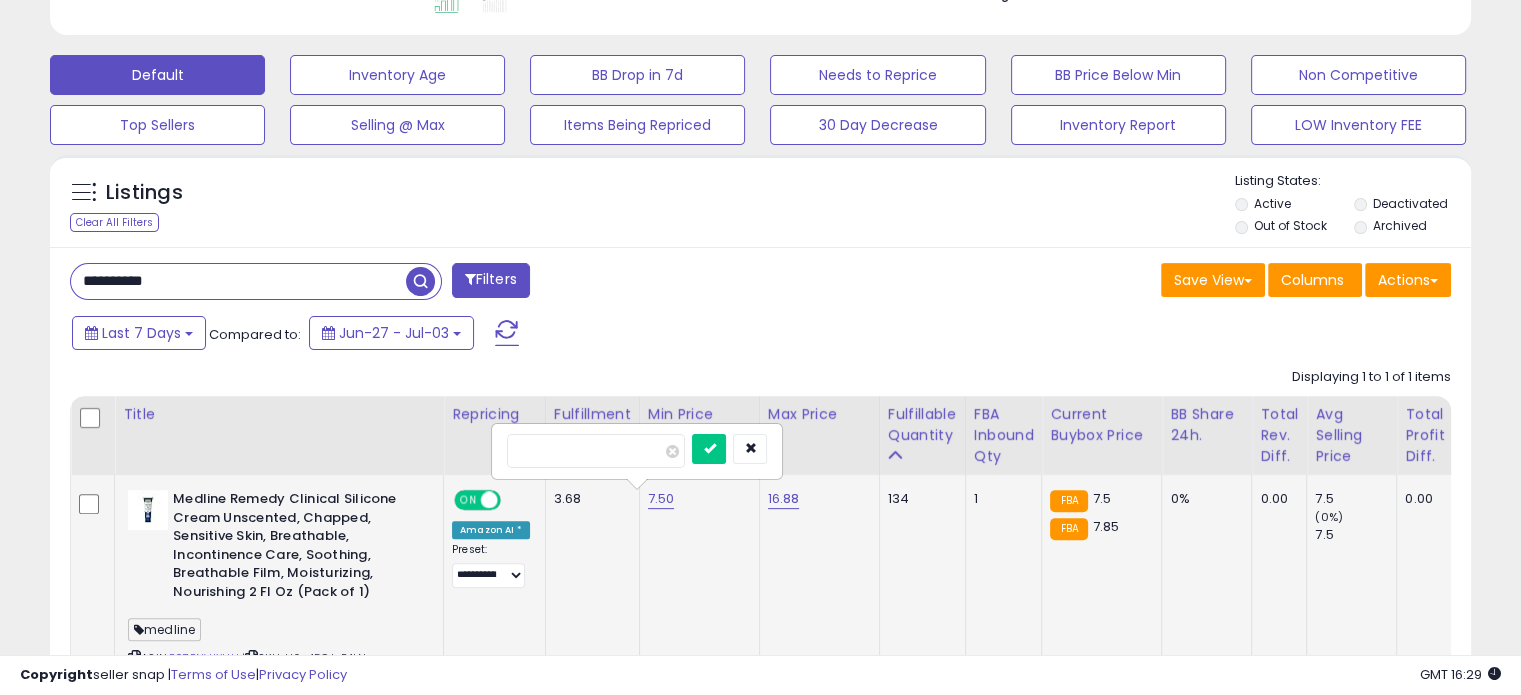 type on "*" 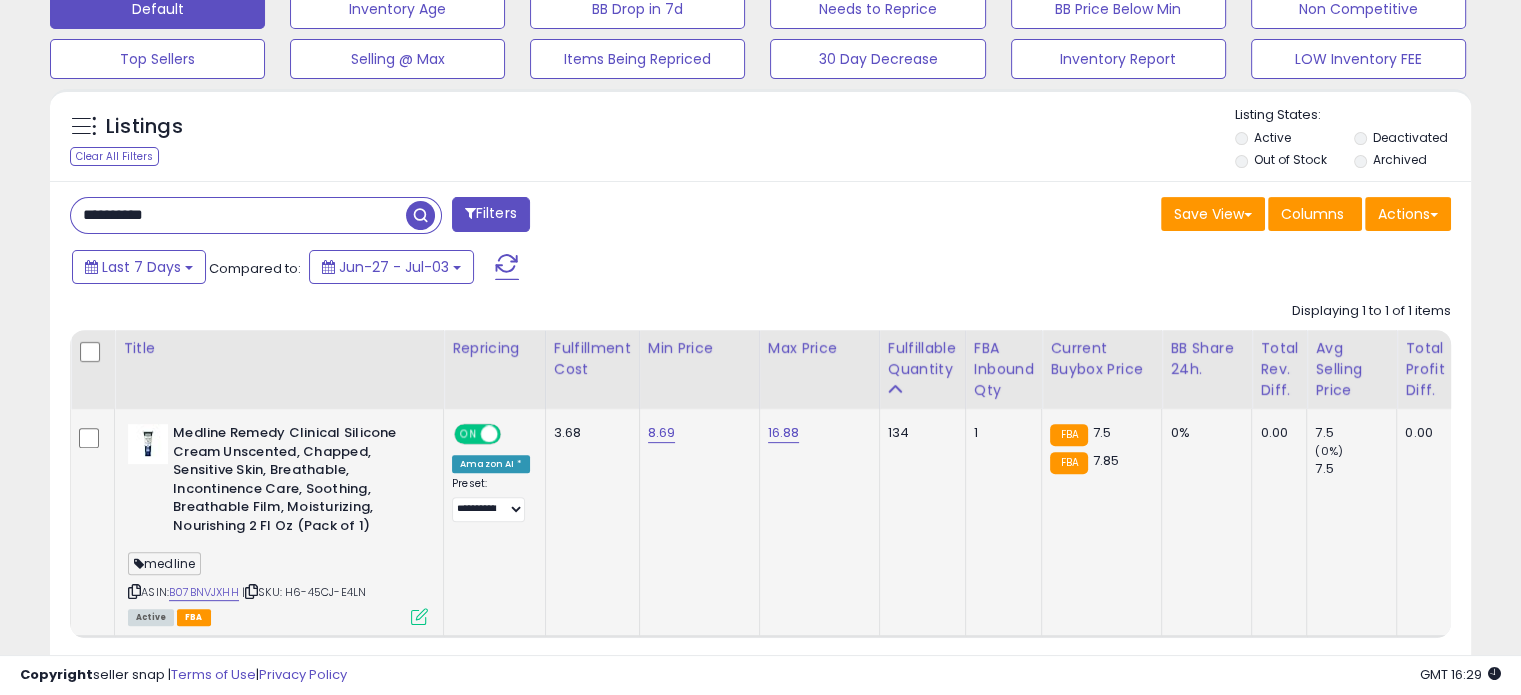 scroll, scrollTop: 642, scrollLeft: 0, axis: vertical 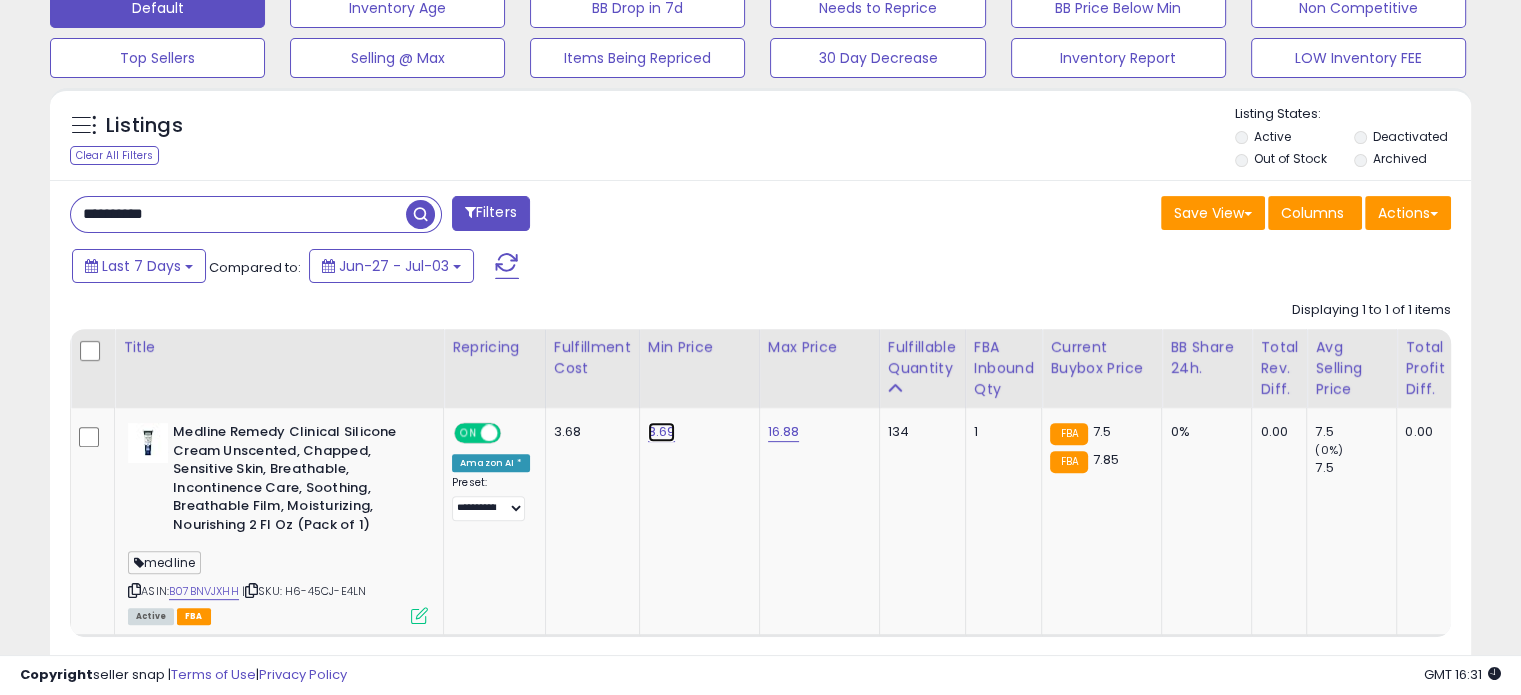 click on "8.69" at bounding box center [662, 432] 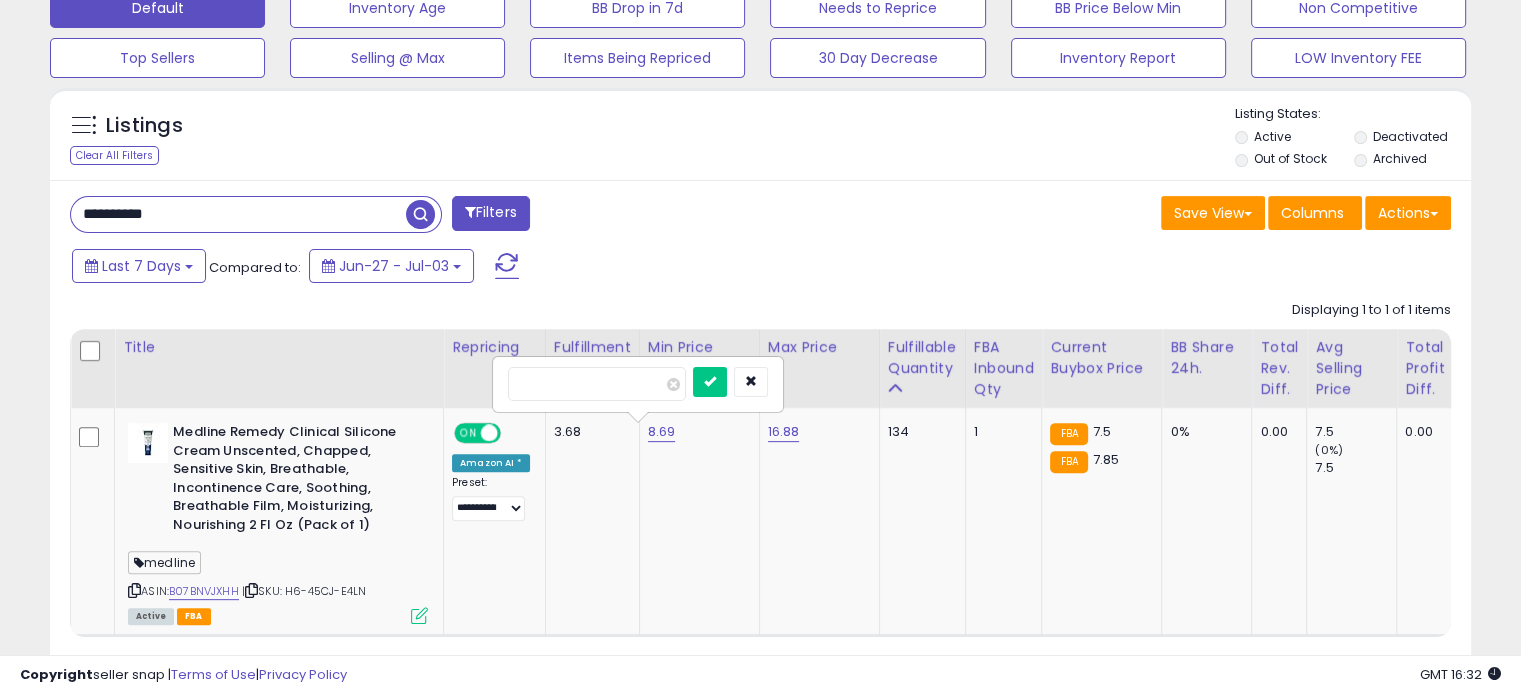 type on "*" 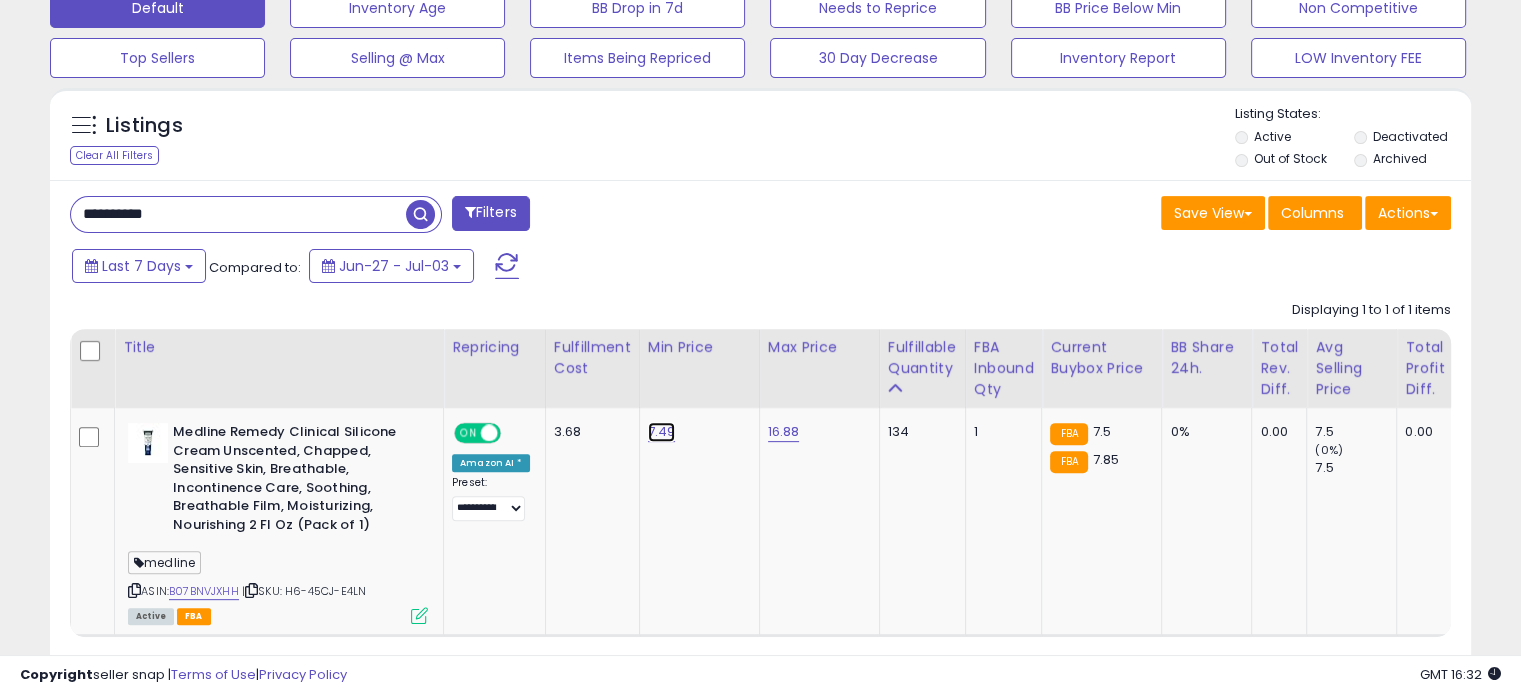 click on "7.49" at bounding box center [662, 432] 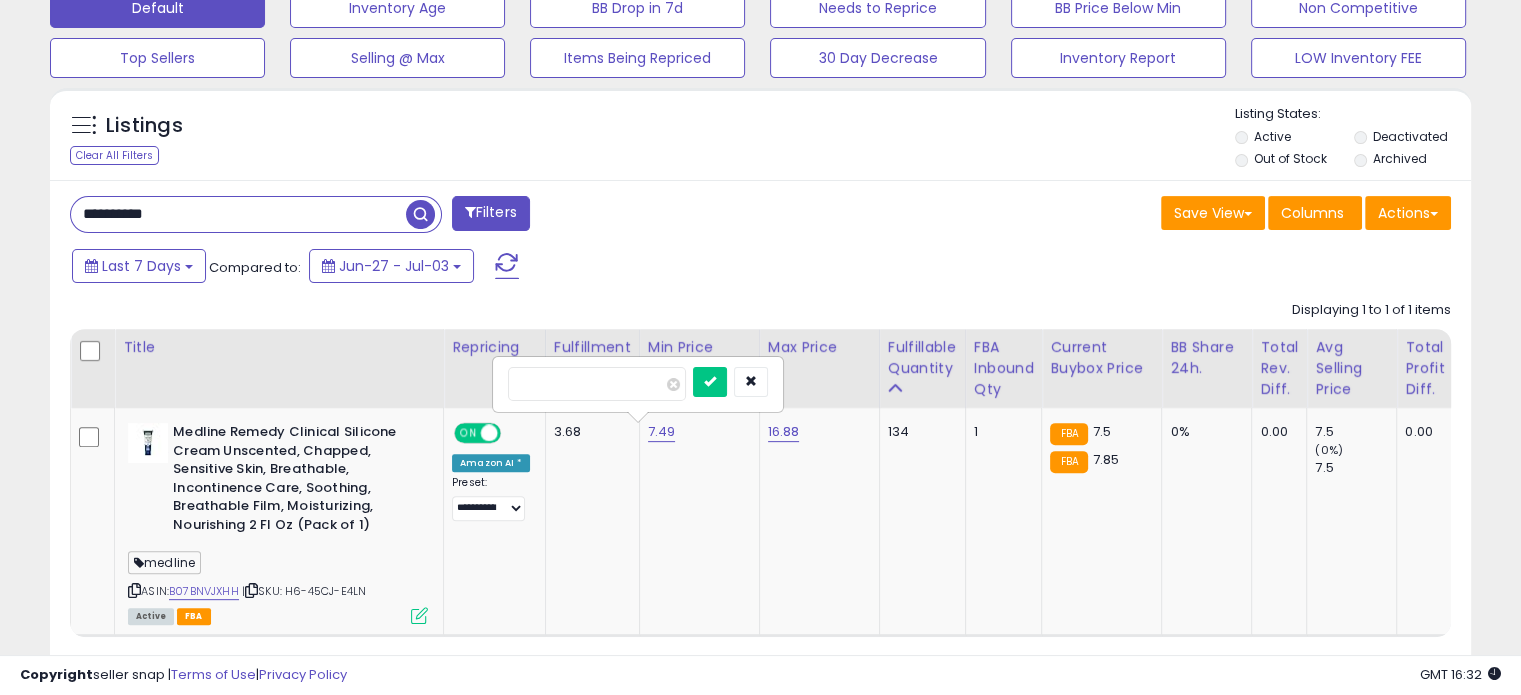 type on "****" 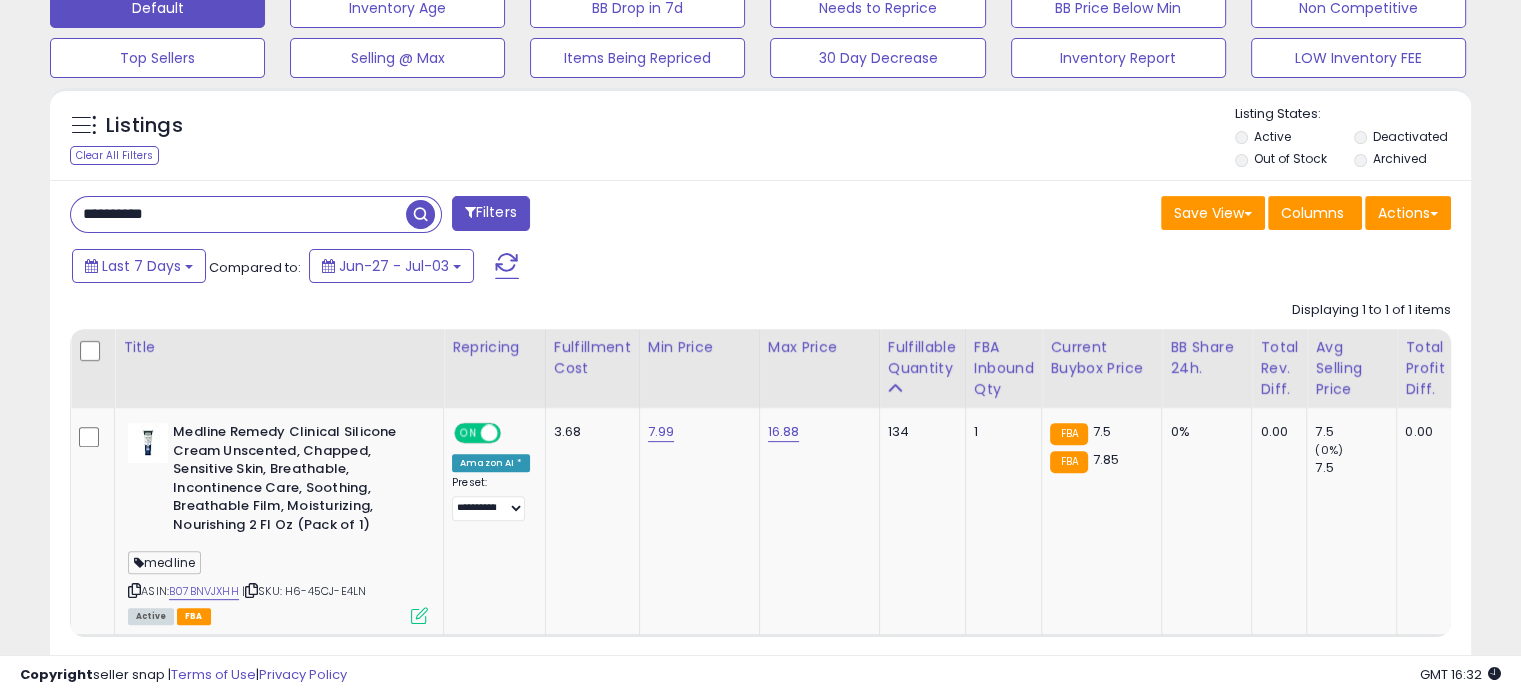 click on "**********" at bounding box center (238, 214) 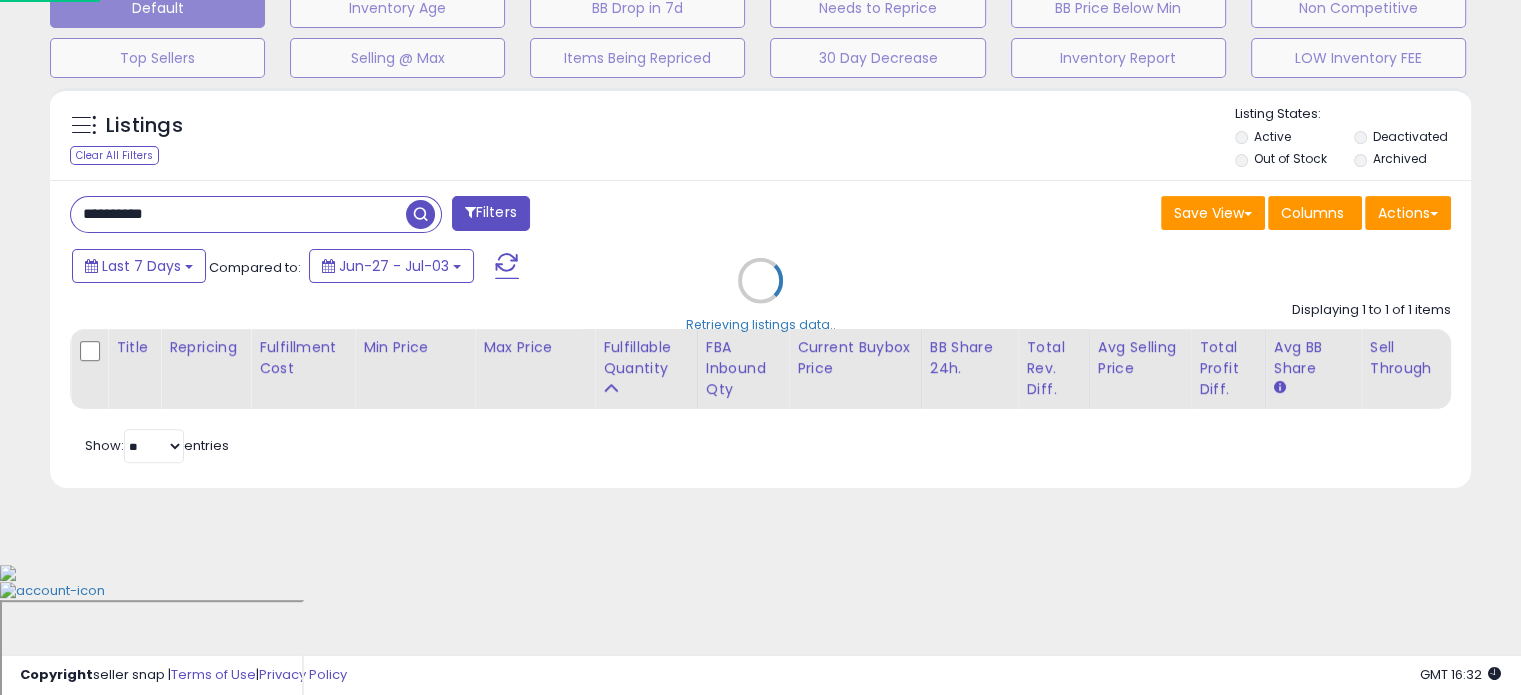 scroll, scrollTop: 999589, scrollLeft: 999168, axis: both 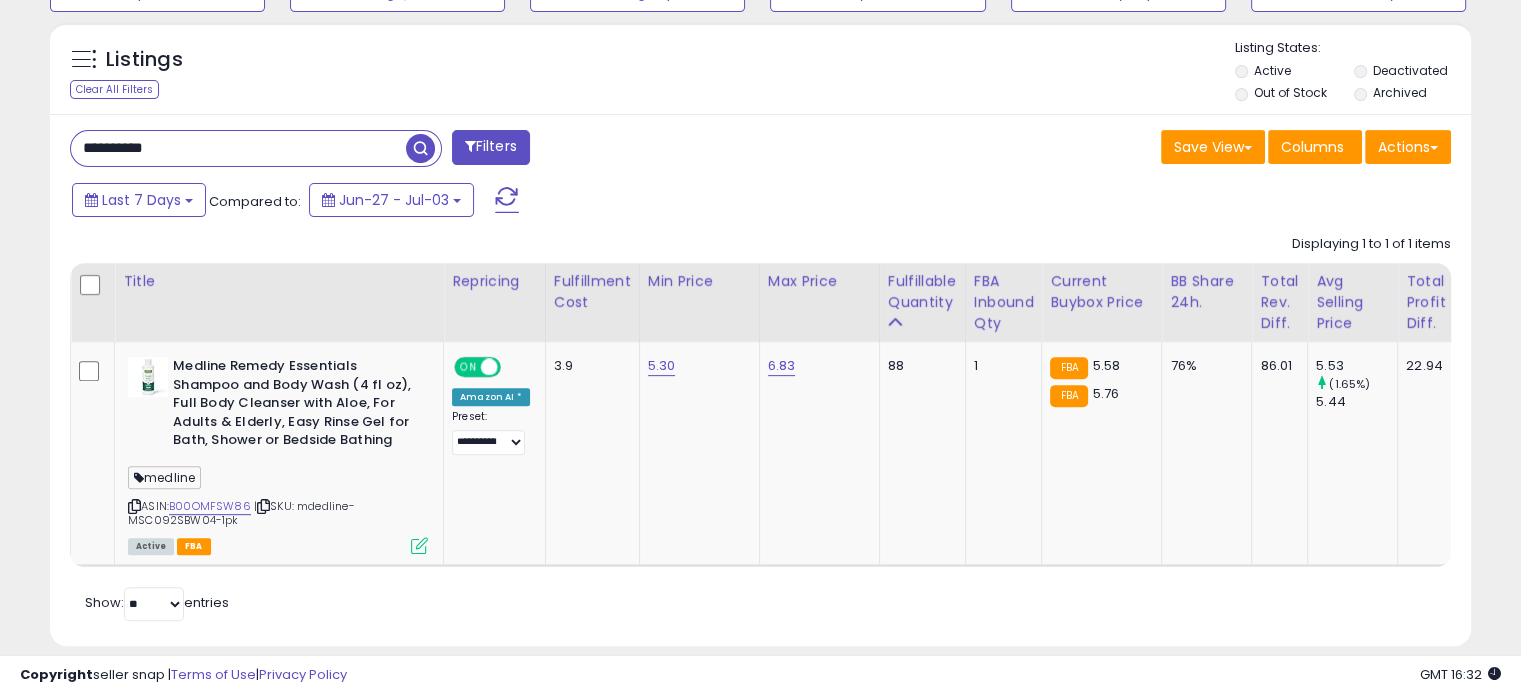 click on "**********" at bounding box center [238, 148] 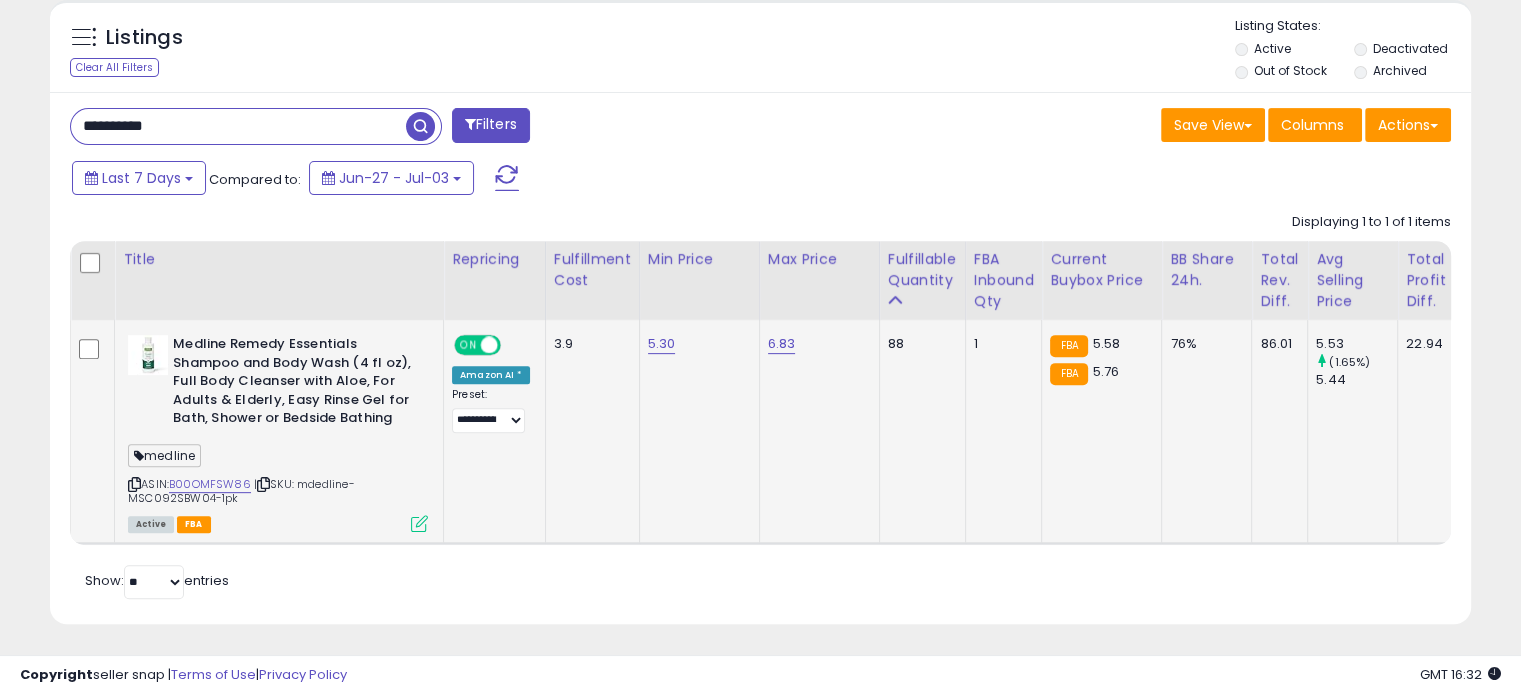 scroll, scrollTop: 747, scrollLeft: 0, axis: vertical 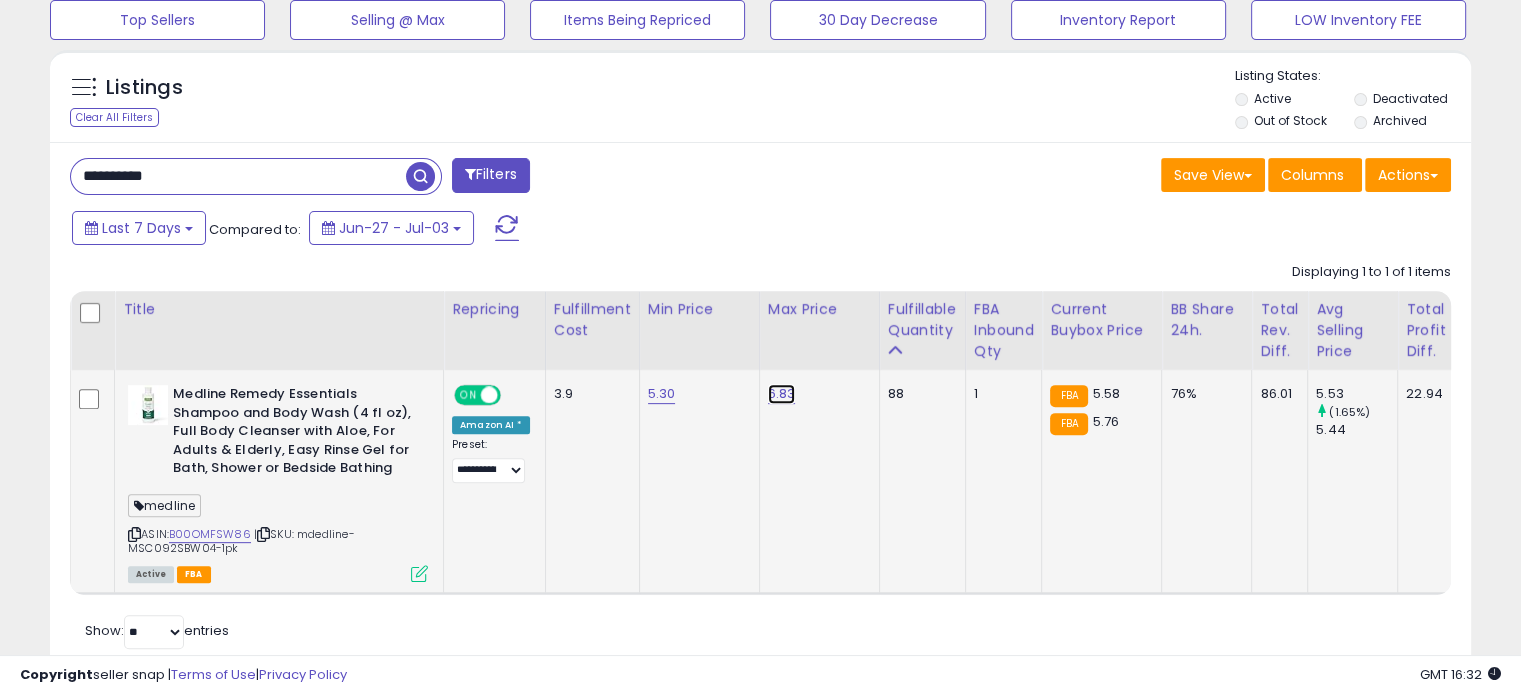 click on "6.83" at bounding box center (782, 394) 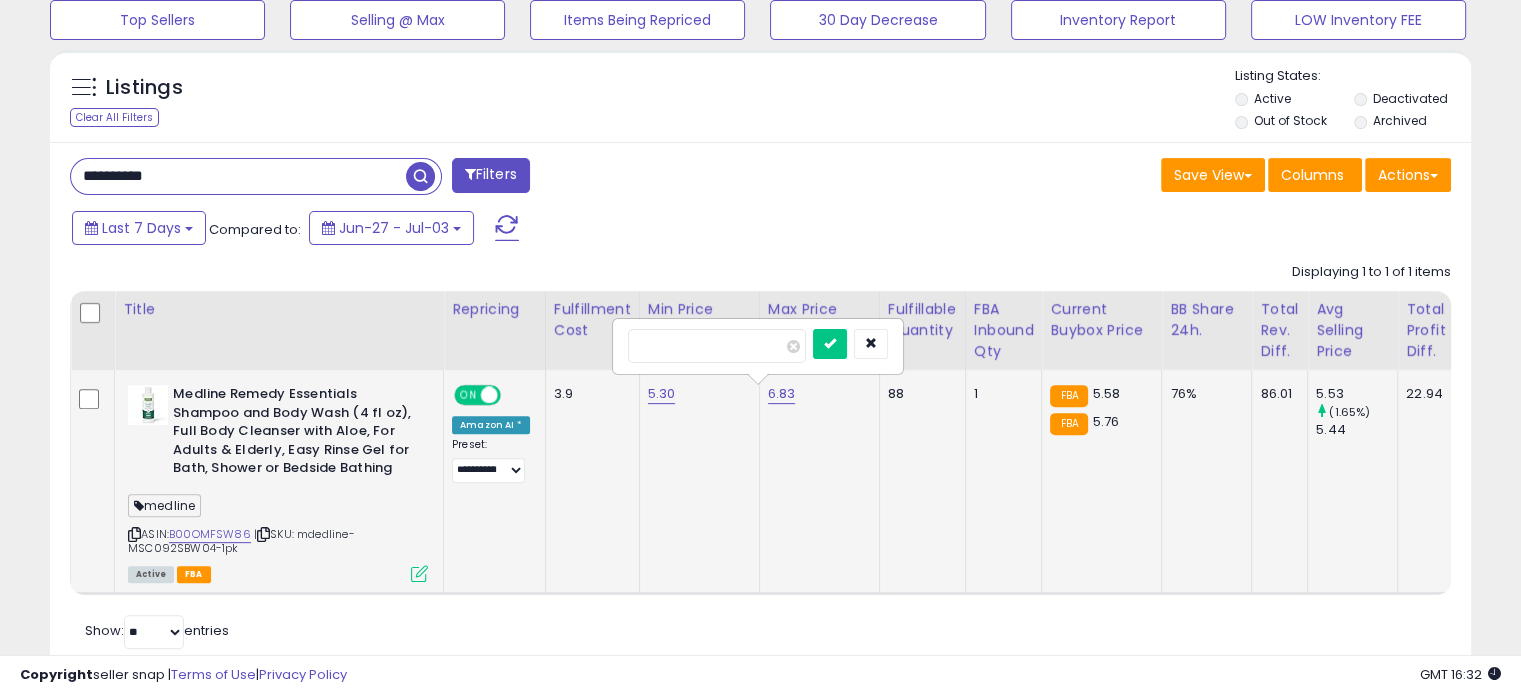 type on "*" 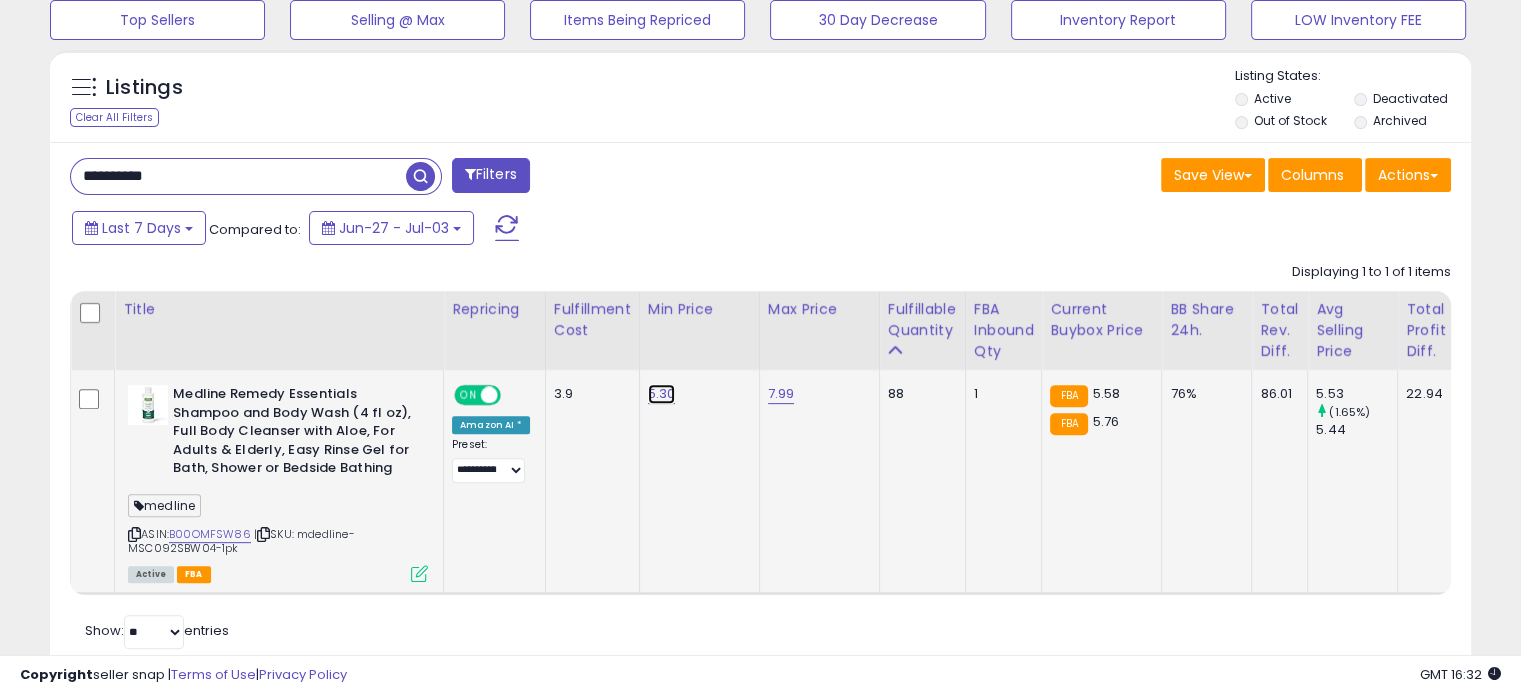 click on "5.30" at bounding box center (662, 394) 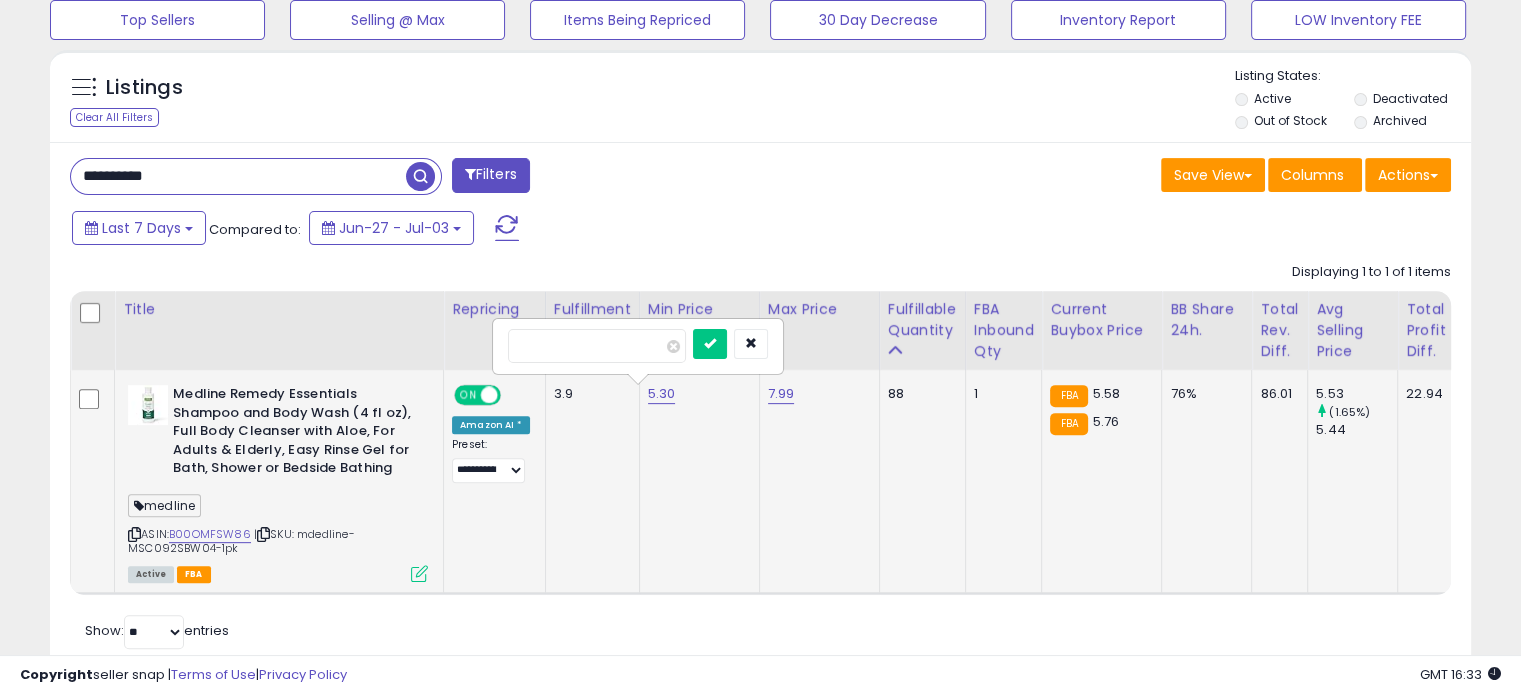 type on "****" 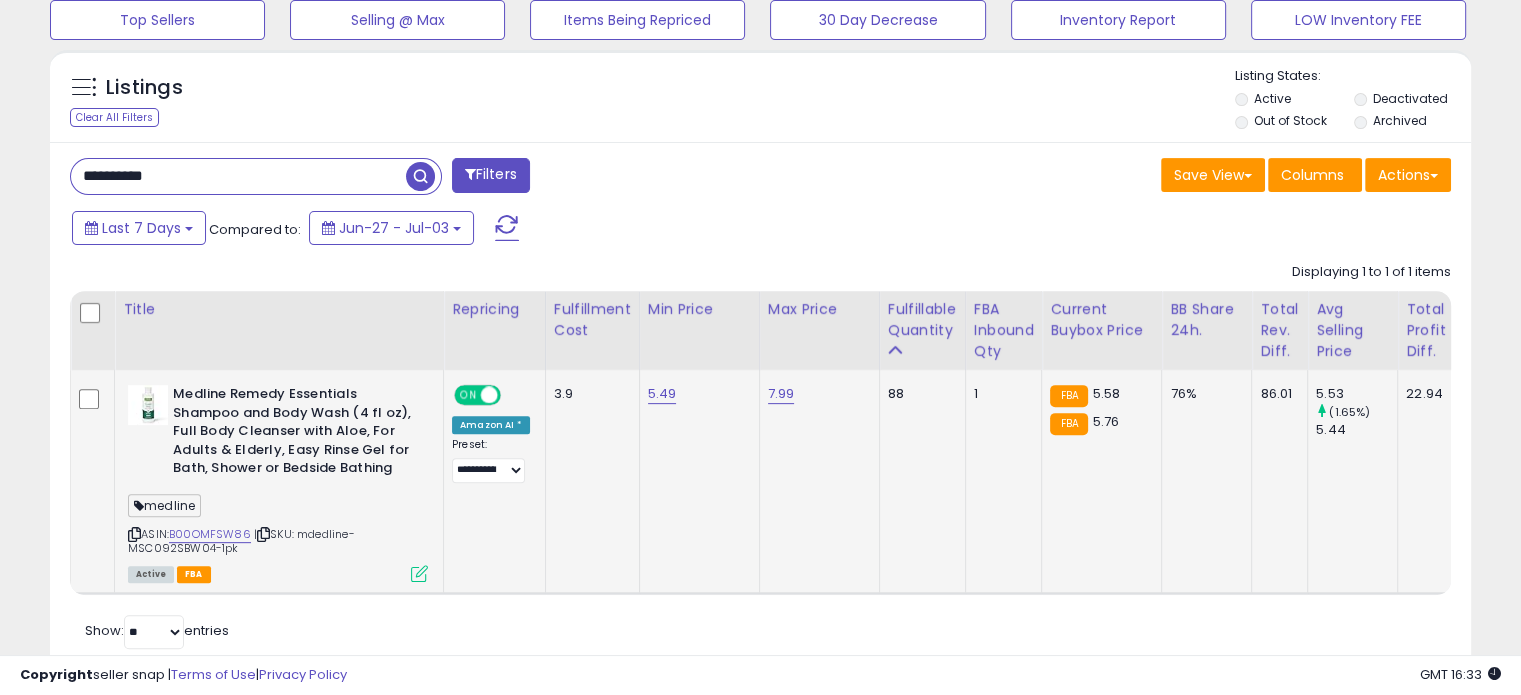 click on "**********" at bounding box center (238, 176) 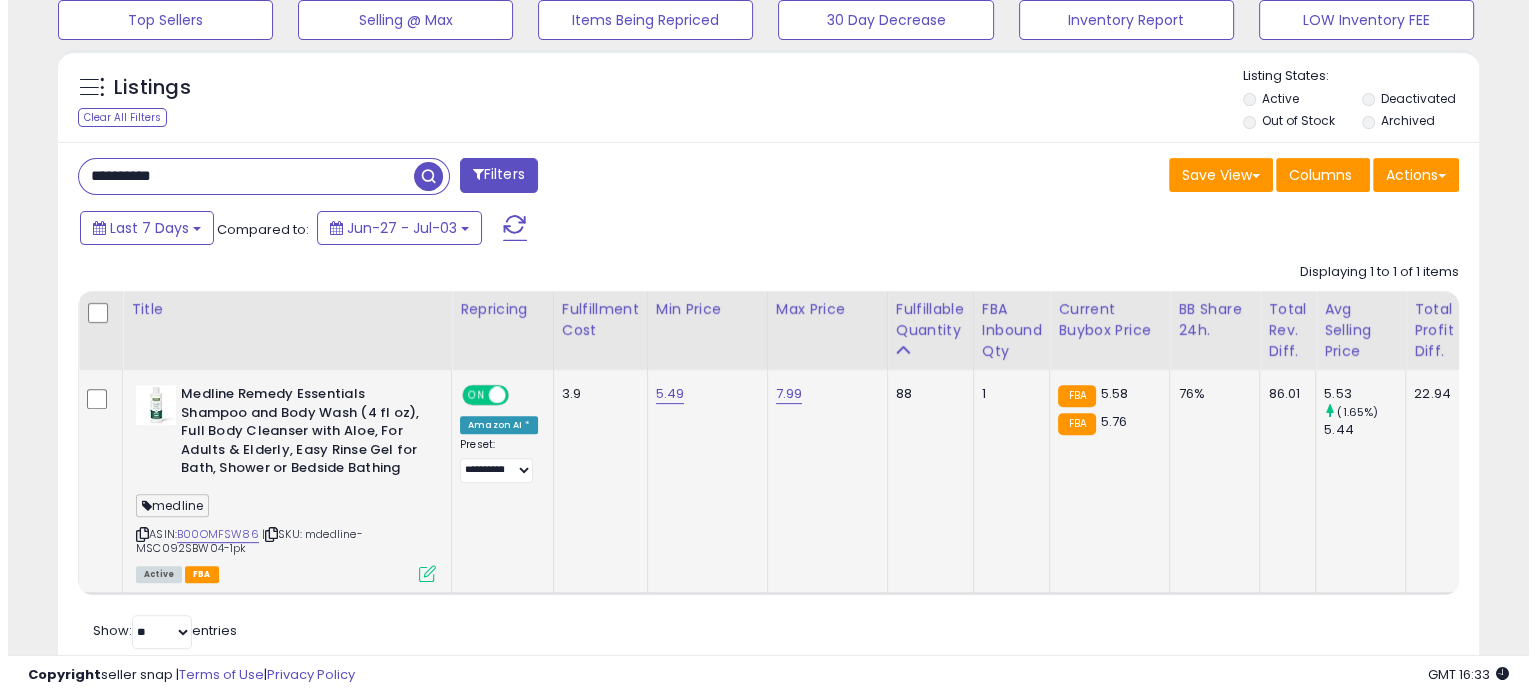 scroll, scrollTop: 508, scrollLeft: 0, axis: vertical 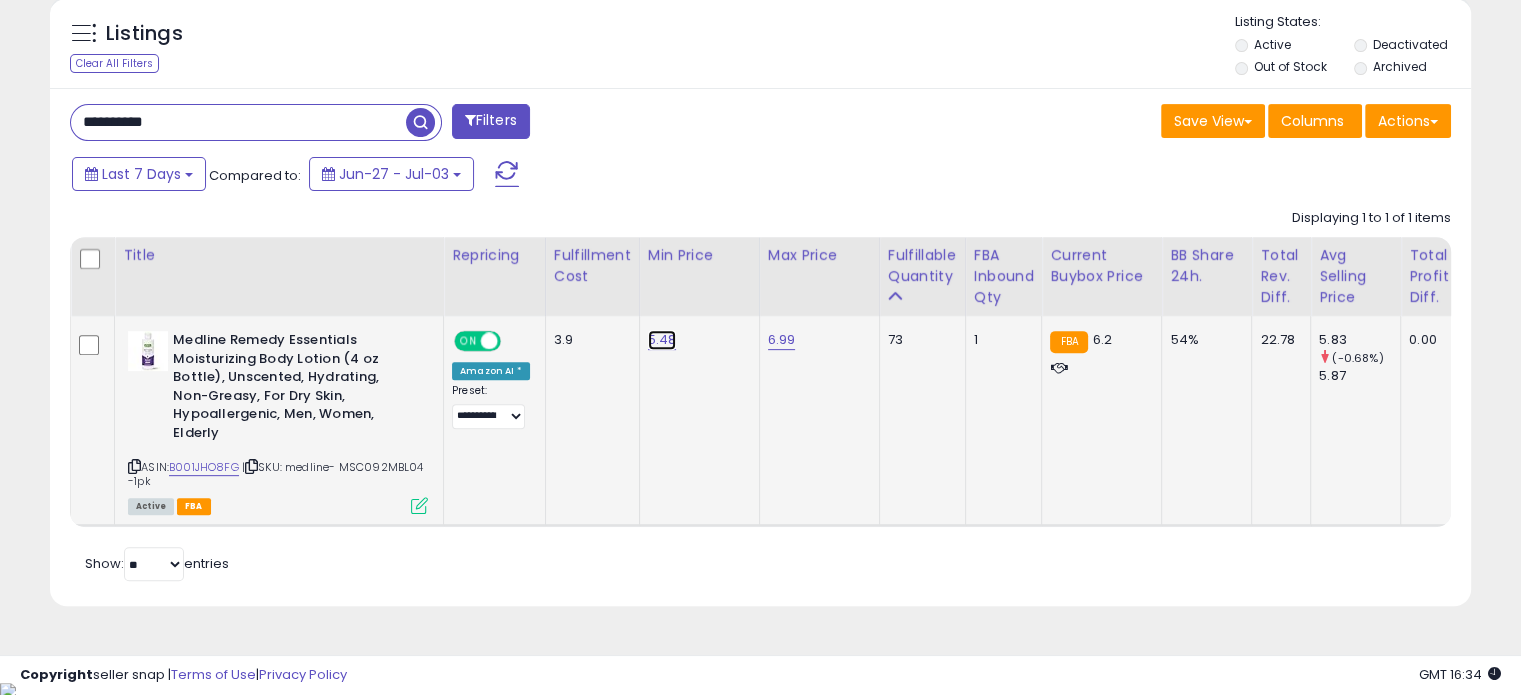 click on "5.48" at bounding box center [662, 340] 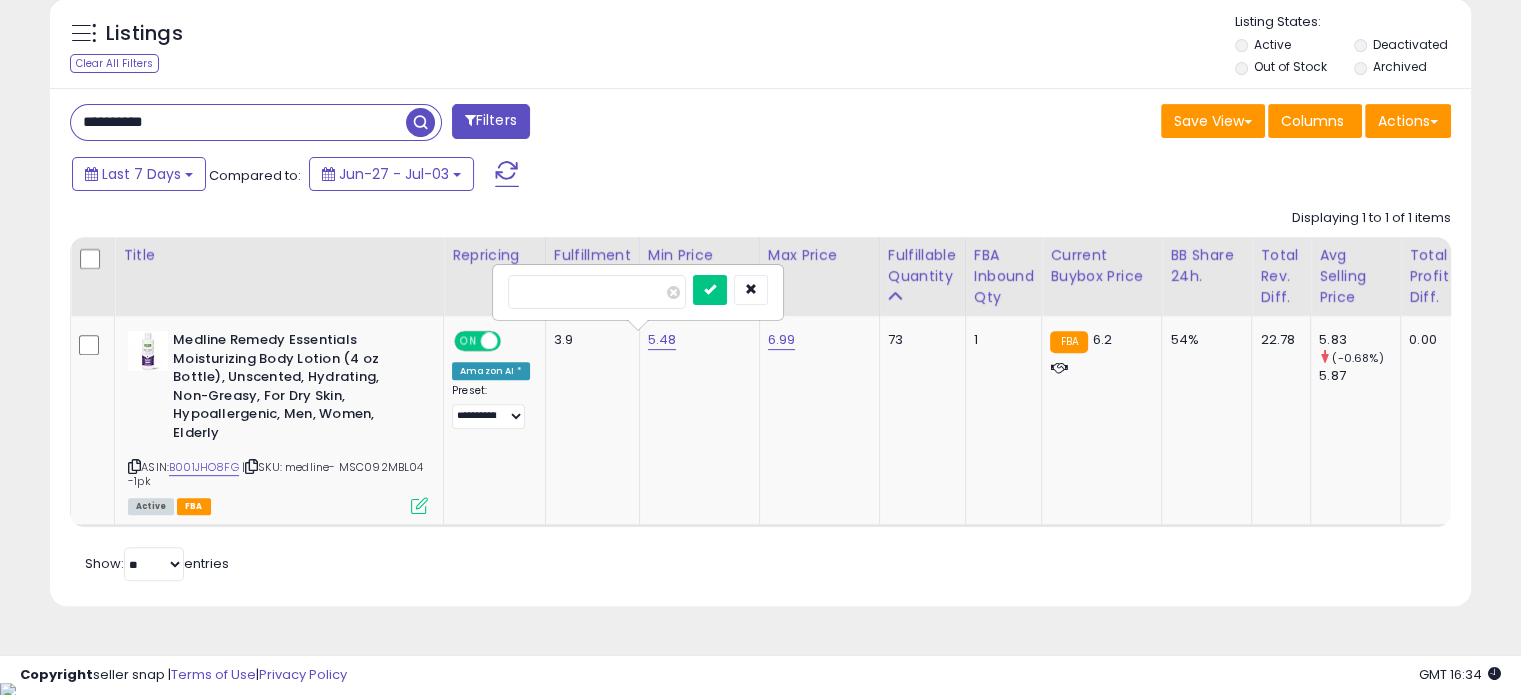 click on "**********" at bounding box center [238, 122] 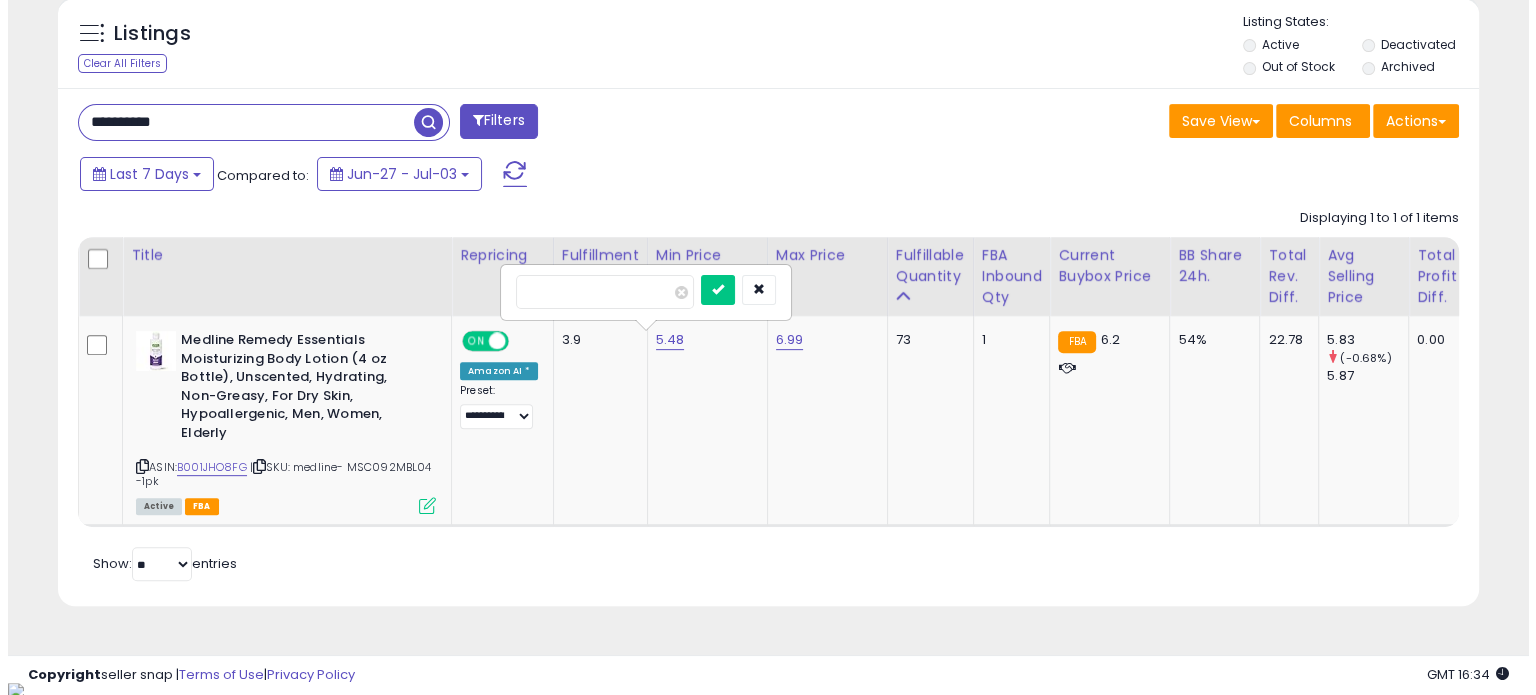 scroll, scrollTop: 508, scrollLeft: 0, axis: vertical 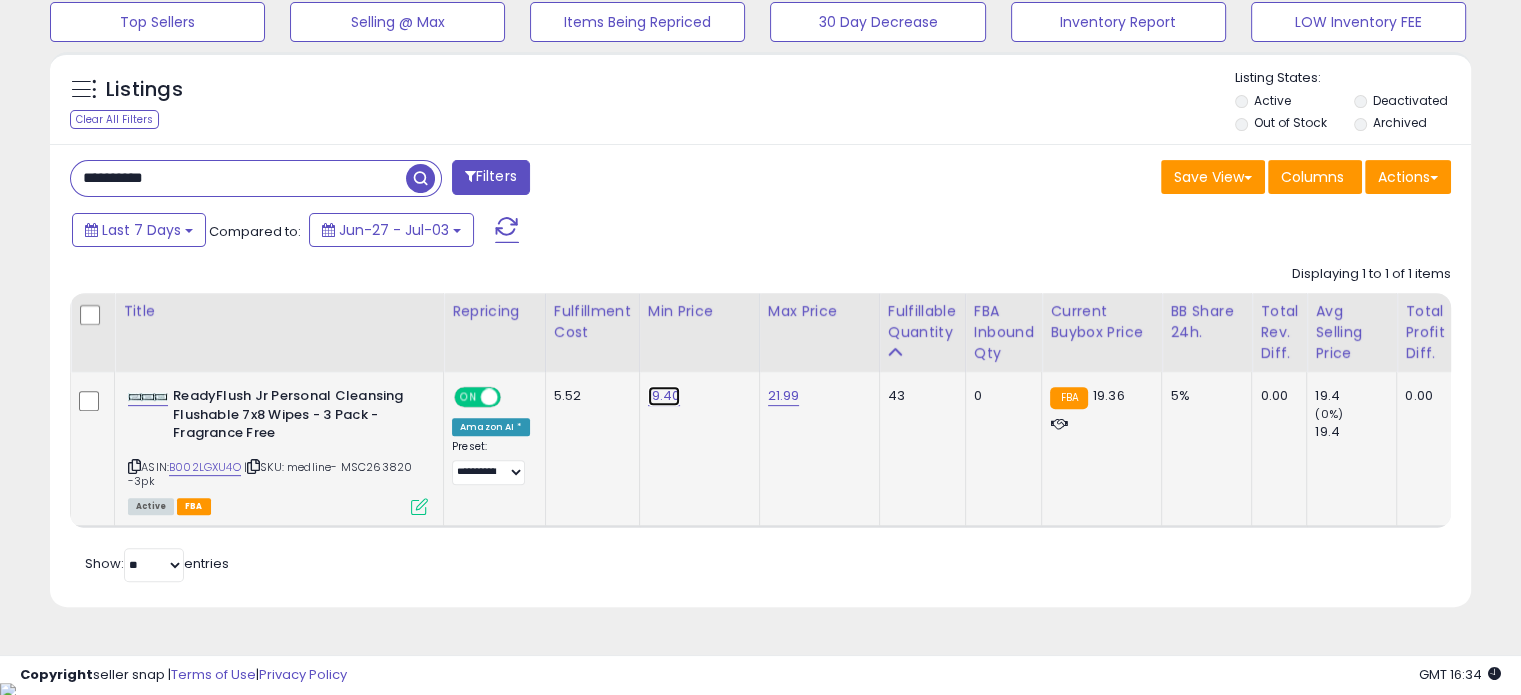 click on "19.40" at bounding box center (664, 396) 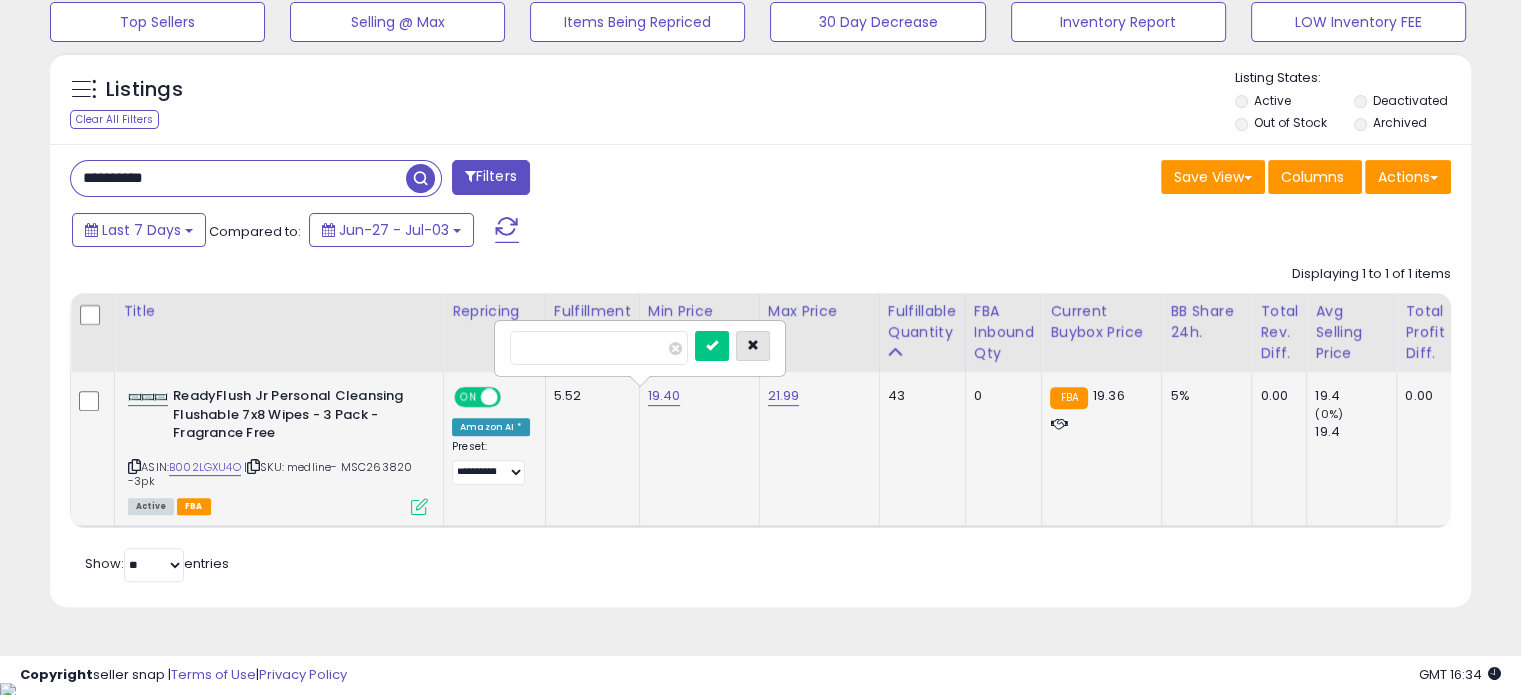 type on "*****" 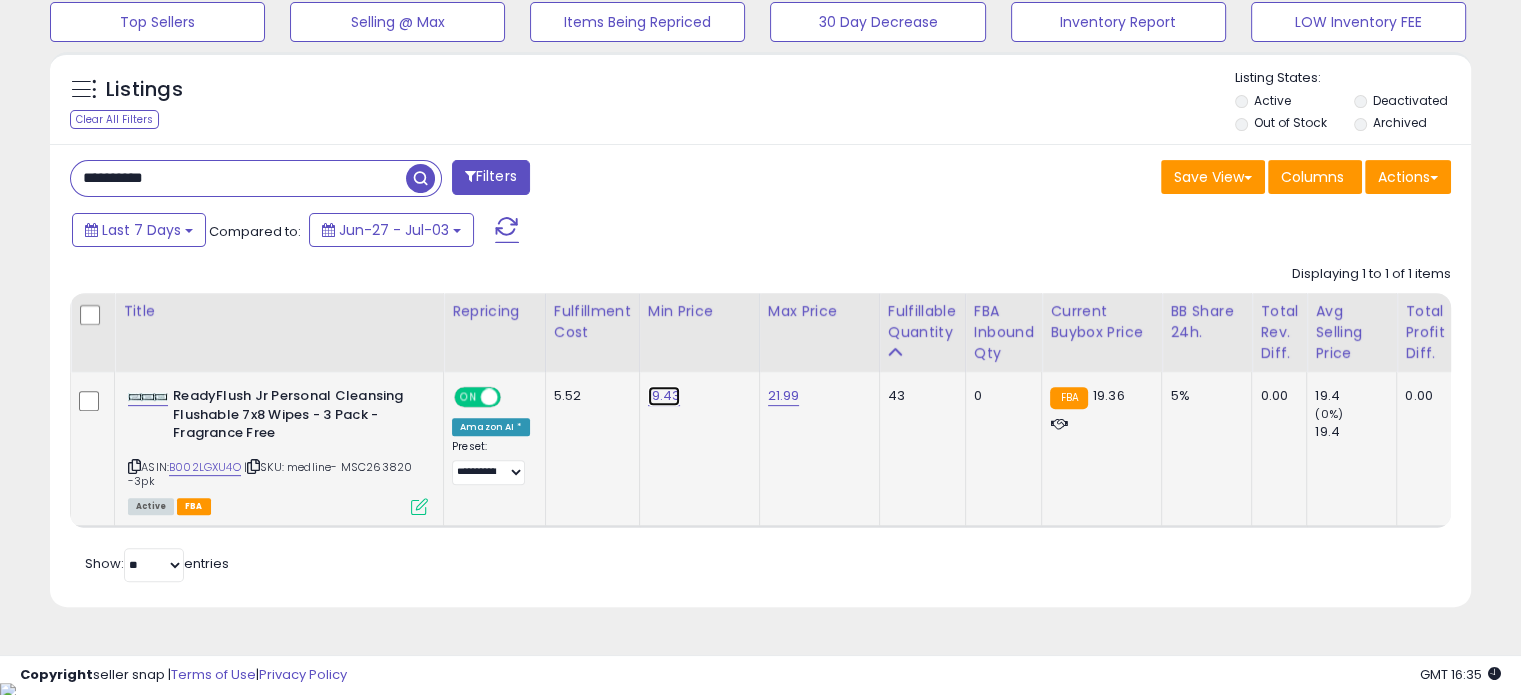 click on "19.43" at bounding box center (664, 396) 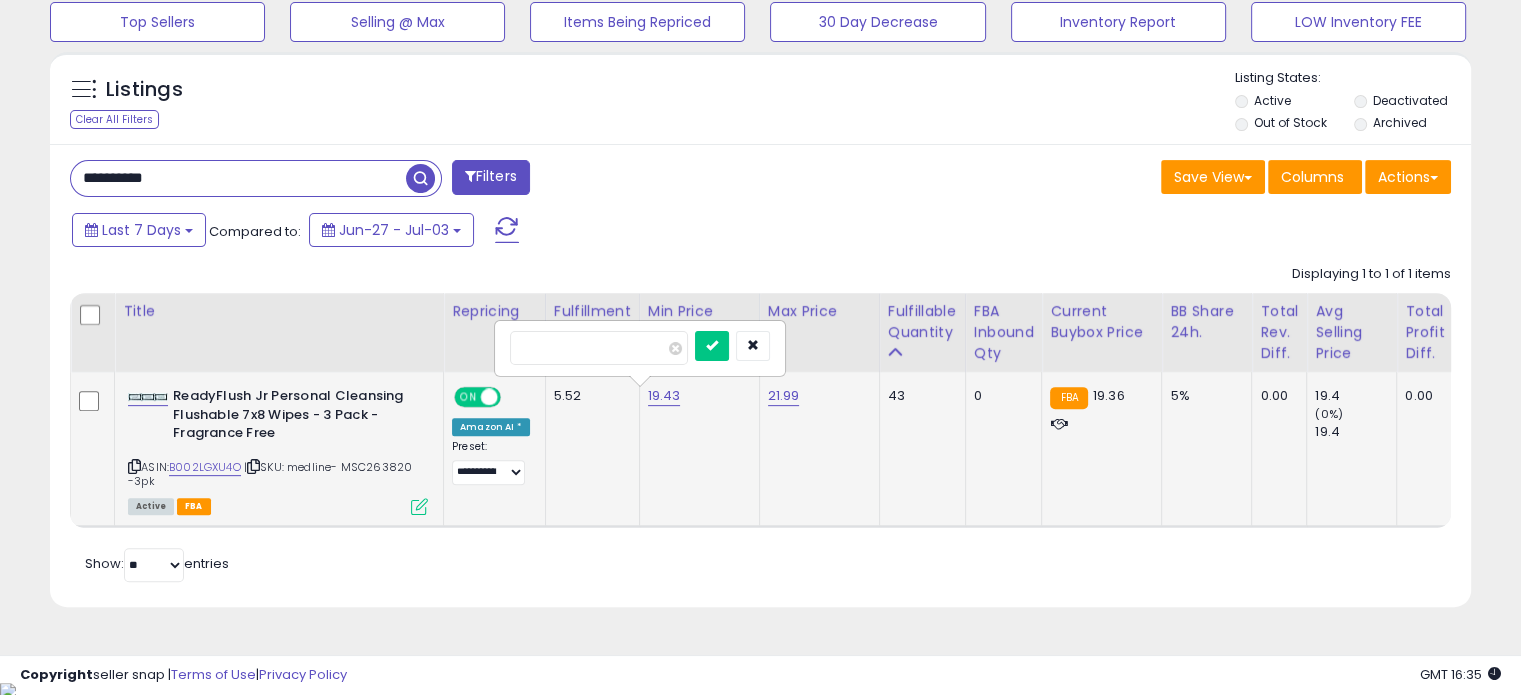 type on "****" 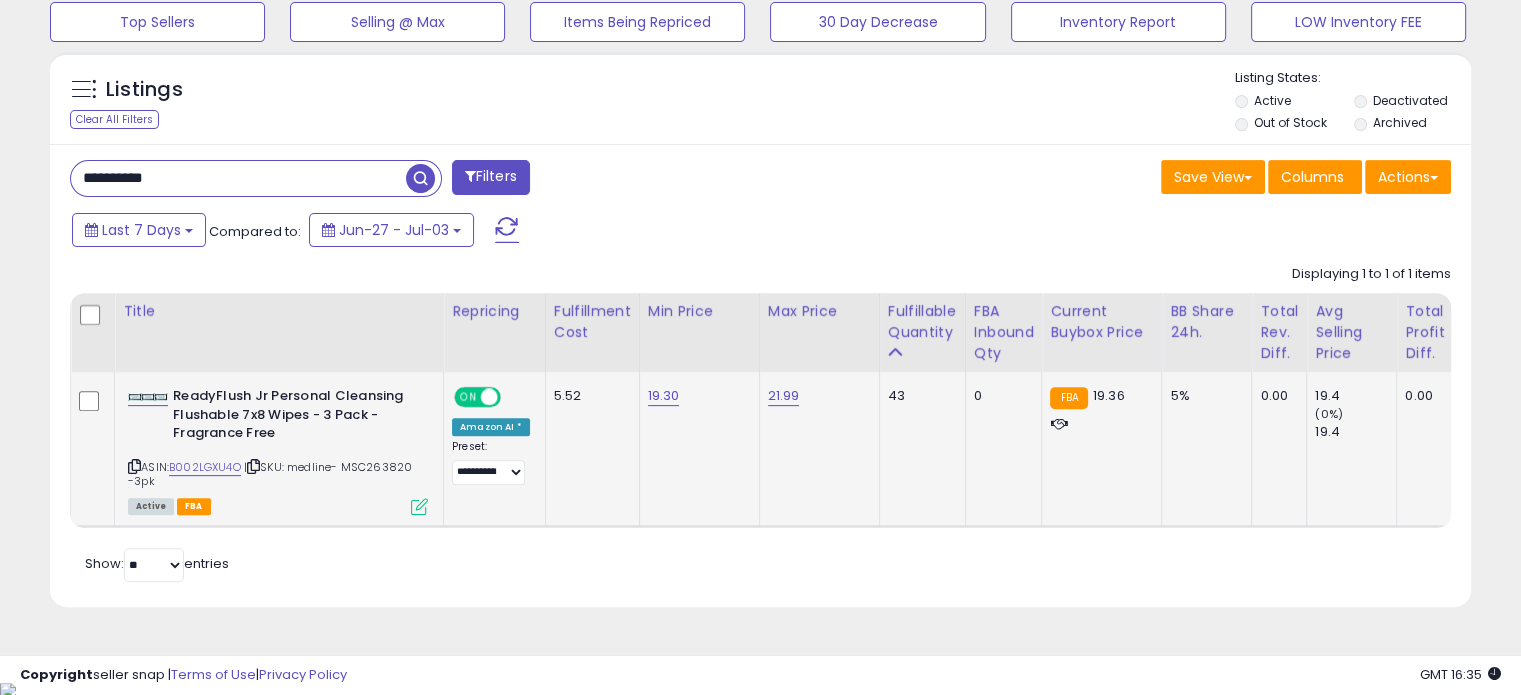 click on "**********" at bounding box center (238, 178) 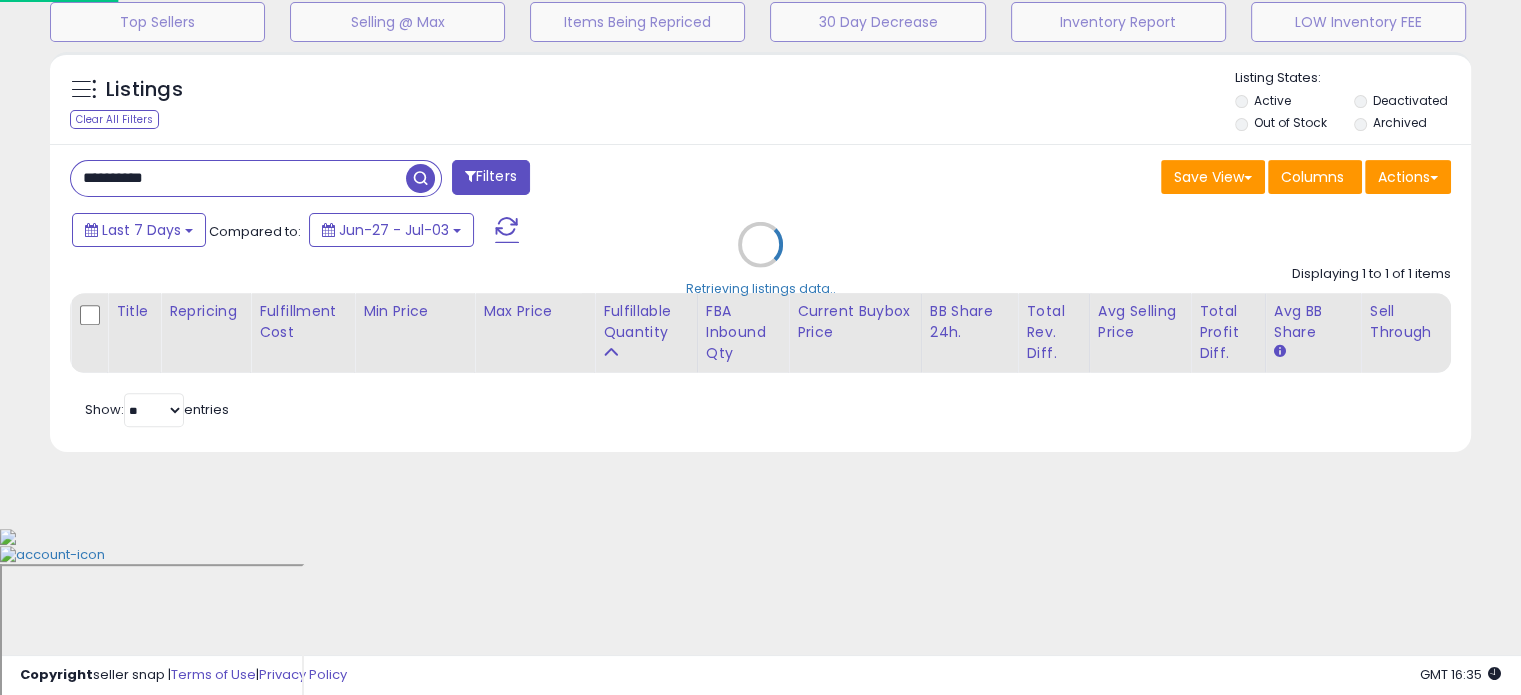 scroll, scrollTop: 999589, scrollLeft: 999168, axis: both 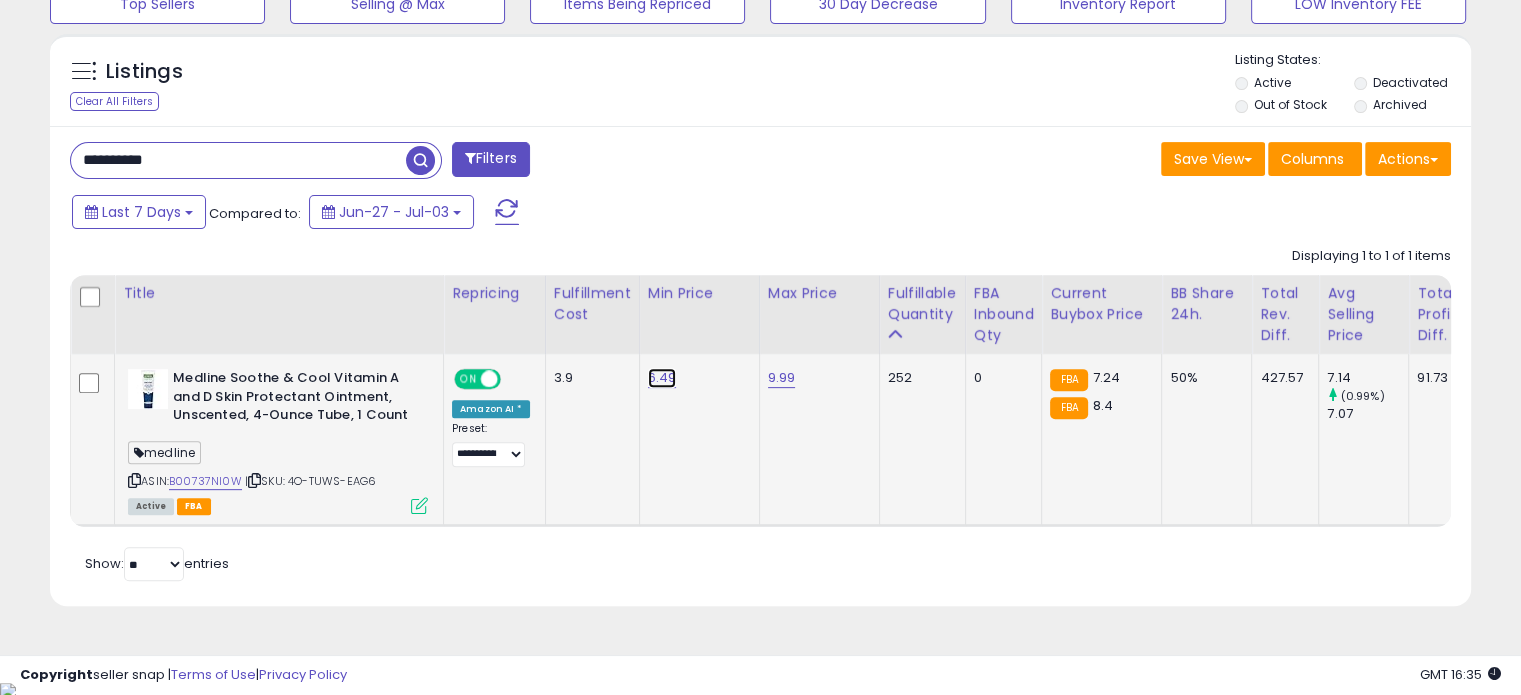 click on "6.49" at bounding box center [662, 378] 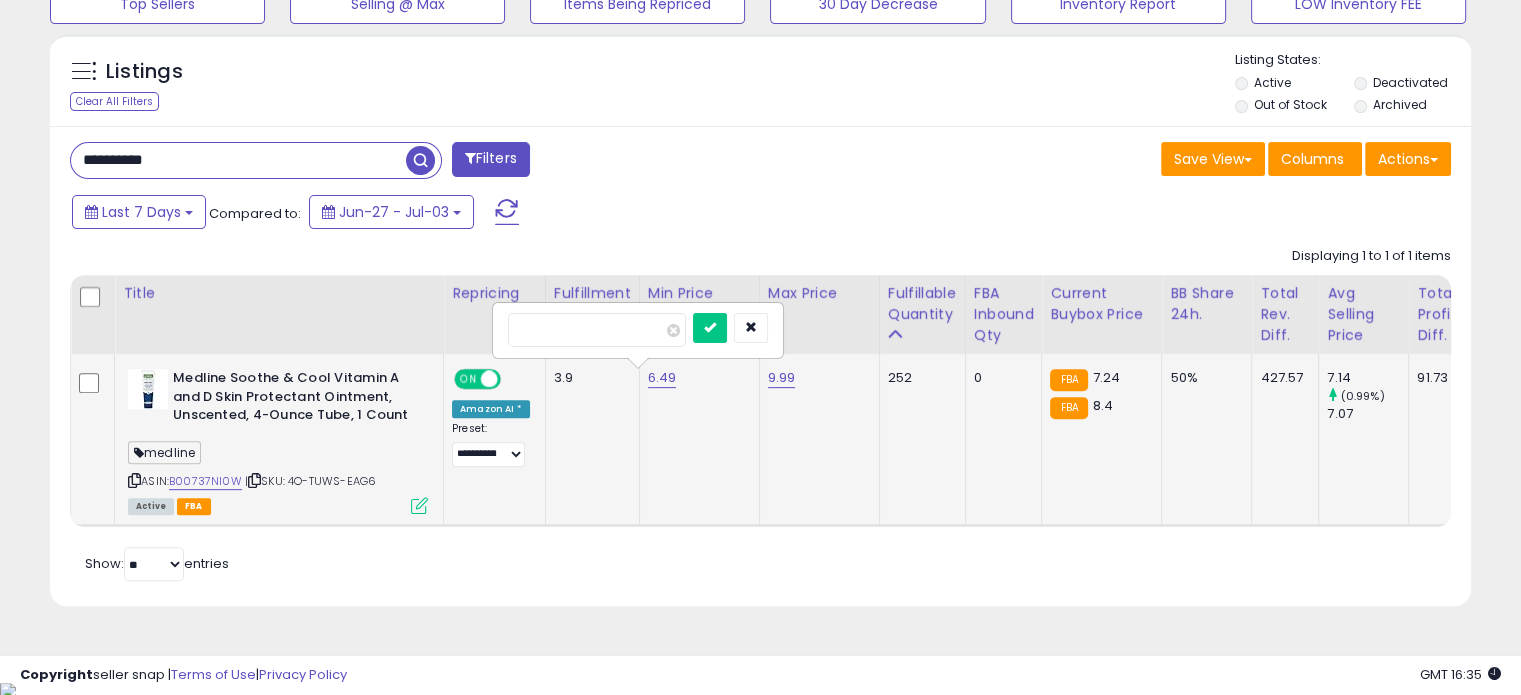 type on "*" 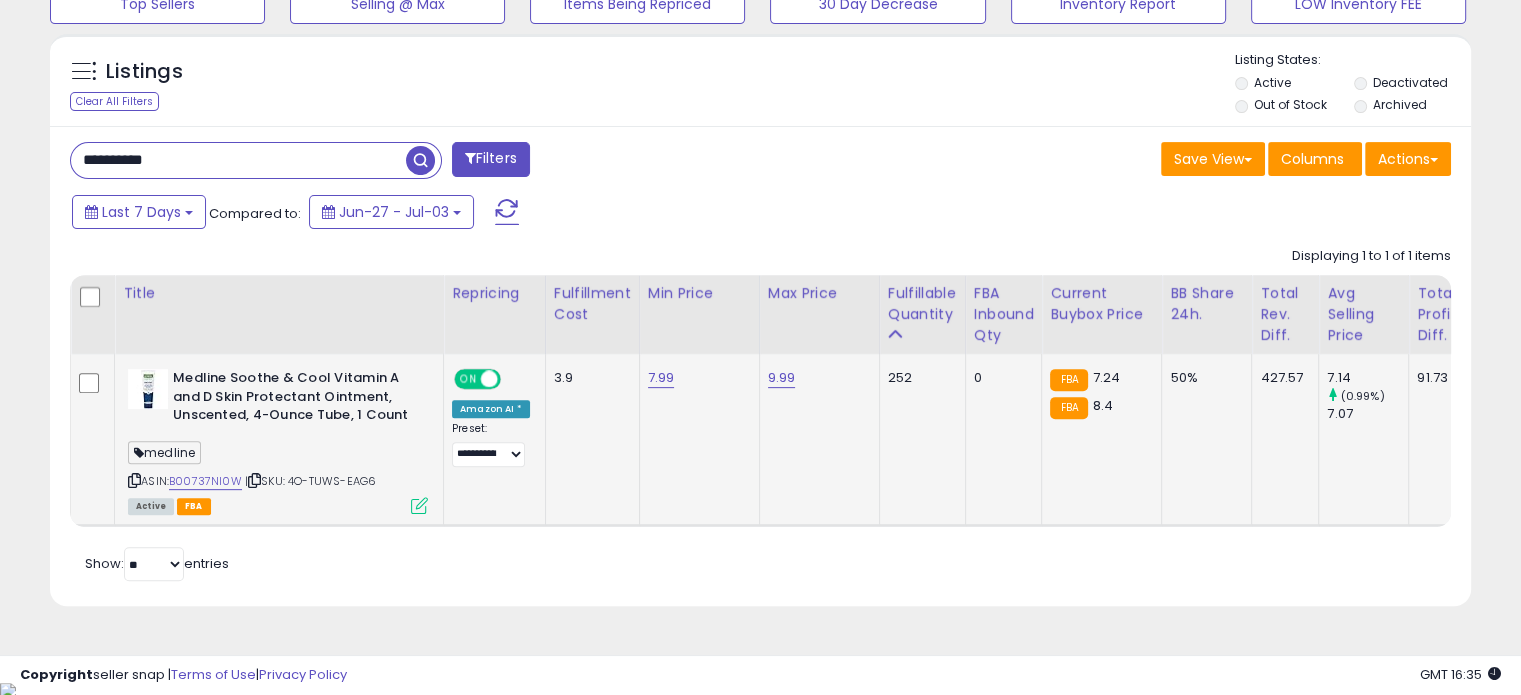 click at bounding box center [134, 480] 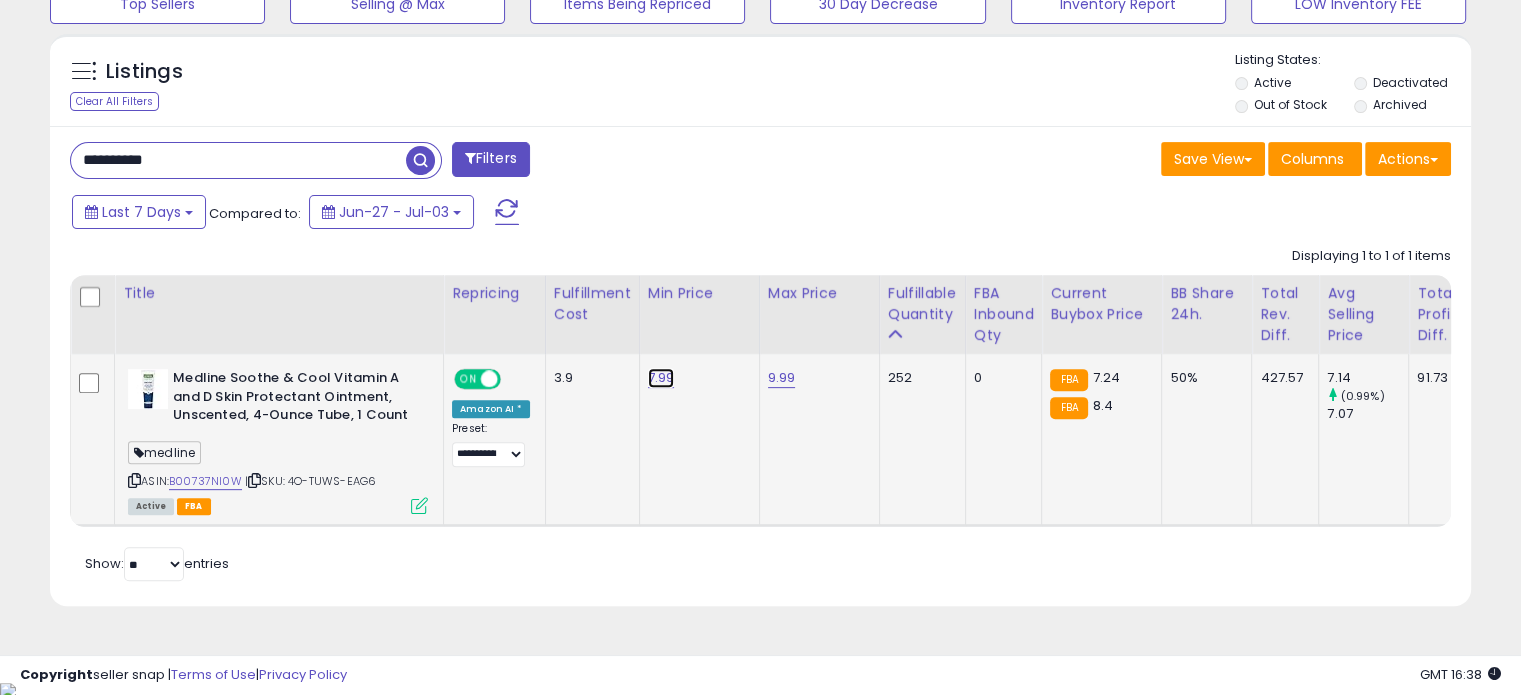 click on "7.99" at bounding box center [661, 378] 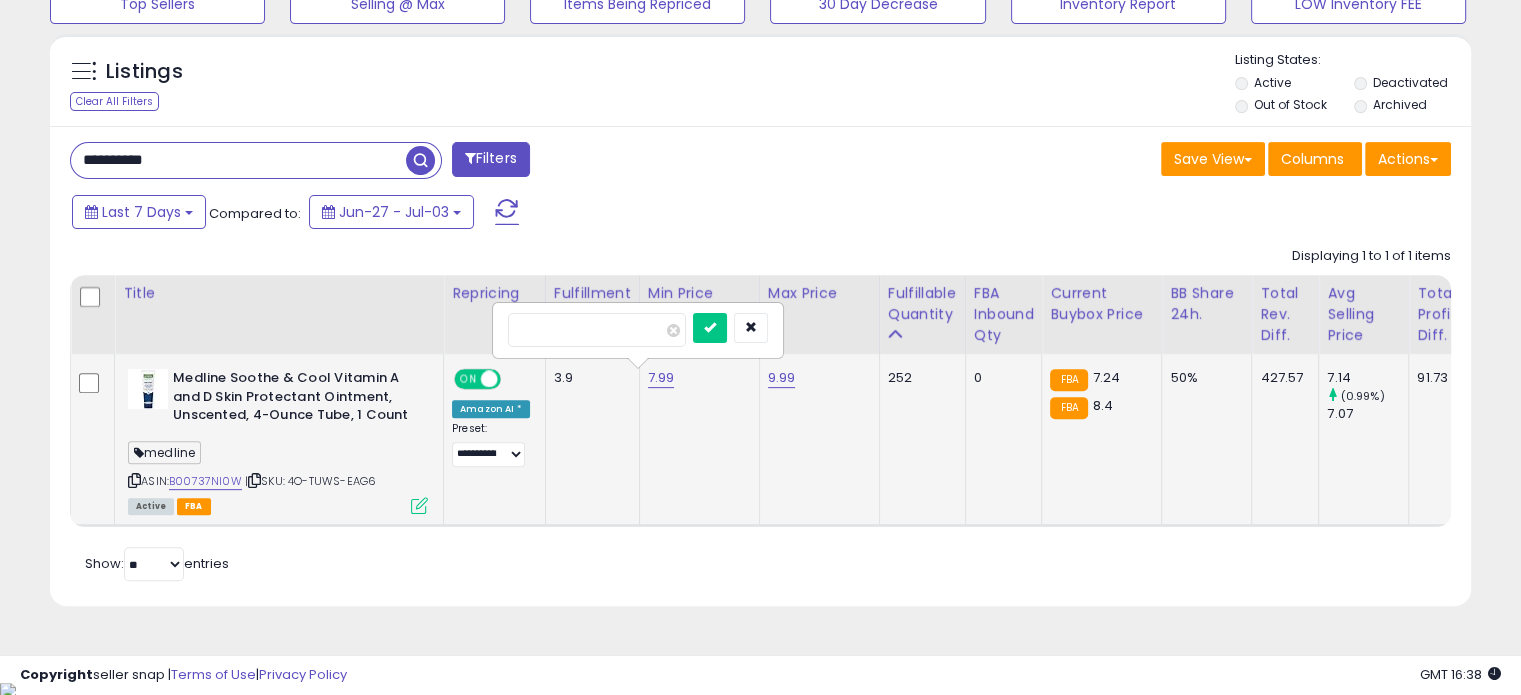 type on "****" 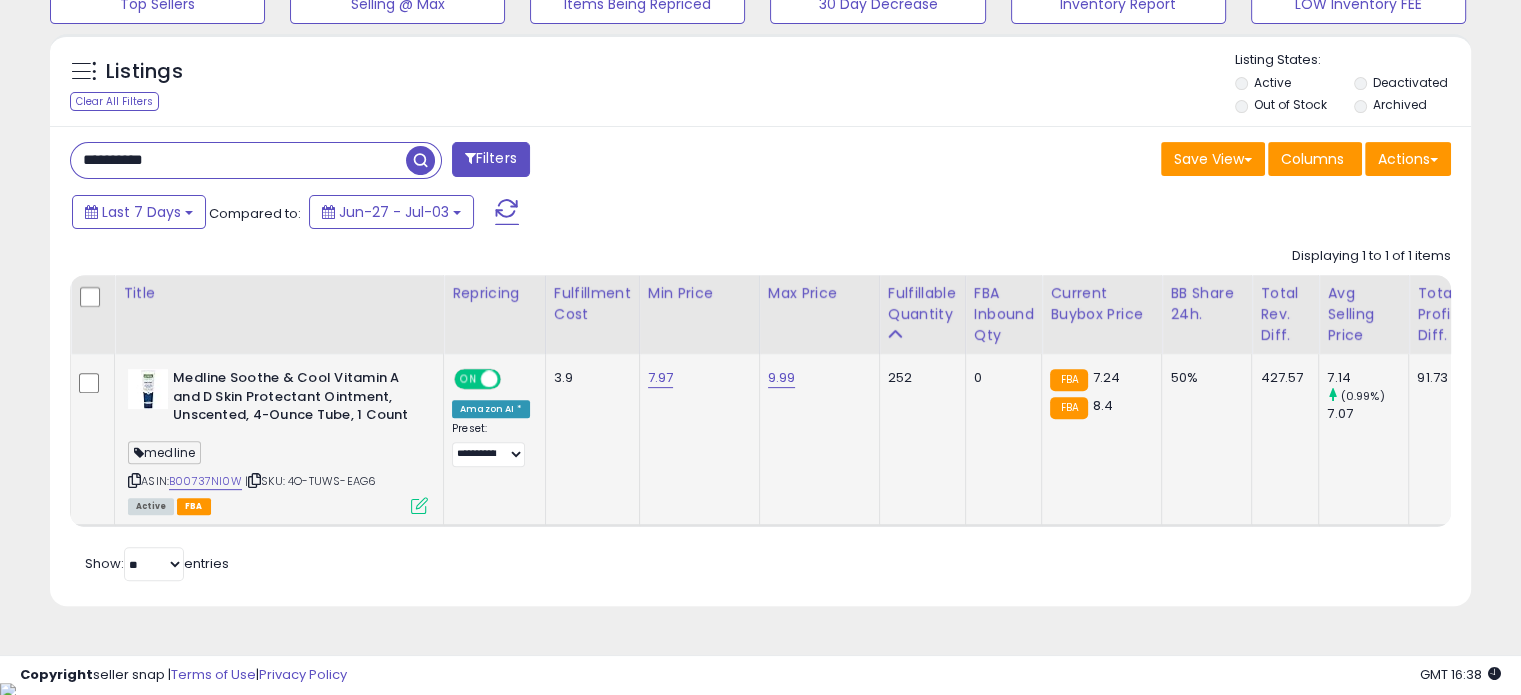 click on "**********" at bounding box center [238, 160] 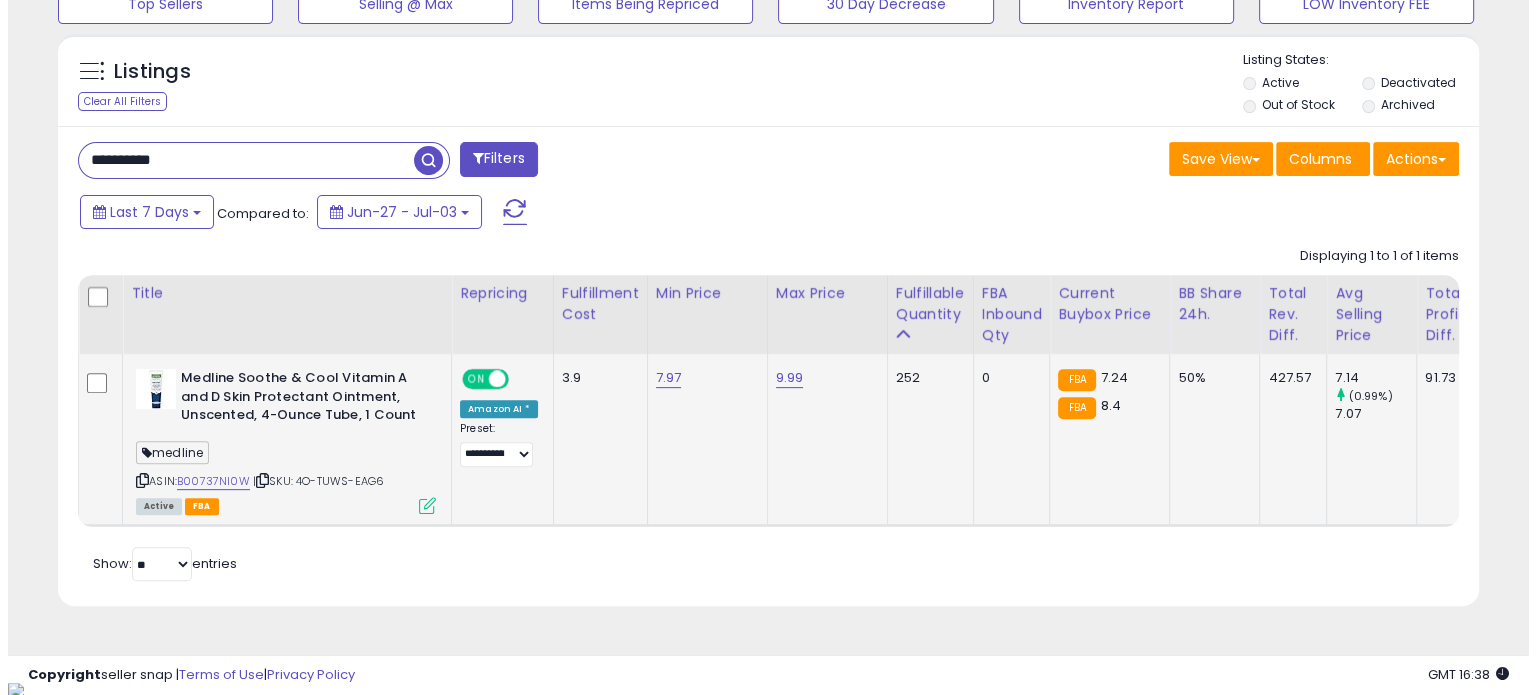 scroll, scrollTop: 508, scrollLeft: 0, axis: vertical 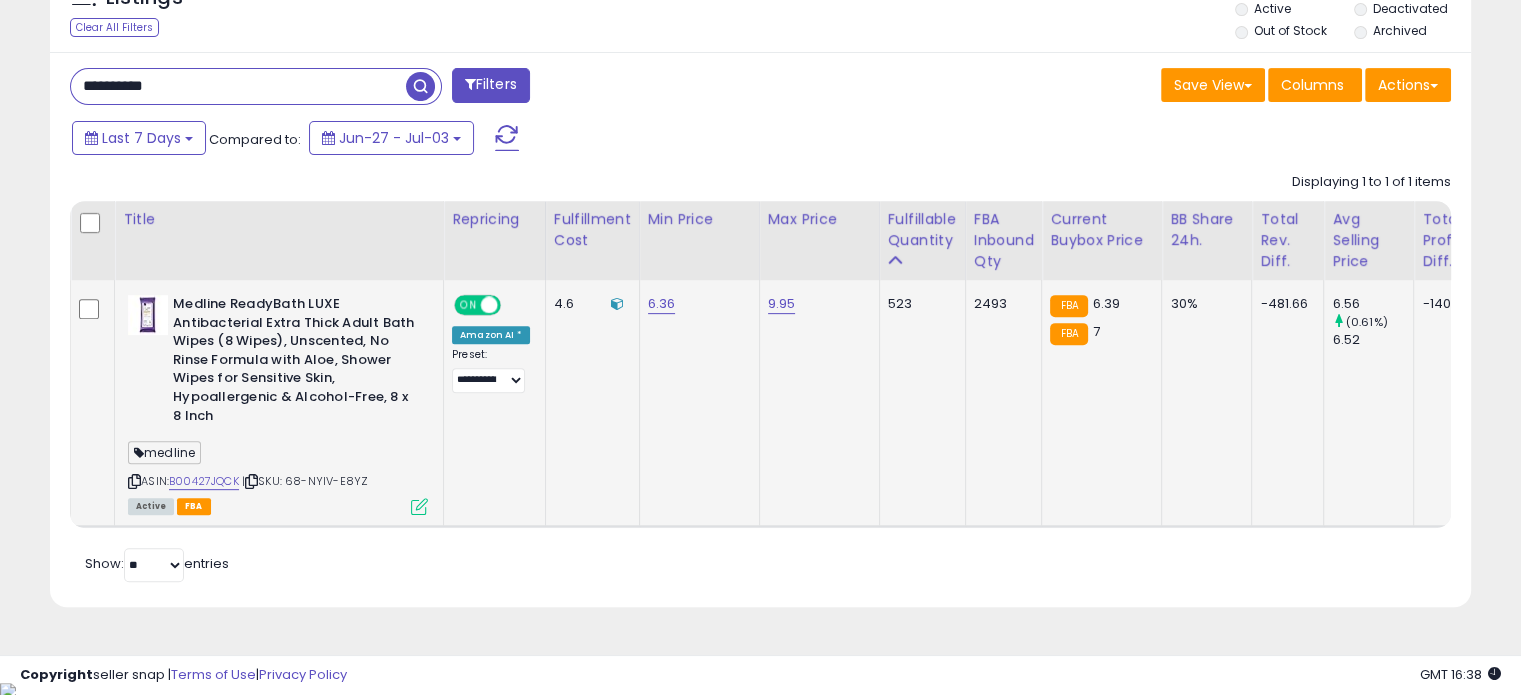 click at bounding box center (134, 481) 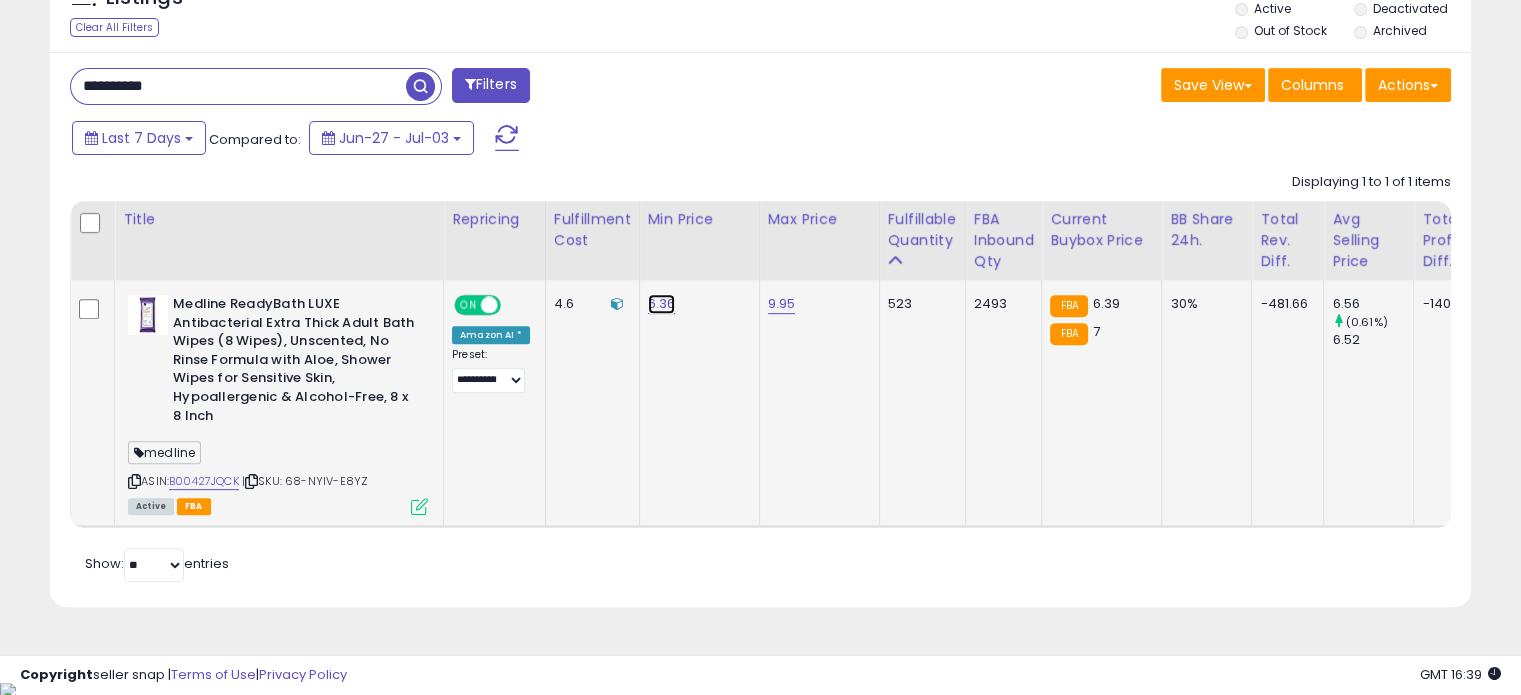 click on "6.36" at bounding box center (662, 304) 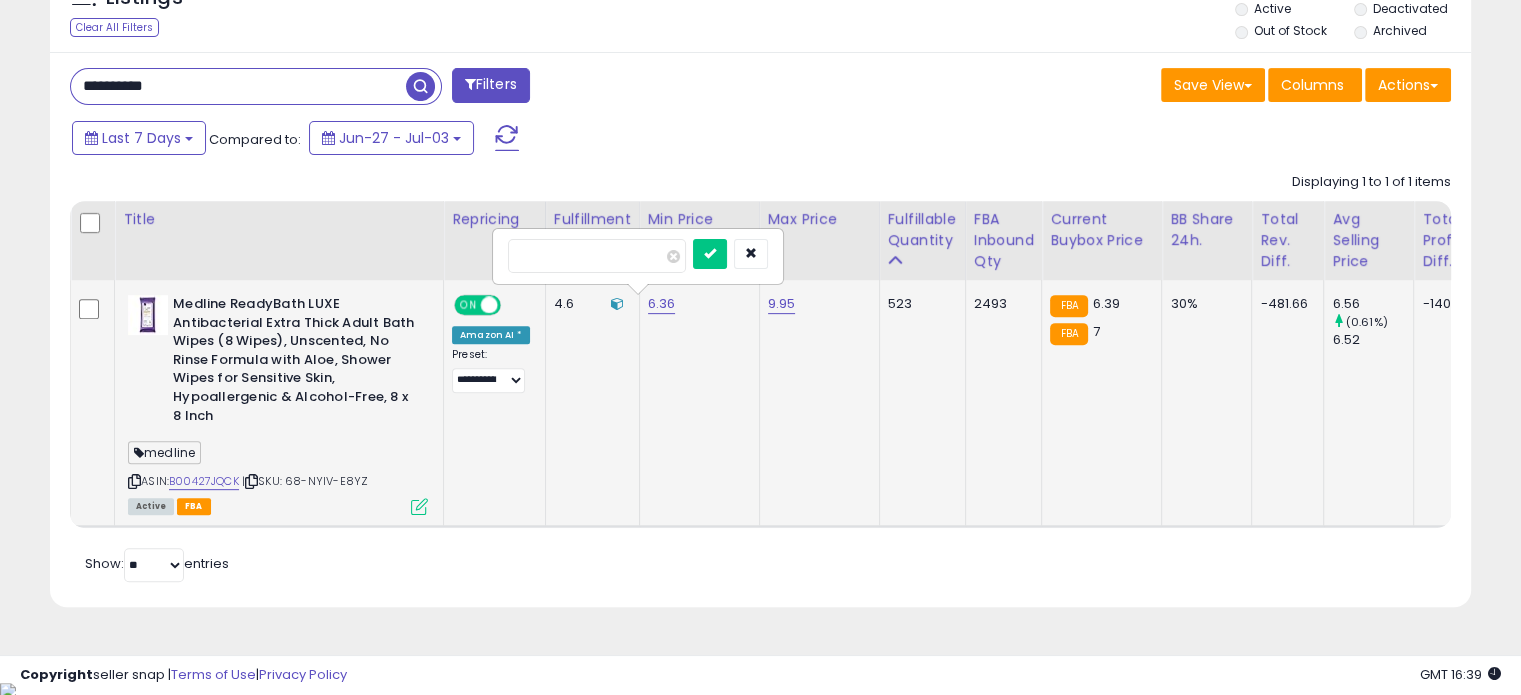 type on "*" 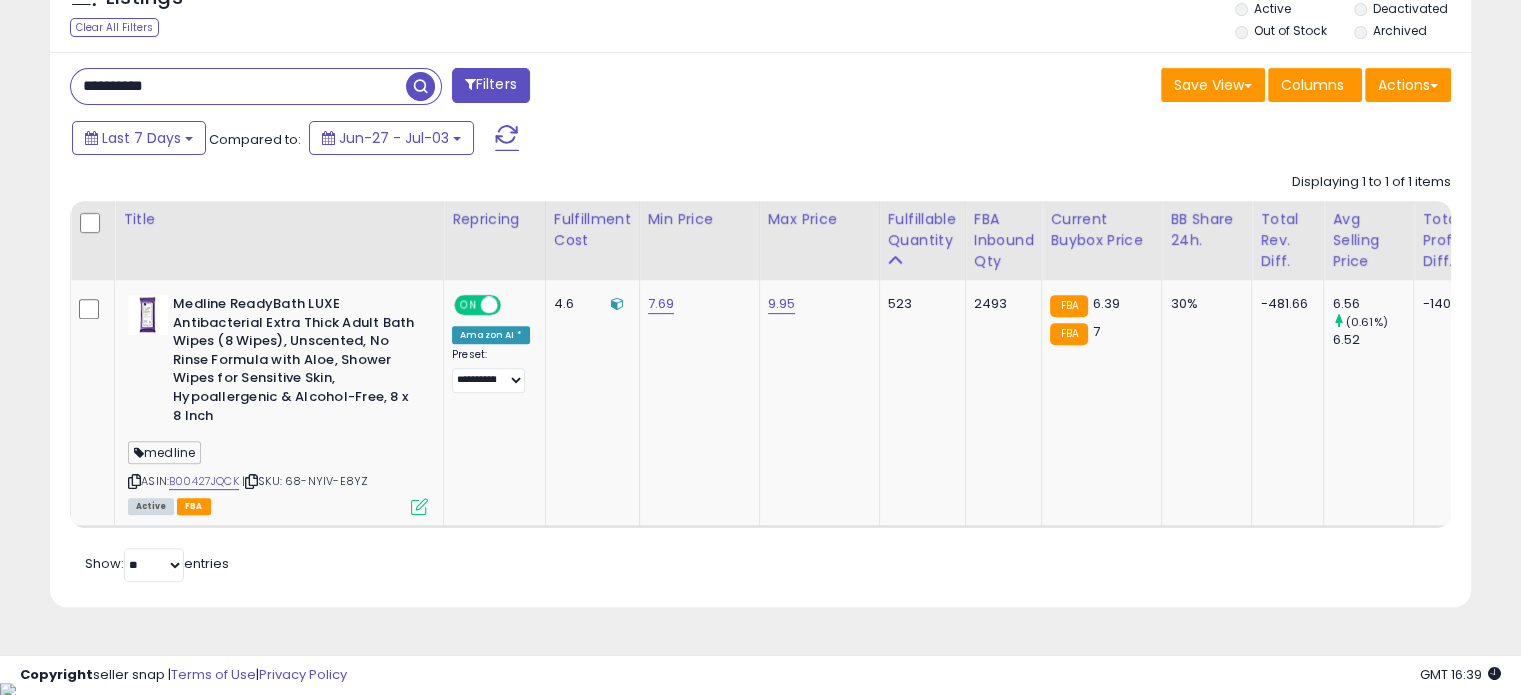 click on "**********" at bounding box center [238, 86] 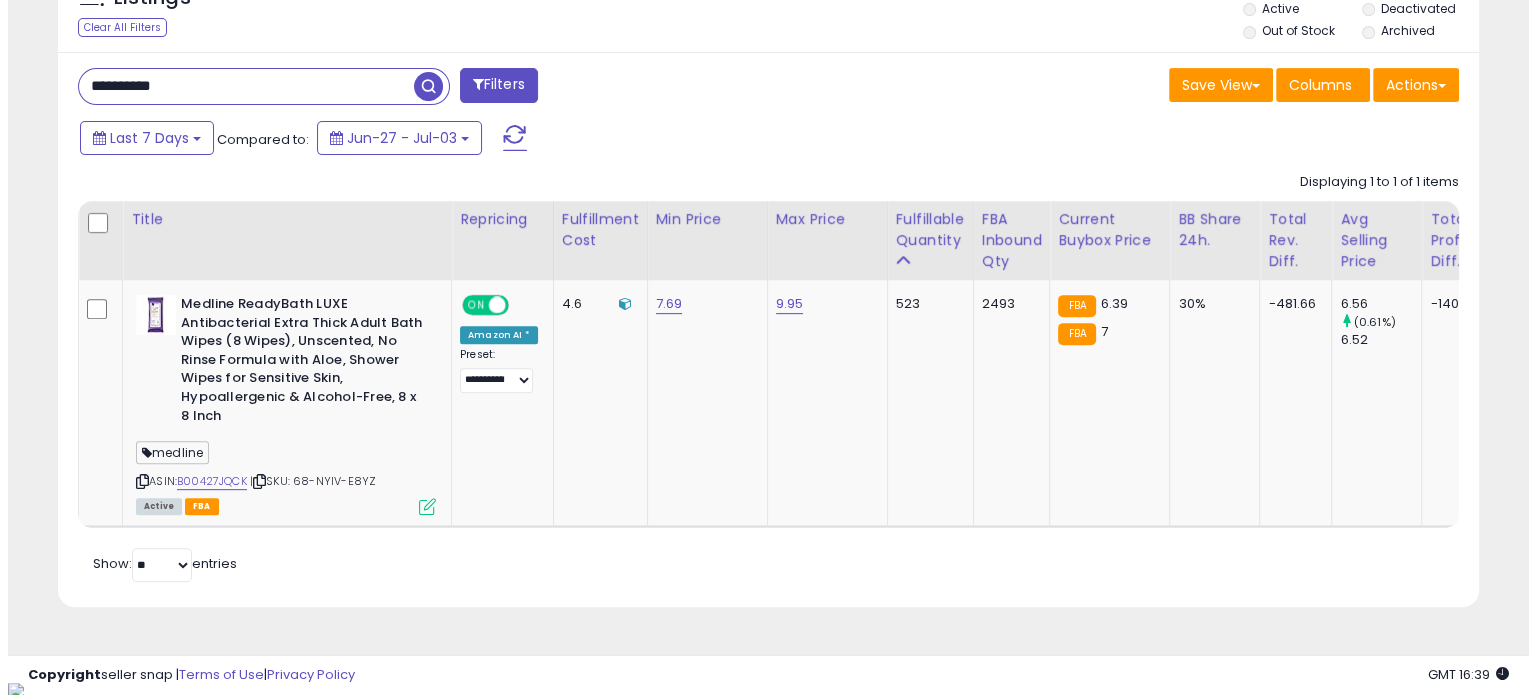 scroll, scrollTop: 508, scrollLeft: 0, axis: vertical 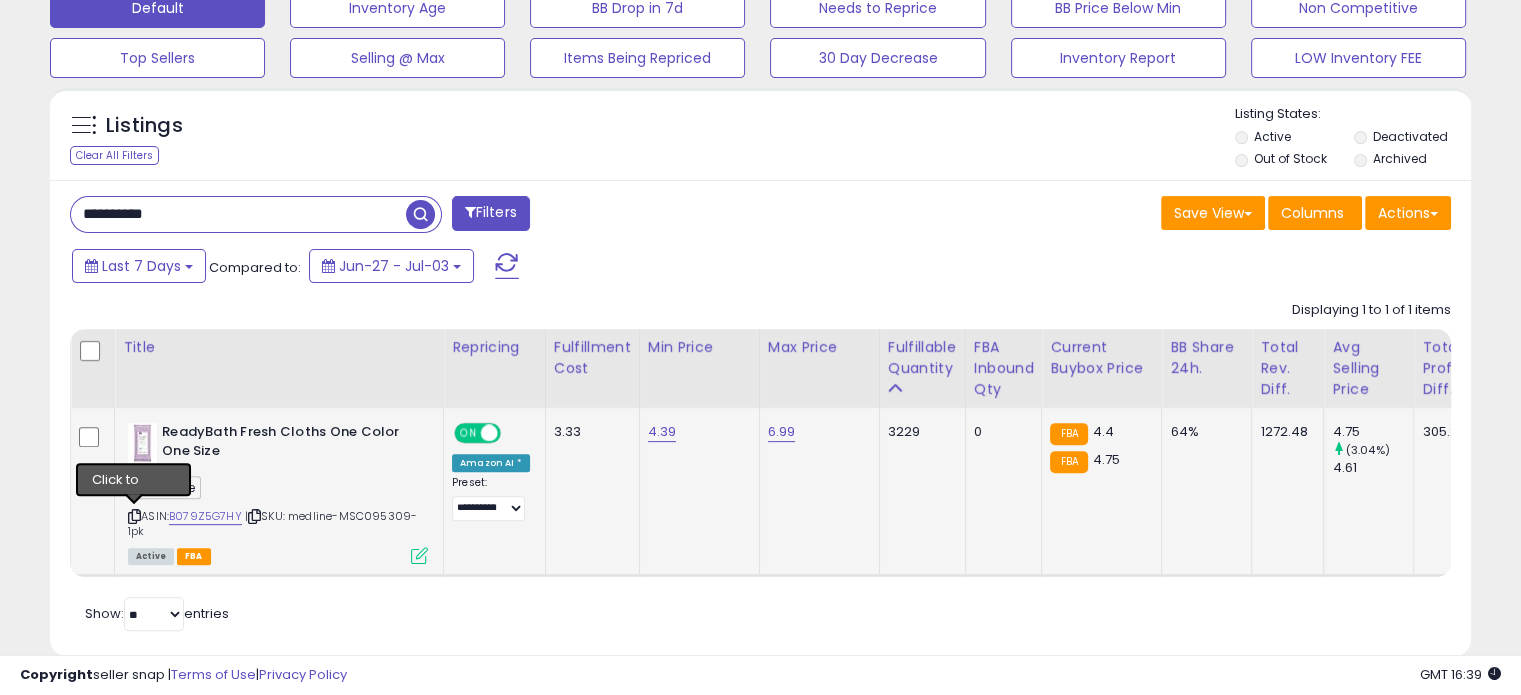 click at bounding box center [134, 516] 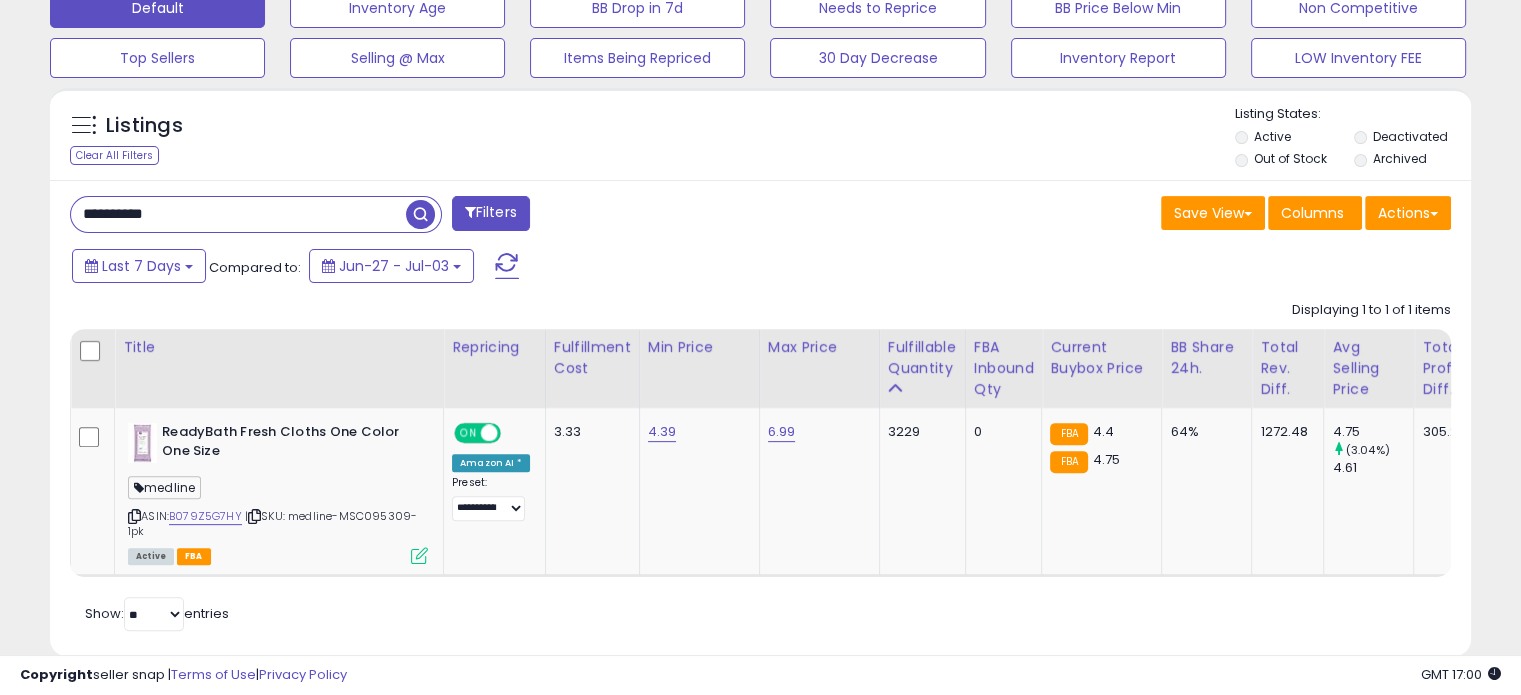click on "**********" at bounding box center (238, 214) 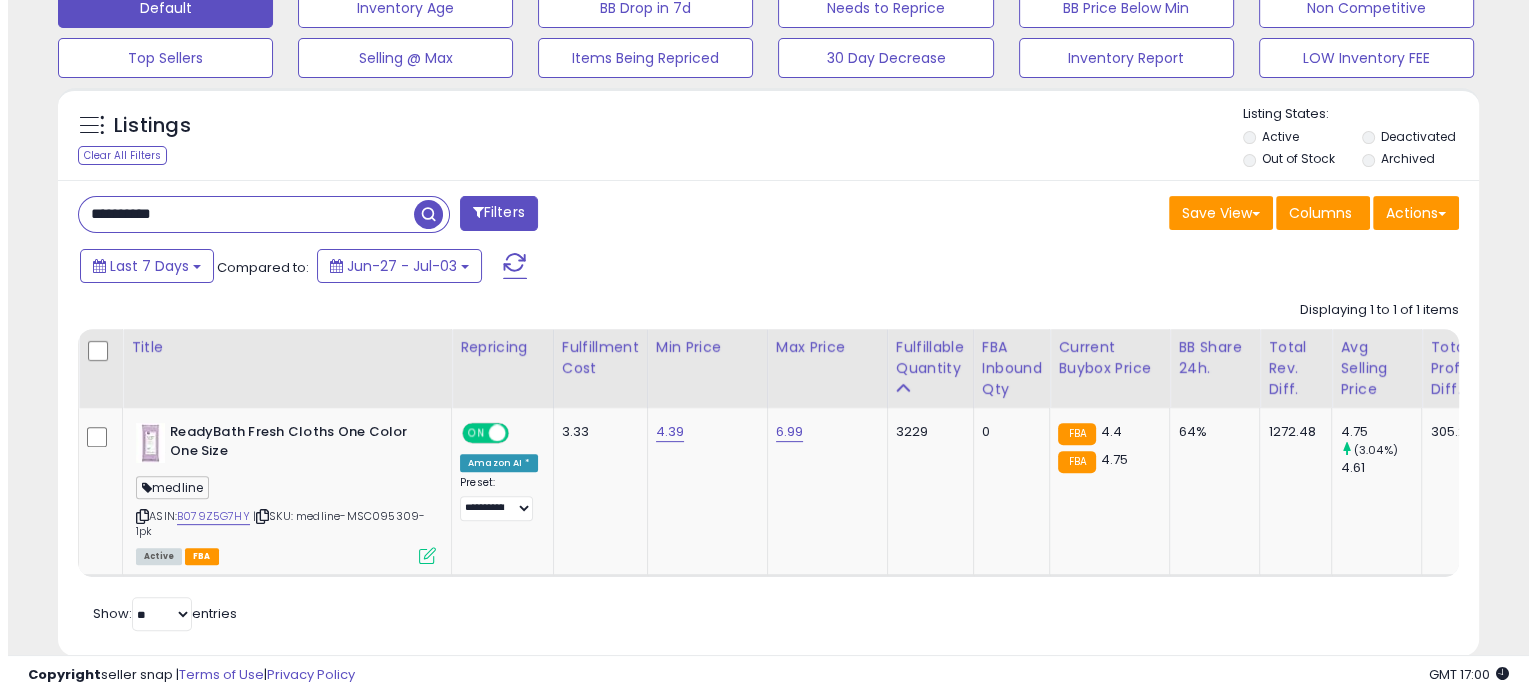 scroll, scrollTop: 508, scrollLeft: 0, axis: vertical 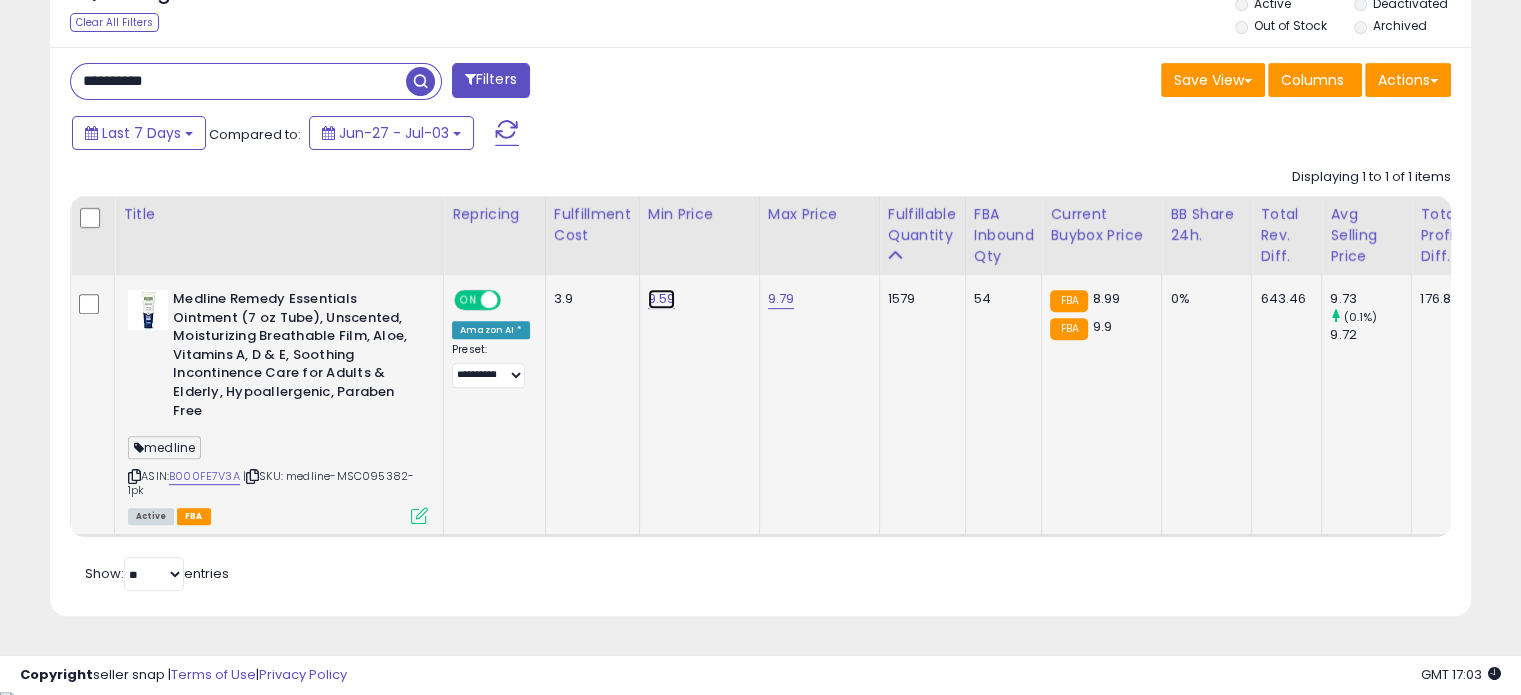 click on "9.59" at bounding box center (662, 299) 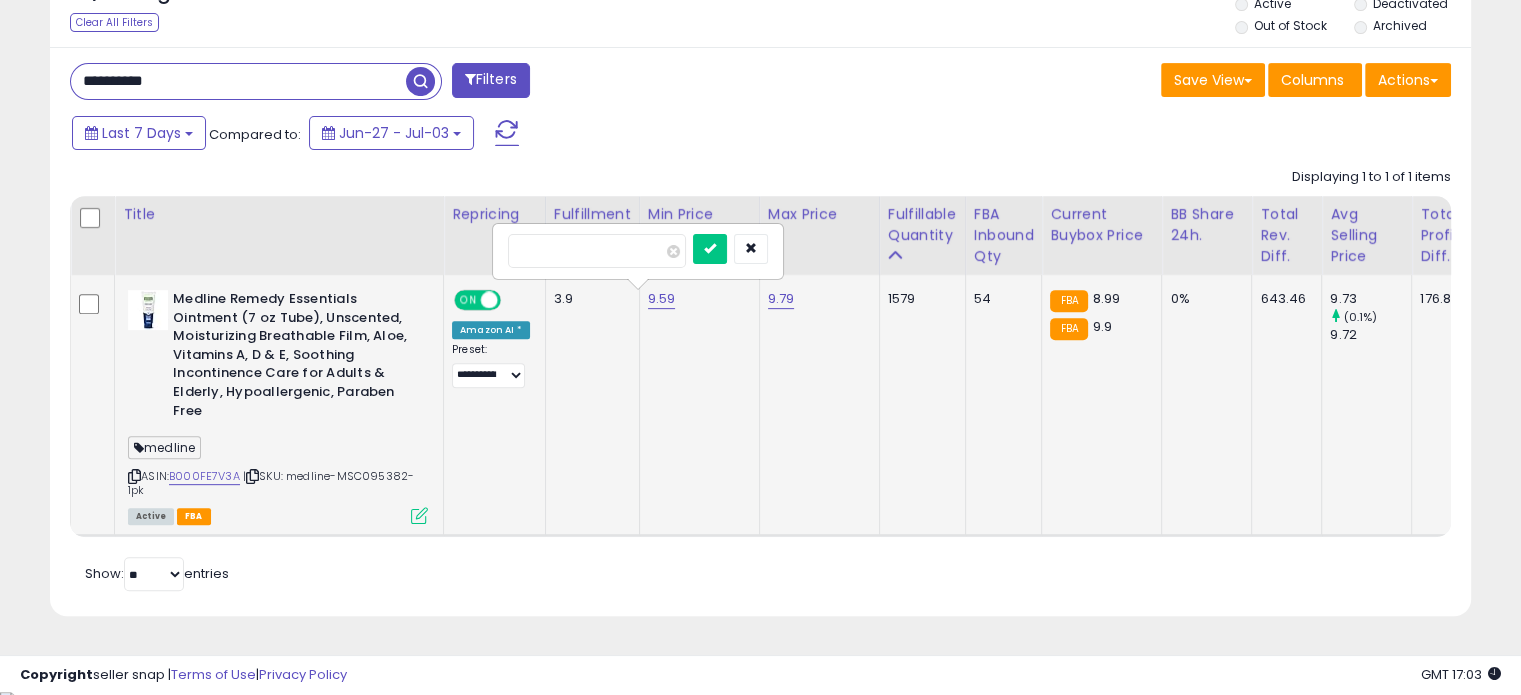 type on "*" 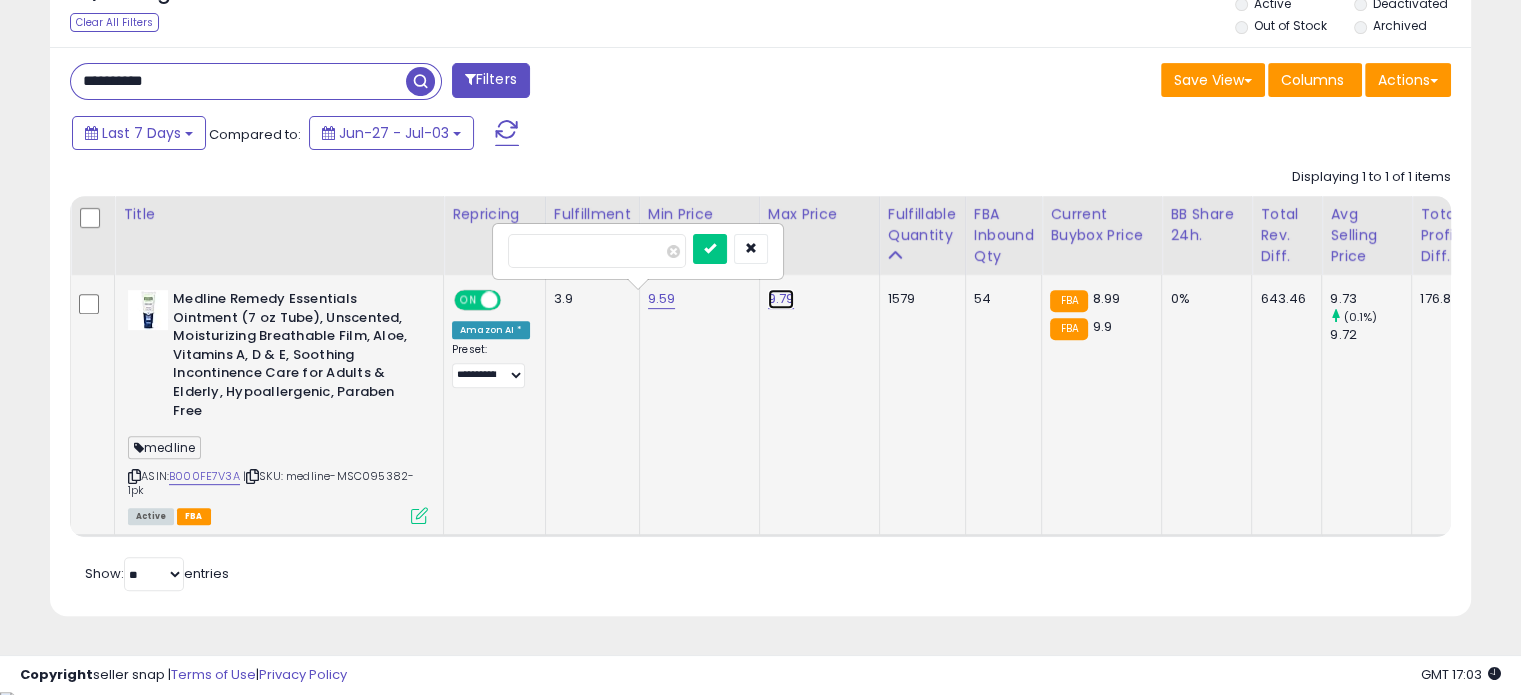 click on "9.79" at bounding box center [781, 299] 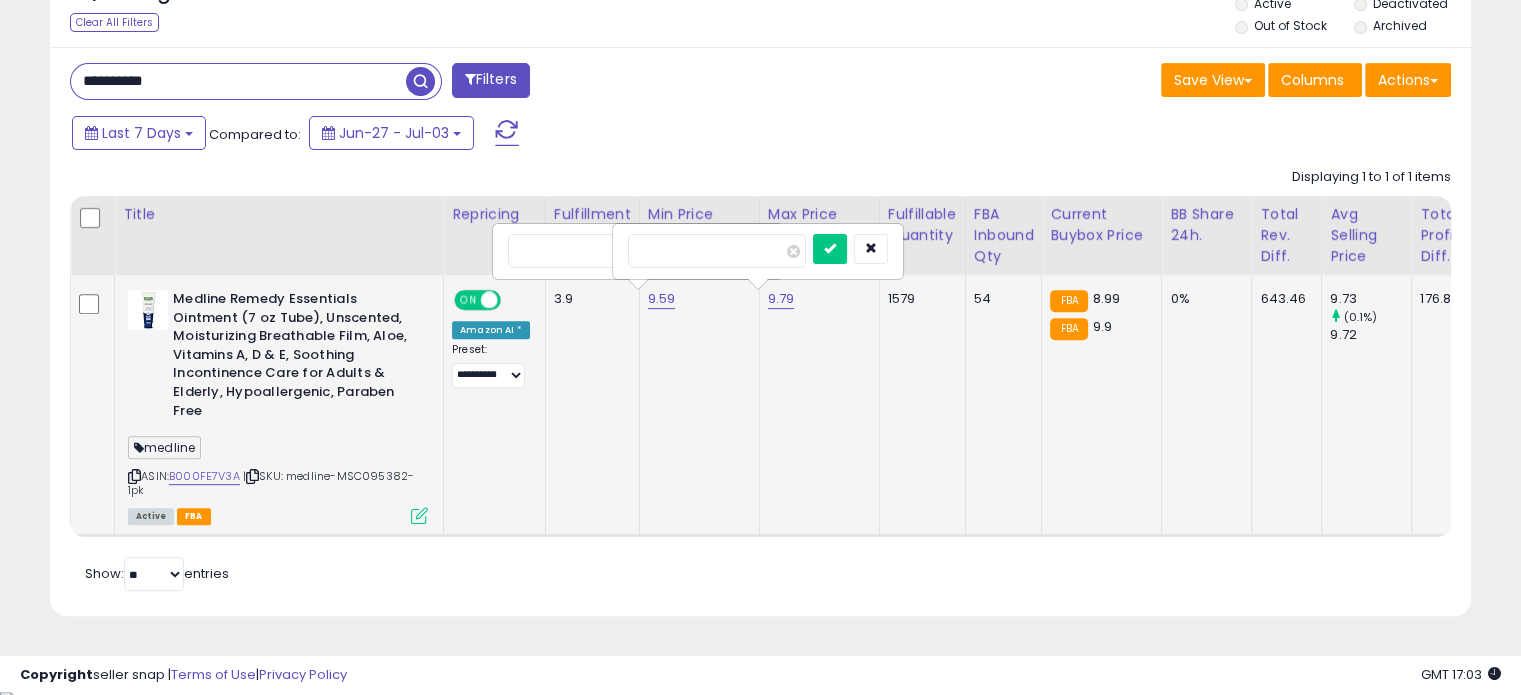 type on "****" 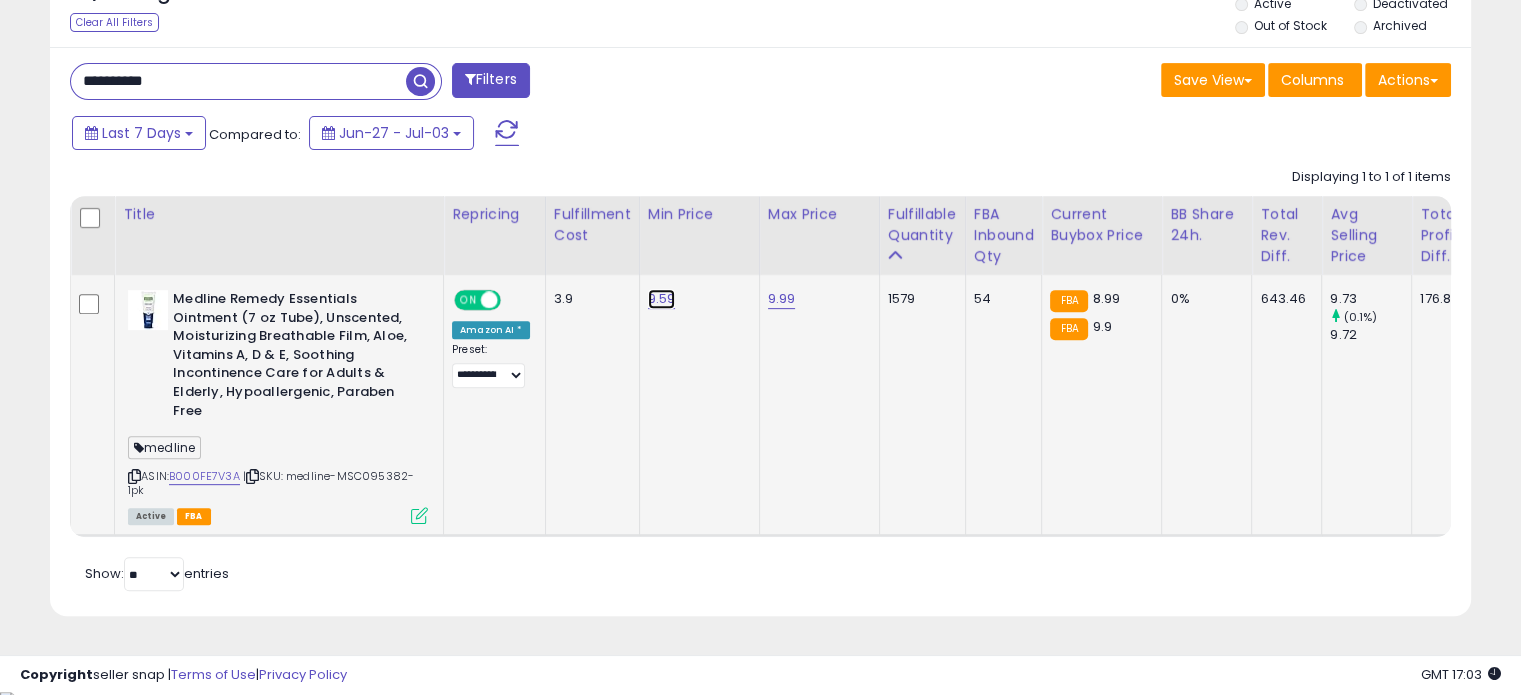 click on "9.59" at bounding box center (662, 299) 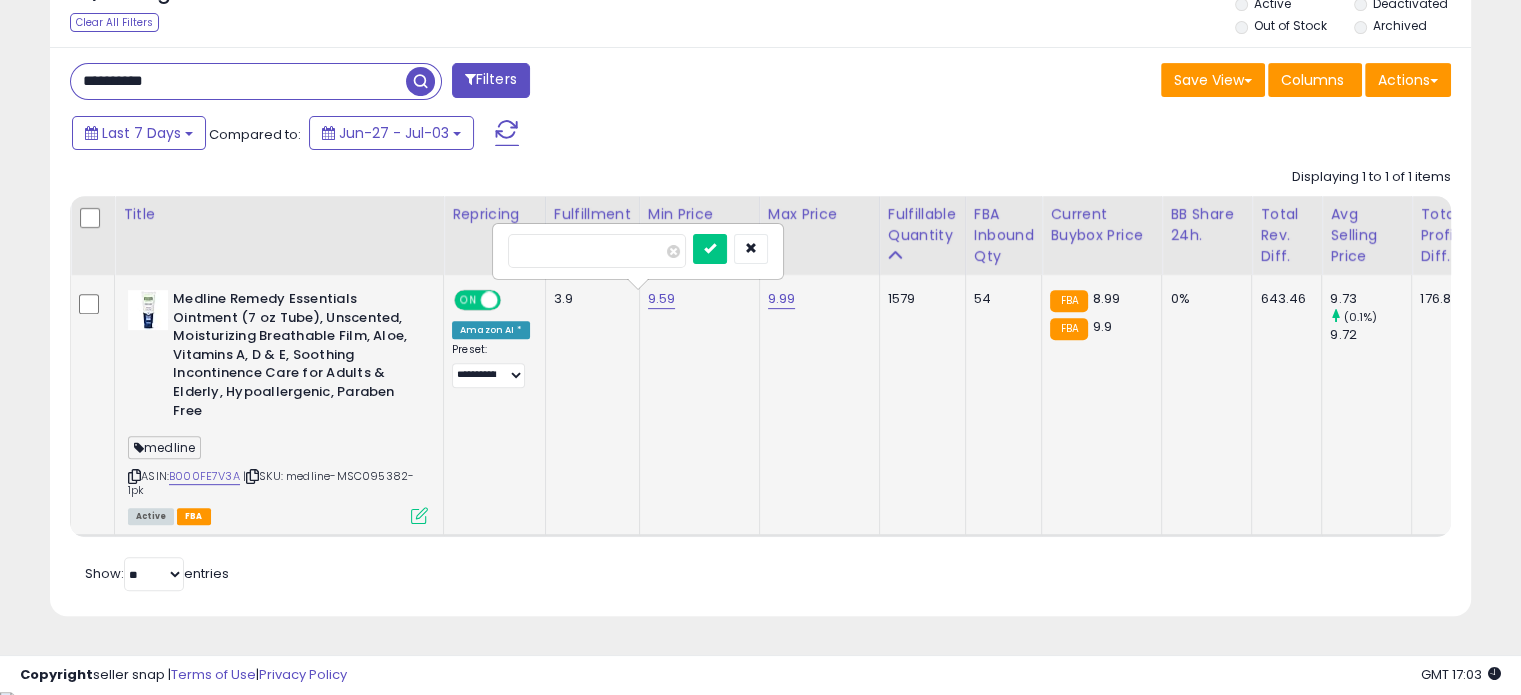 type on "****" 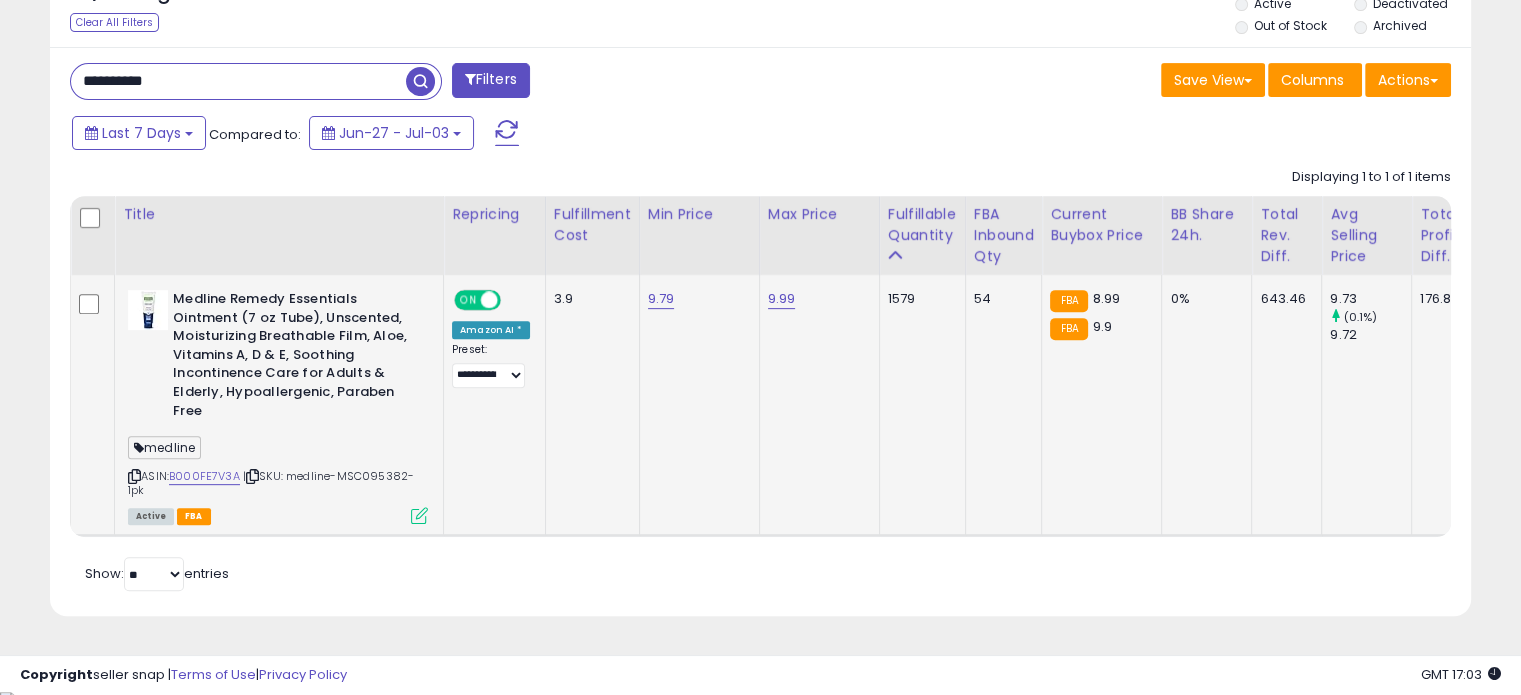 click on "**********" at bounding box center (238, 81) 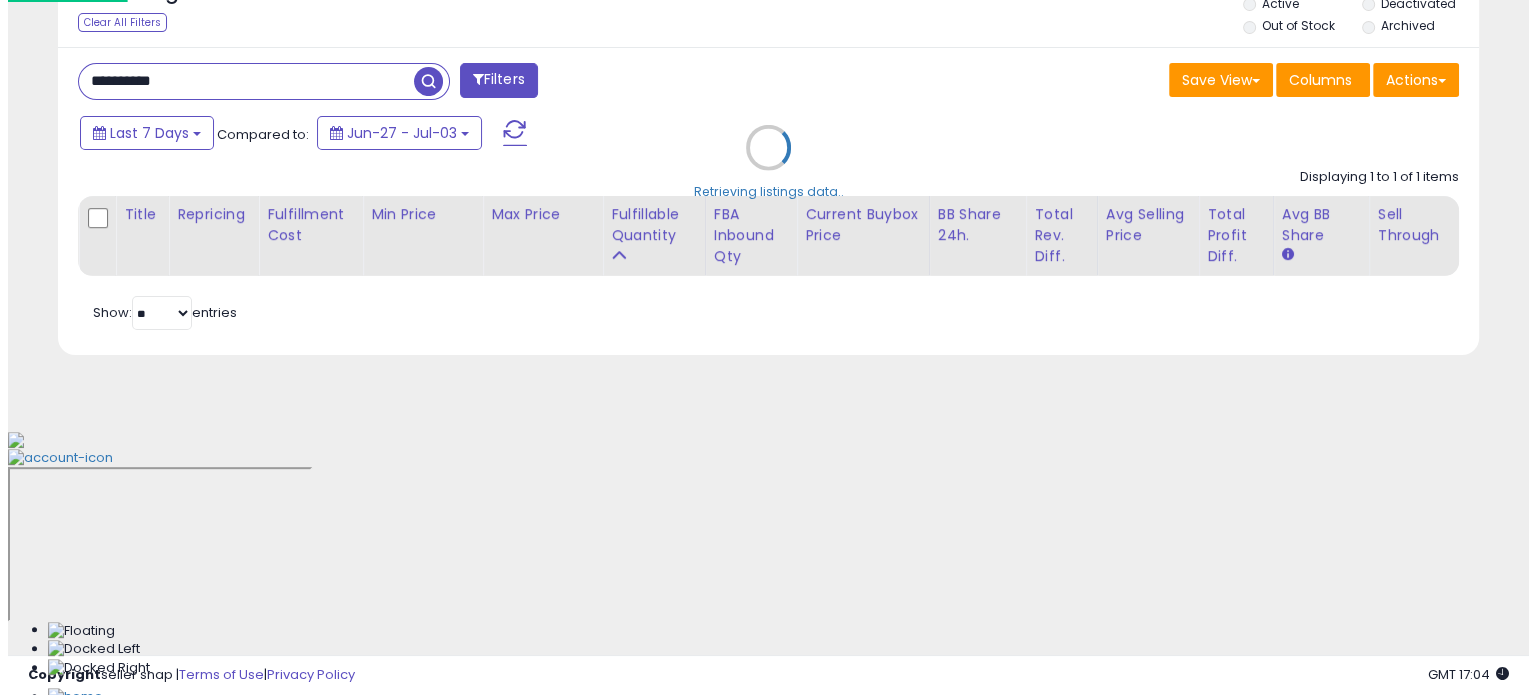 scroll, scrollTop: 508, scrollLeft: 0, axis: vertical 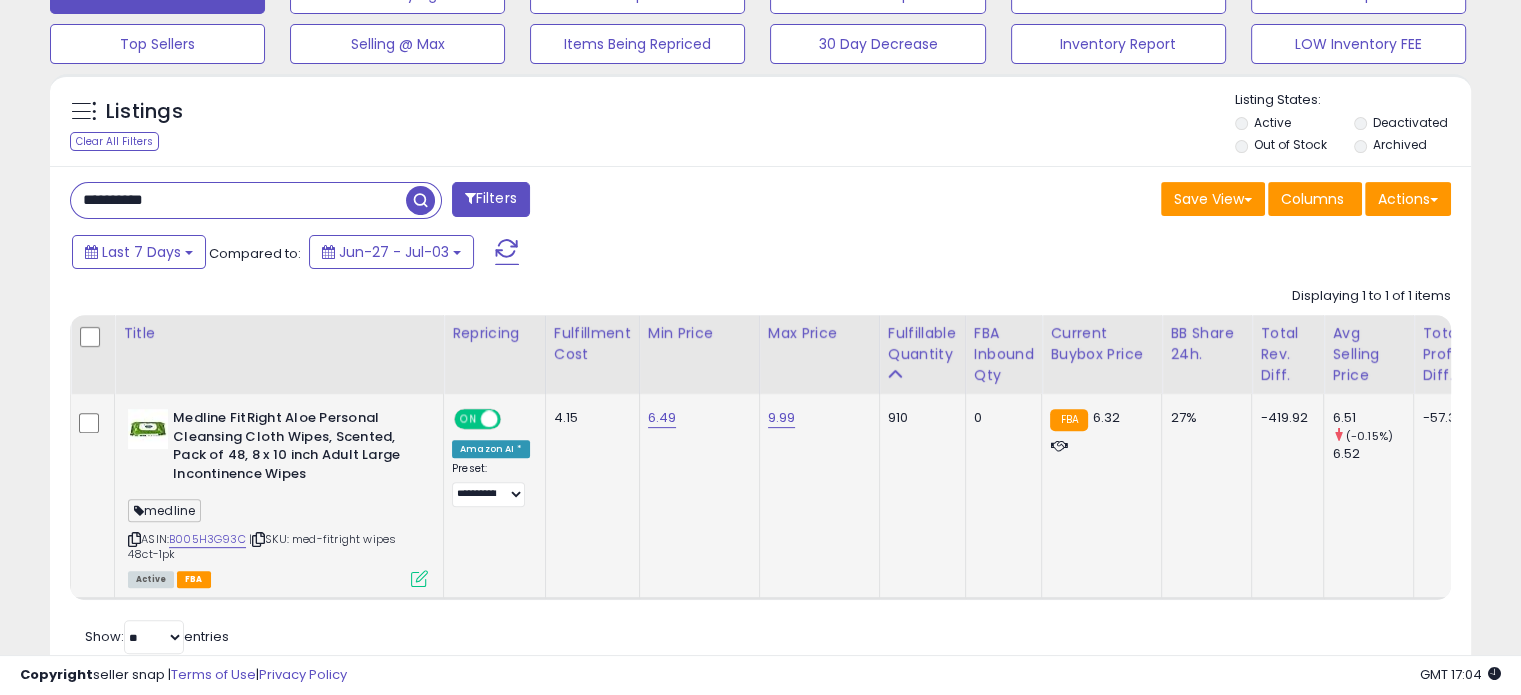 click at bounding box center (134, 539) 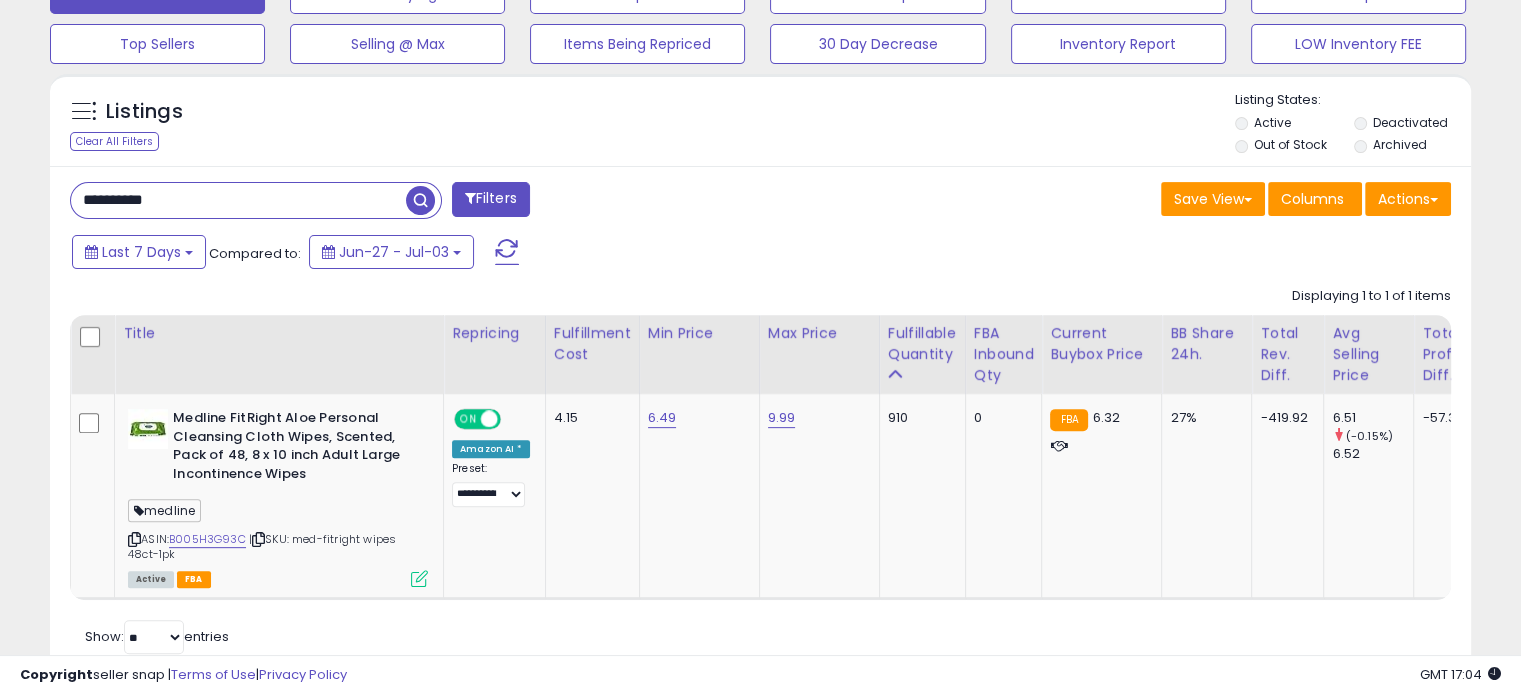 click on "**********" at bounding box center (238, 200) 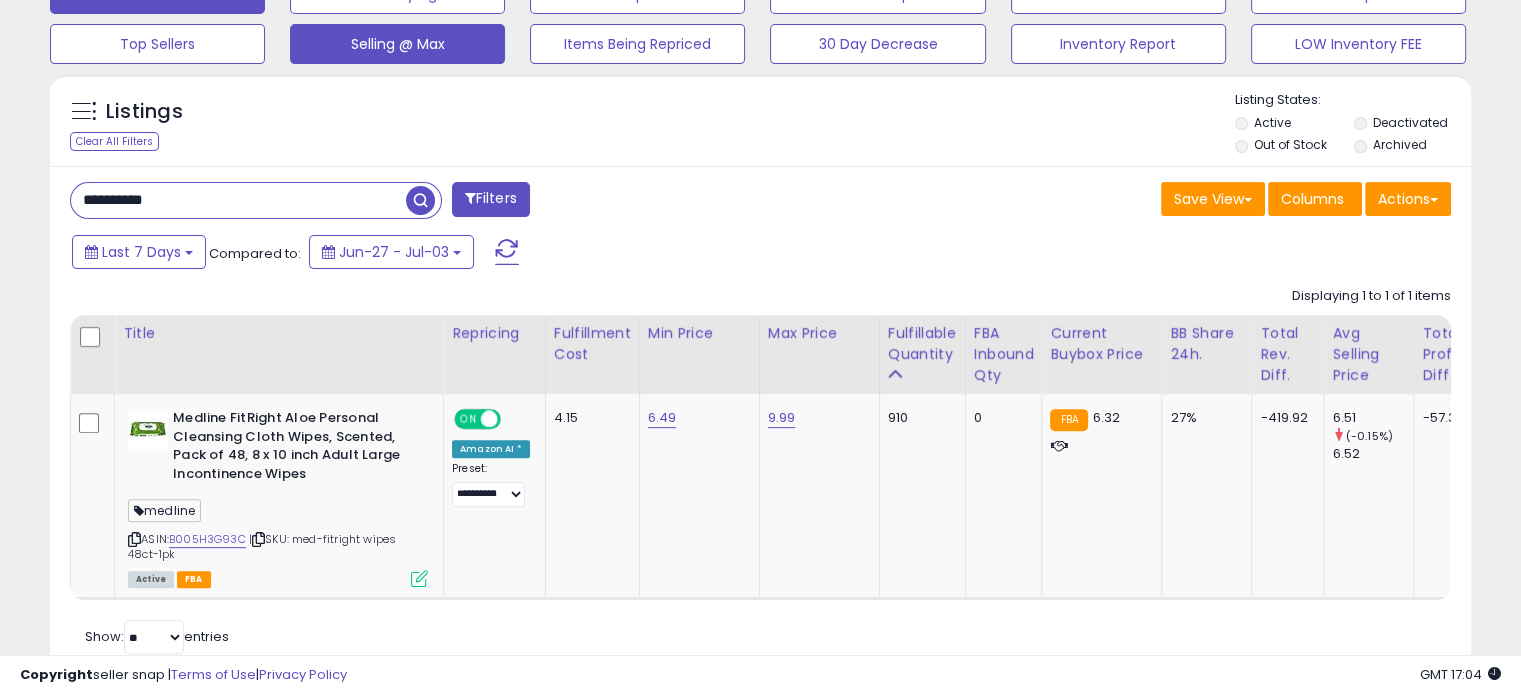 scroll, scrollTop: 999589, scrollLeft: 999168, axis: both 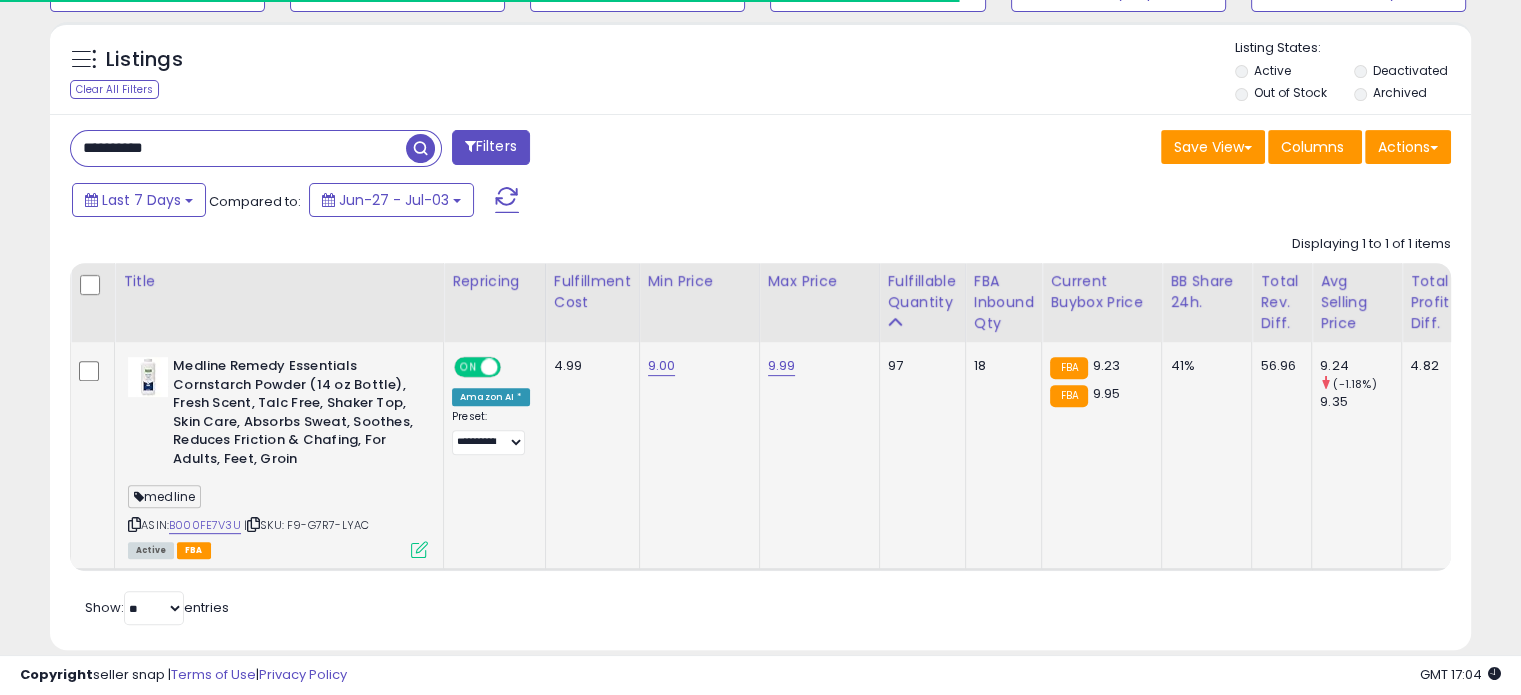 click on "9.00" 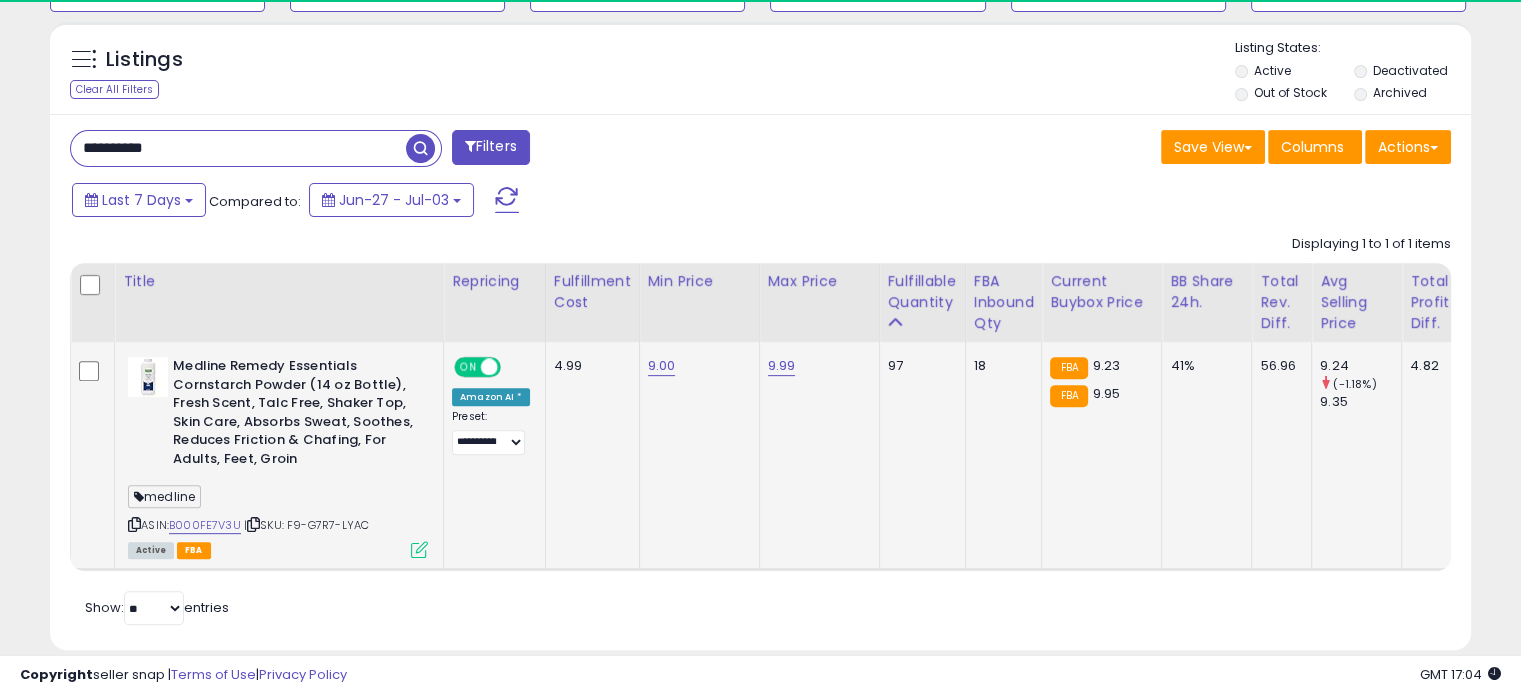 scroll, scrollTop: 999589, scrollLeft: 999176, axis: both 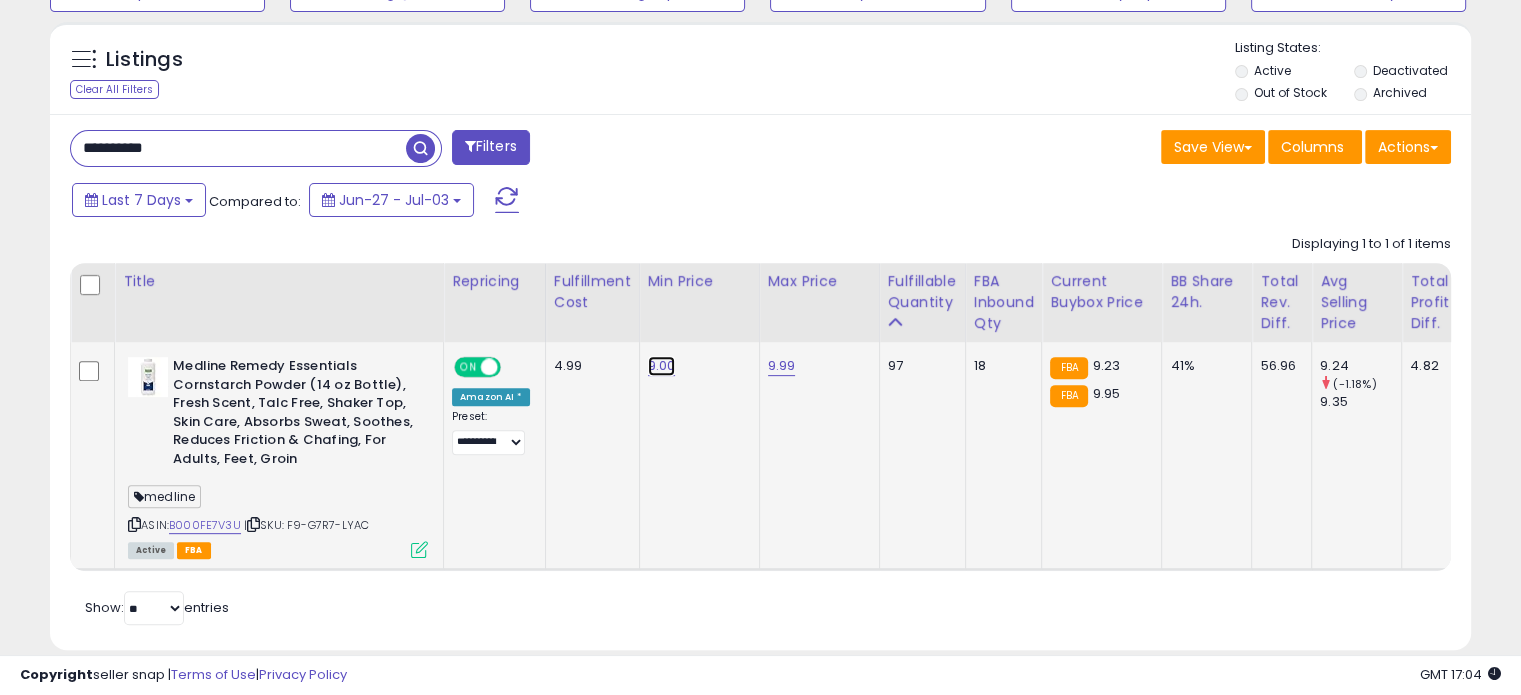 click on "9.00" at bounding box center [662, 366] 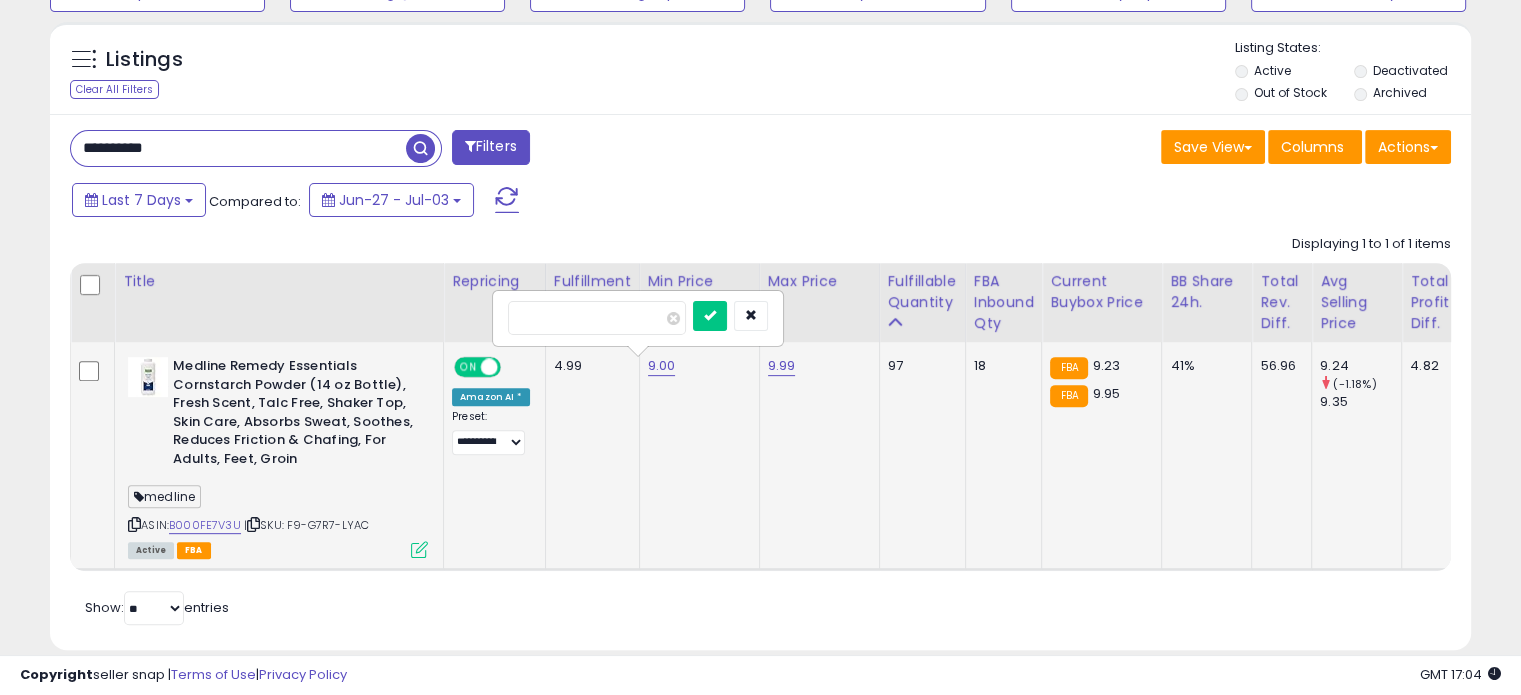 type on "****" 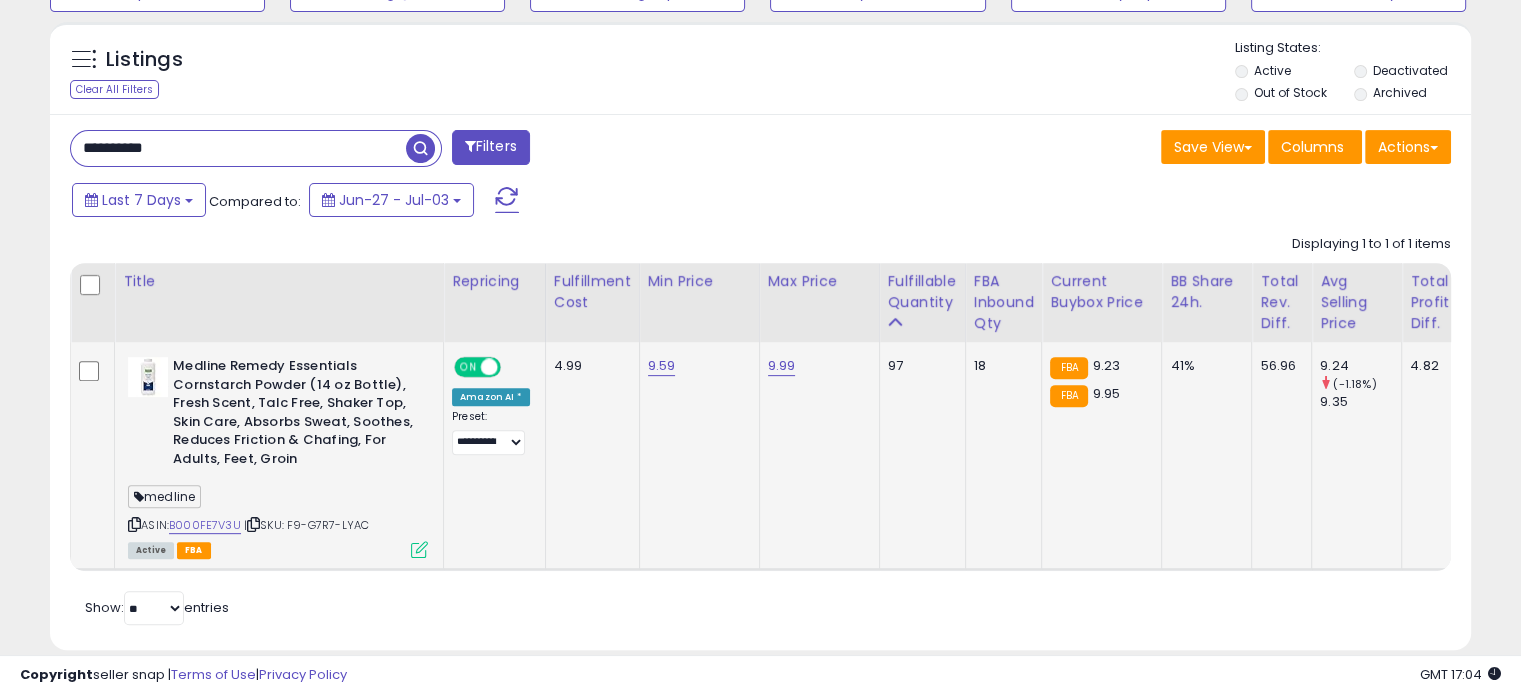 click on "**********" at bounding box center (238, 148) 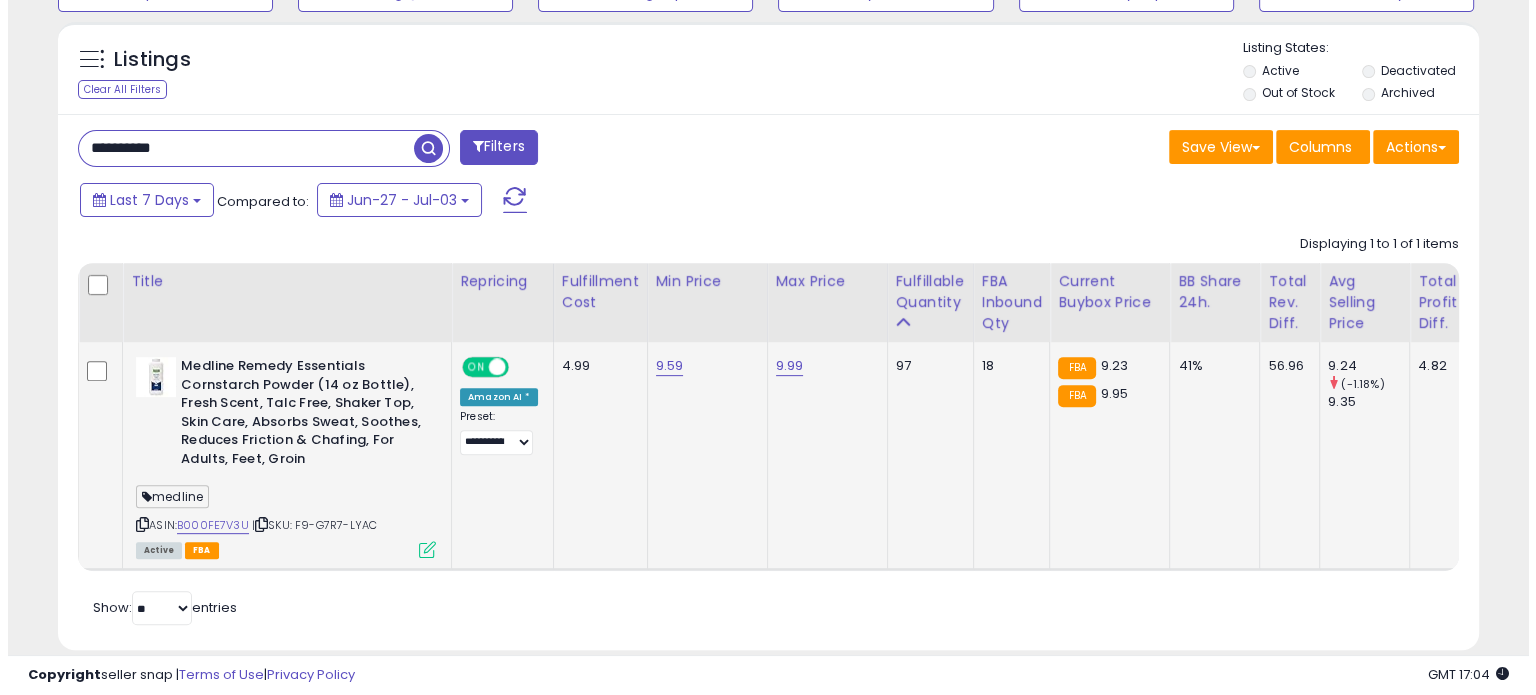 scroll, scrollTop: 508, scrollLeft: 0, axis: vertical 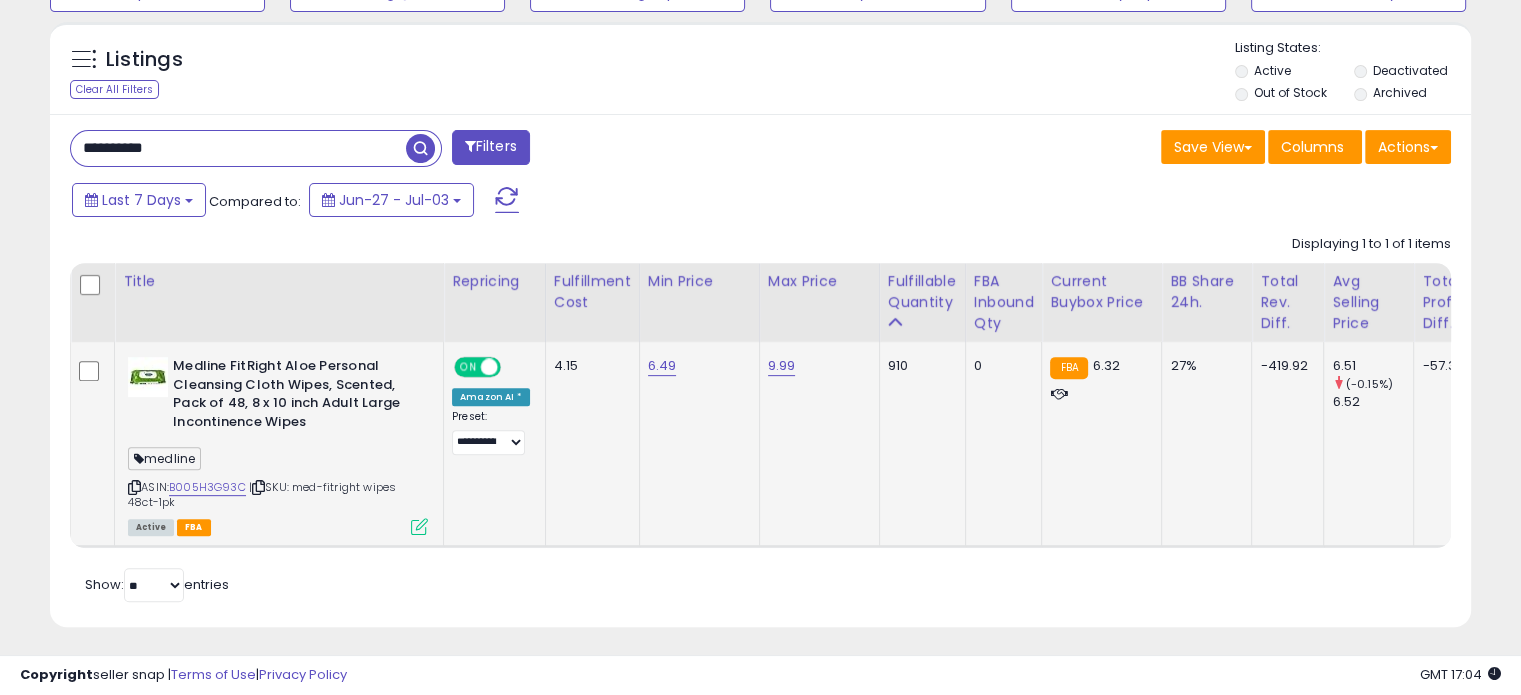 click at bounding box center (134, 487) 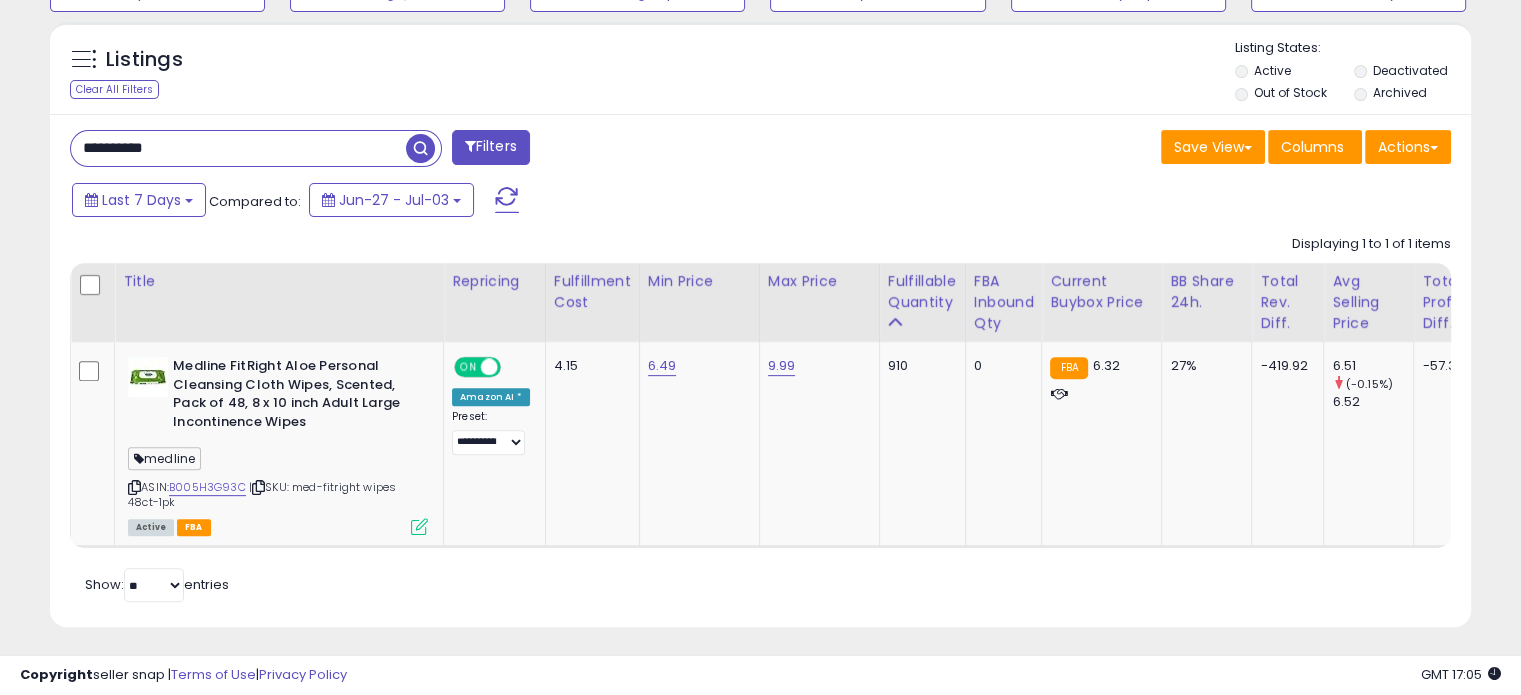 click on "**********" at bounding box center [238, 148] 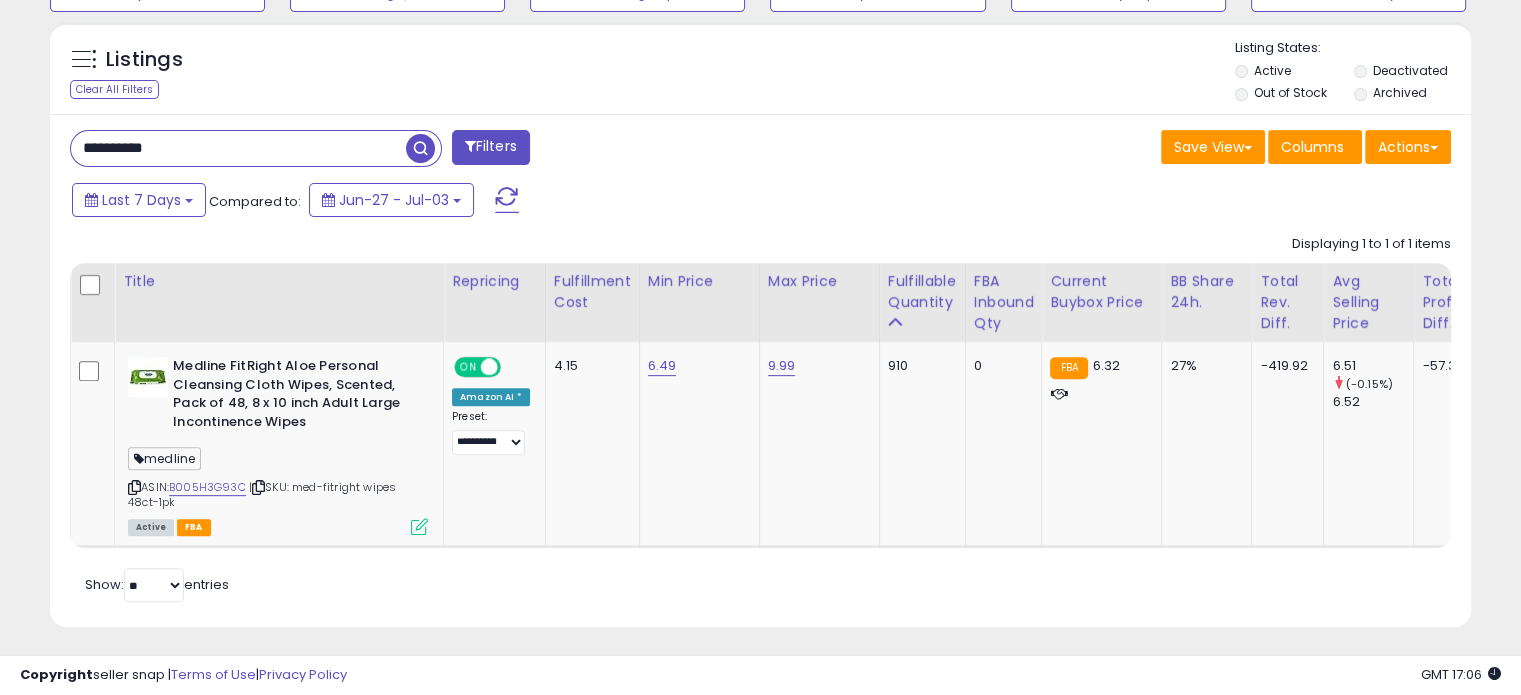 paste 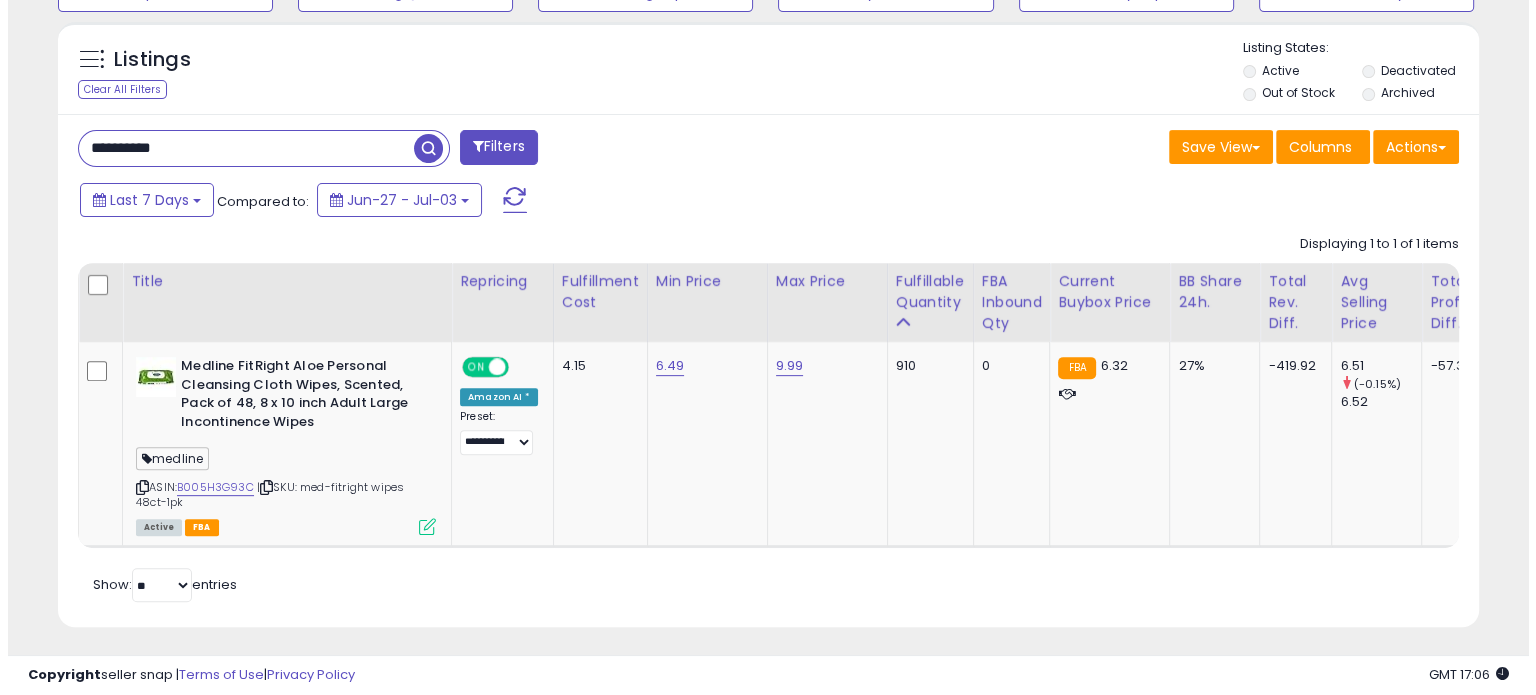 scroll, scrollTop: 508, scrollLeft: 0, axis: vertical 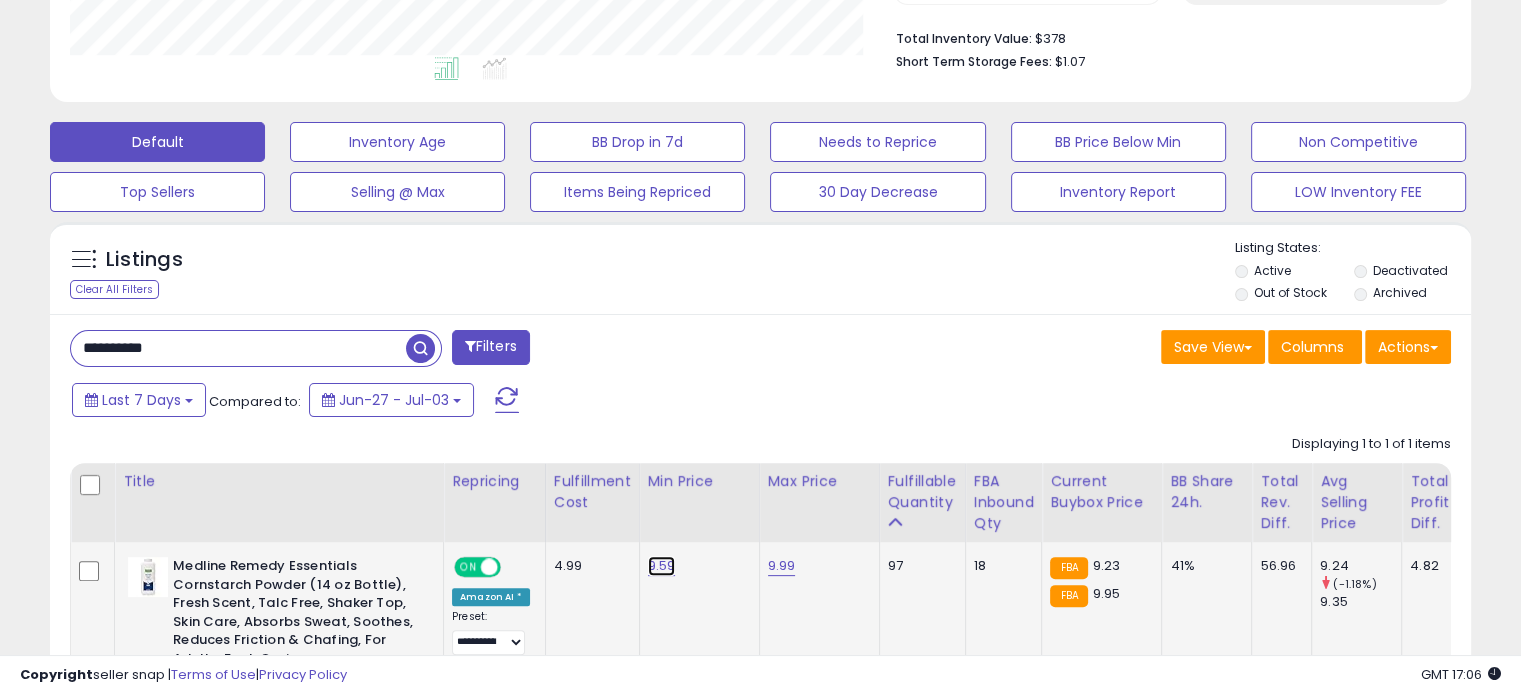 click on "9.59" at bounding box center [662, 566] 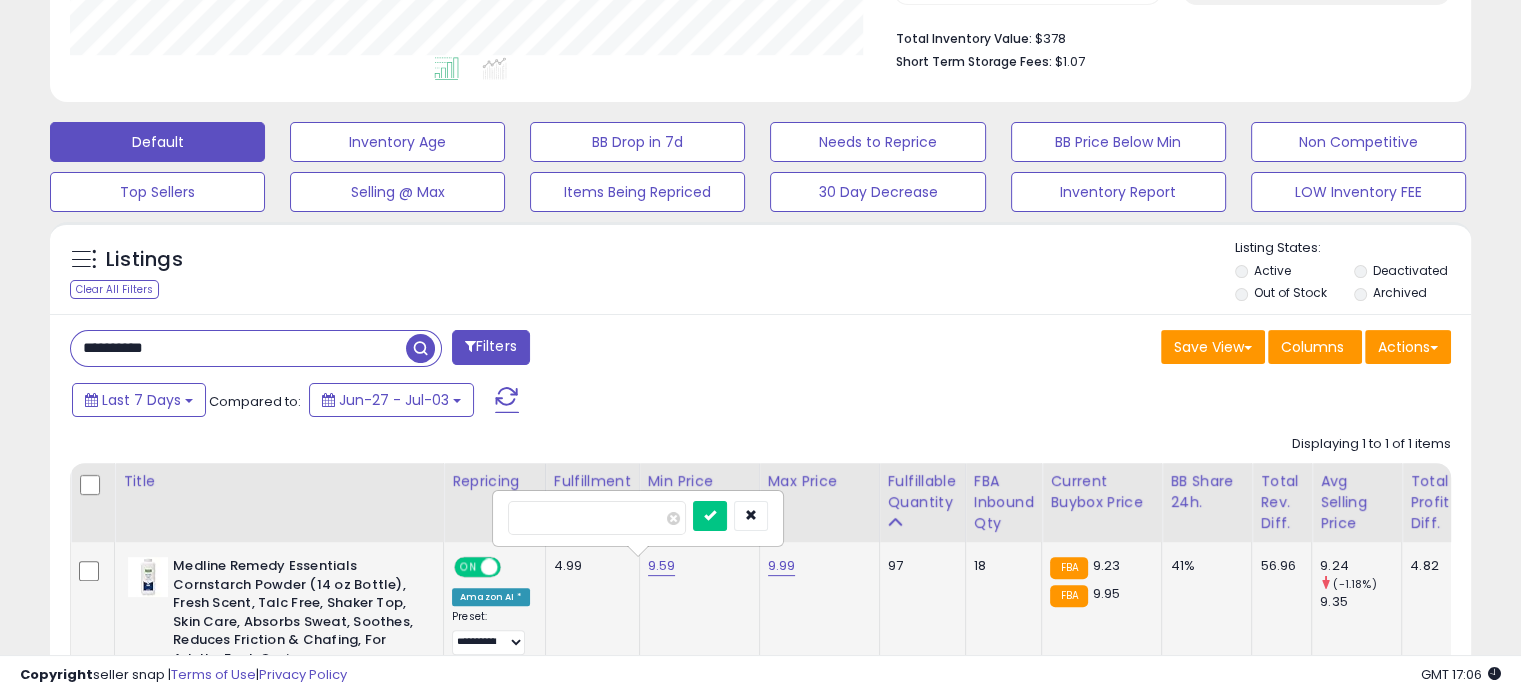 type on "****" 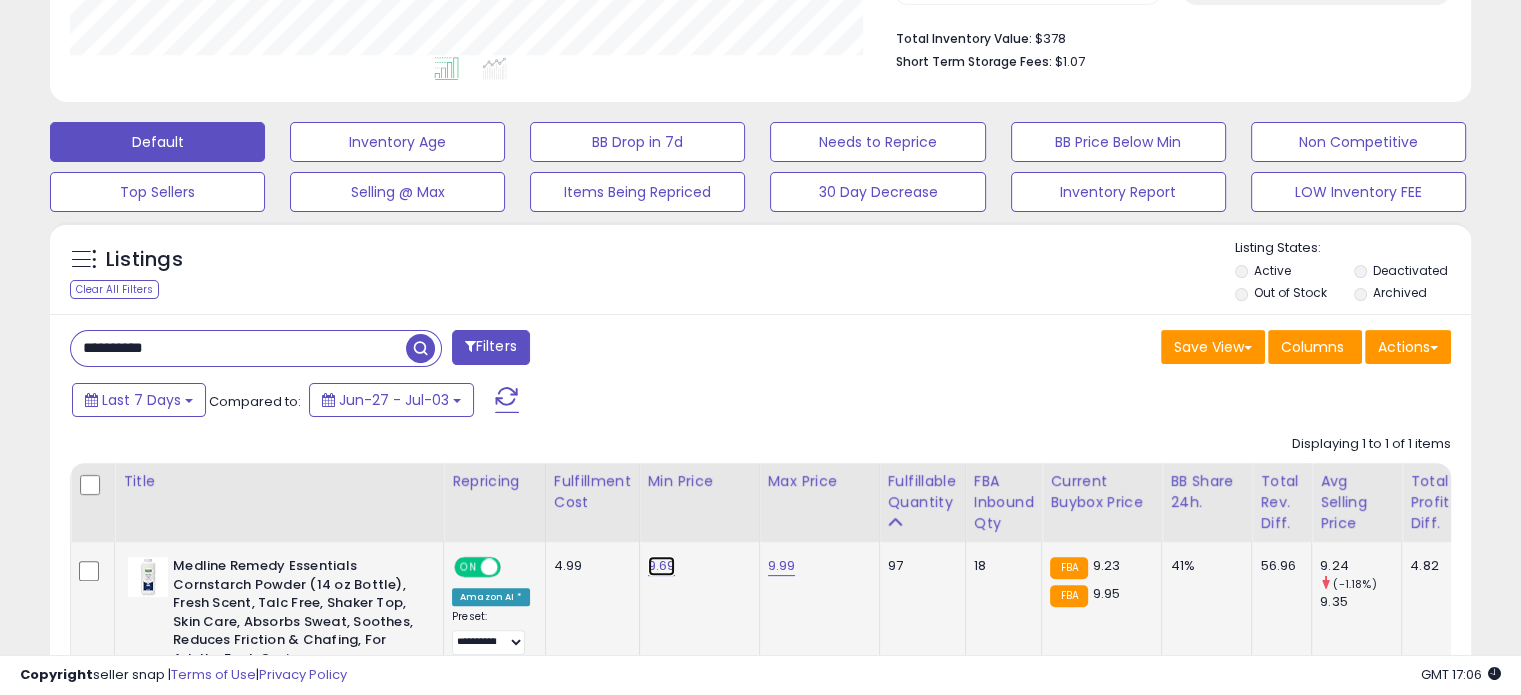 click on "9.69" at bounding box center (662, 566) 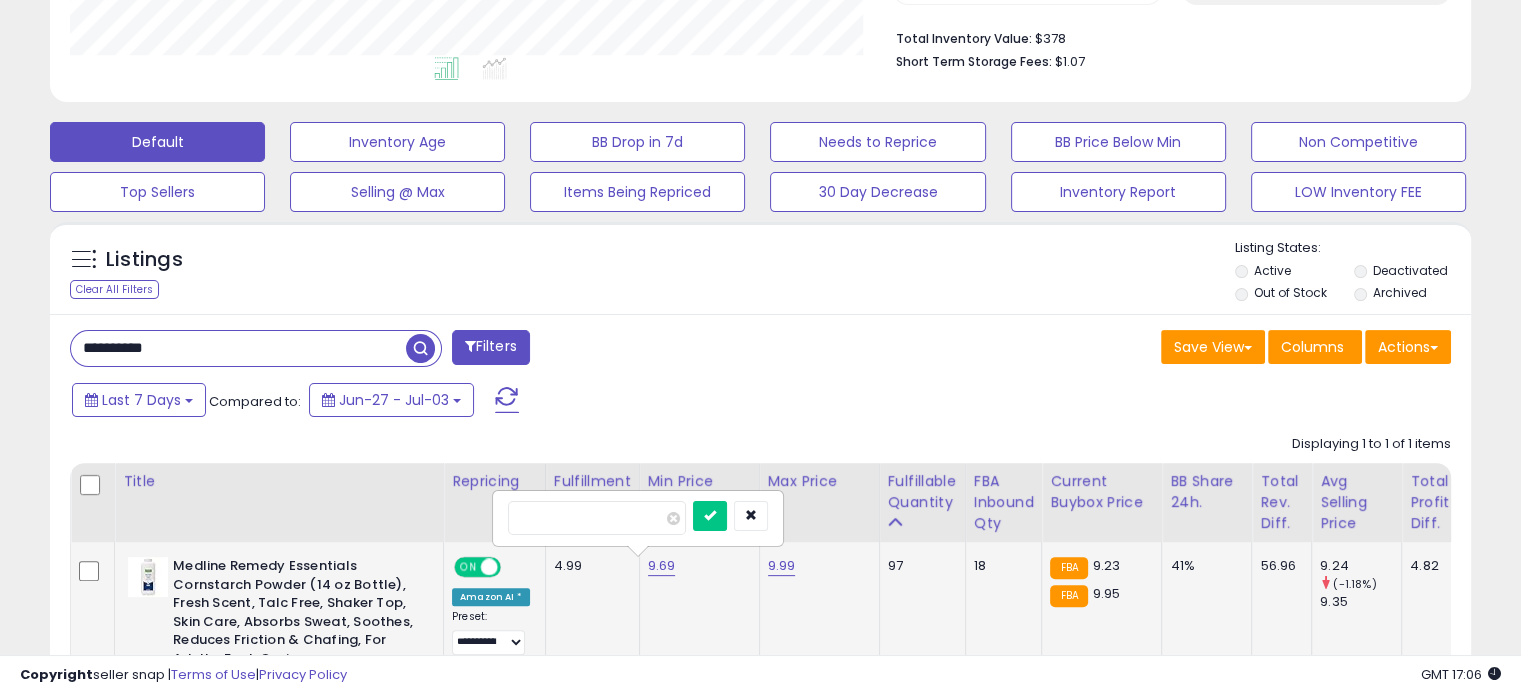 type on "****" 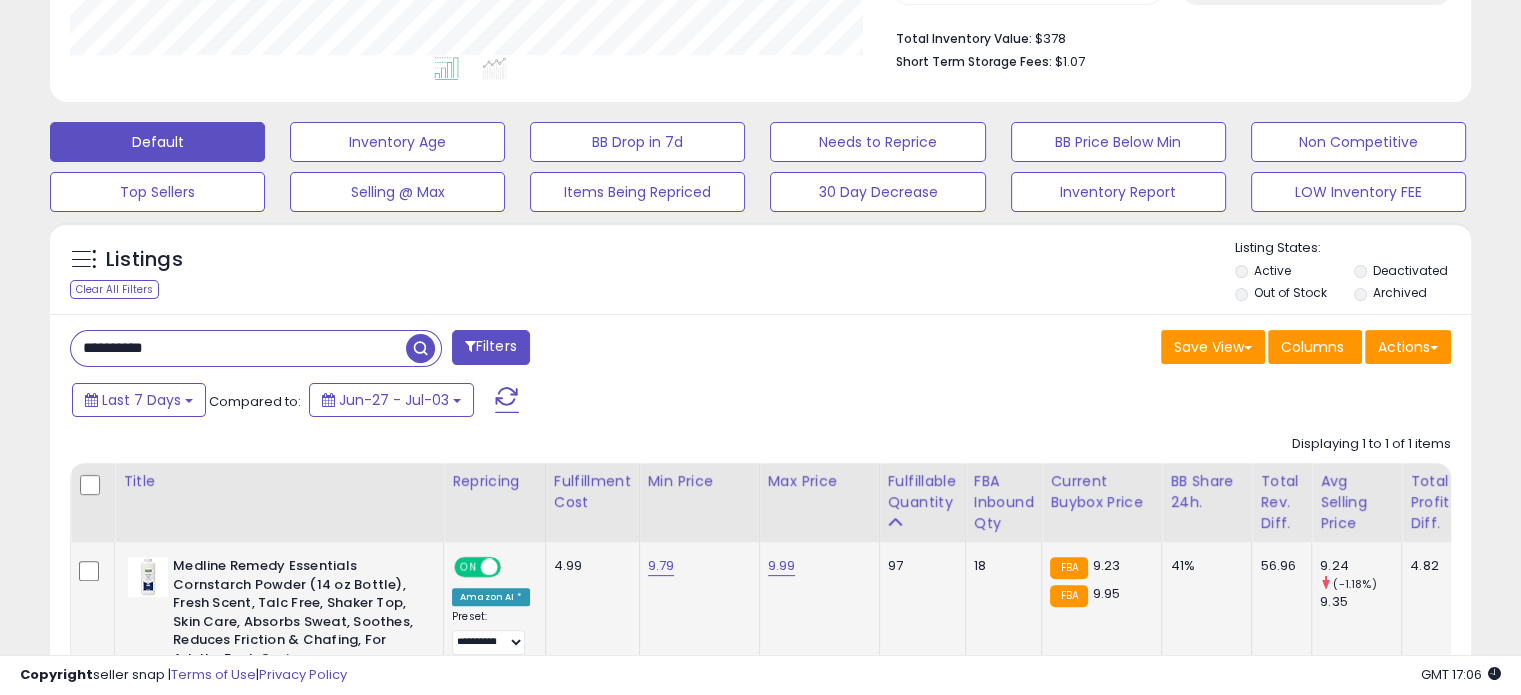 click on "**********" at bounding box center [238, 348] 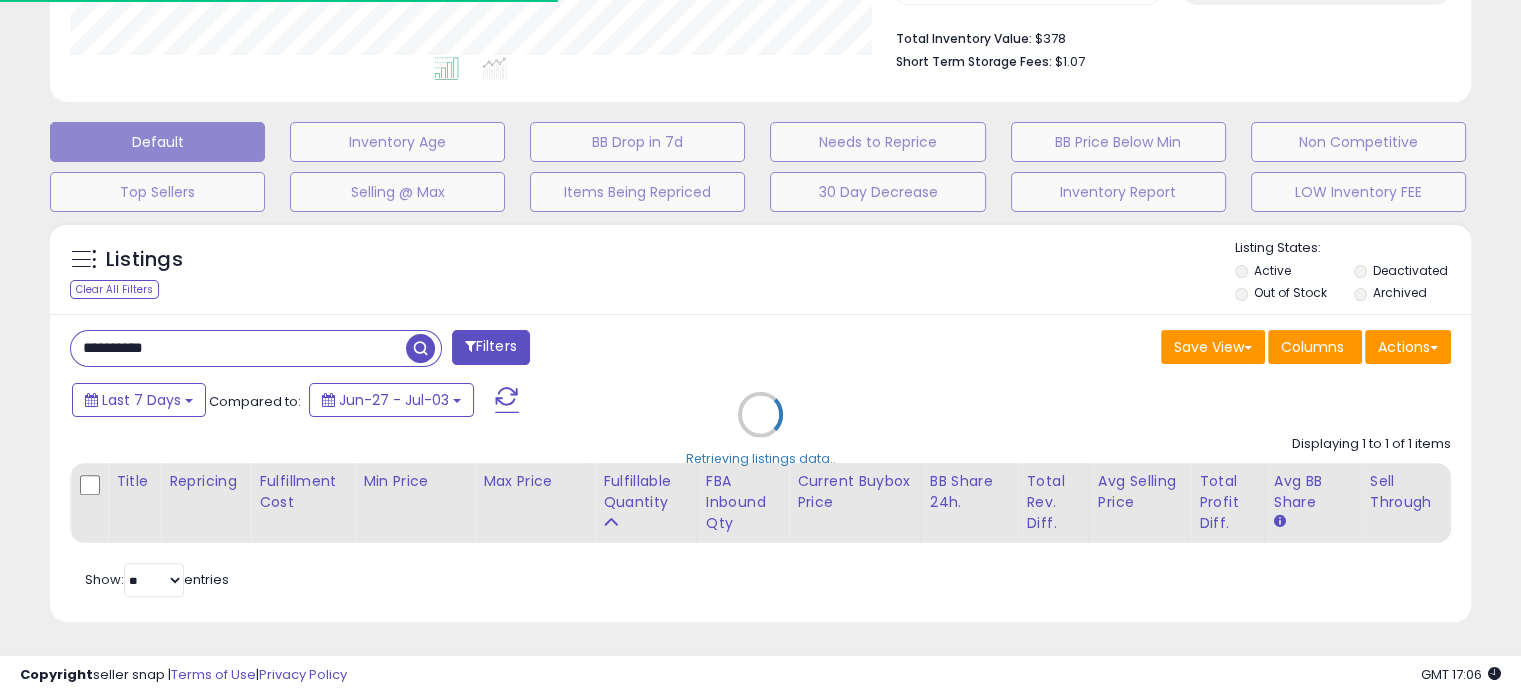 scroll, scrollTop: 409, scrollLeft: 822, axis: both 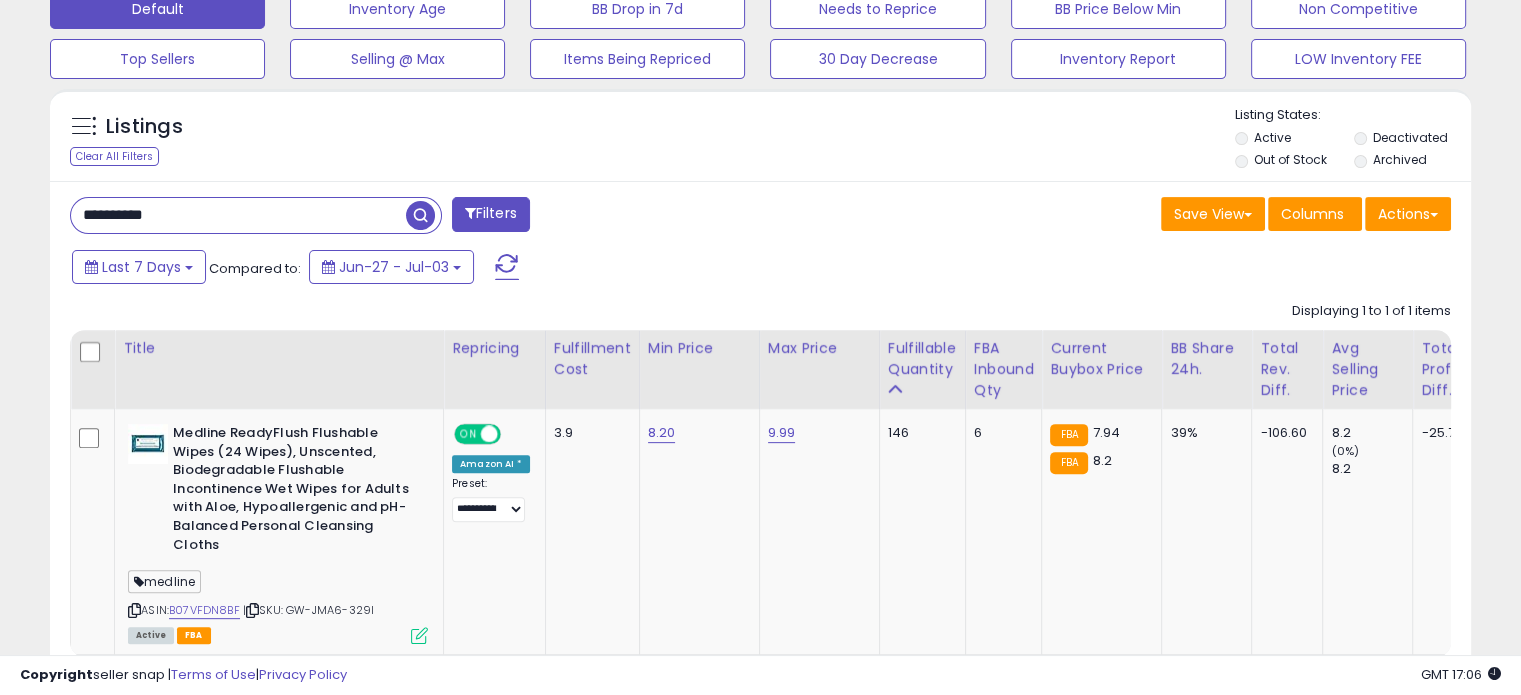 click on "**********" at bounding box center [408, 217] 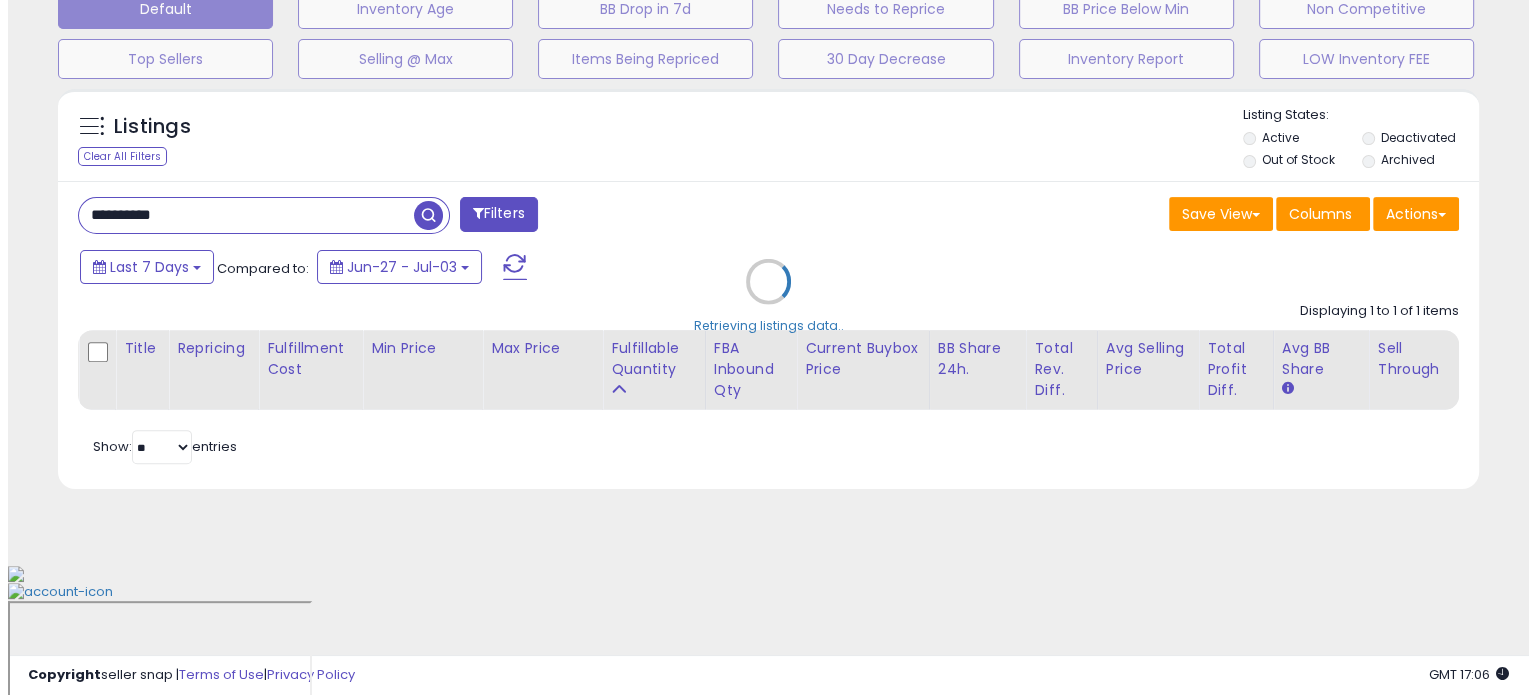 scroll, scrollTop: 508, scrollLeft: 0, axis: vertical 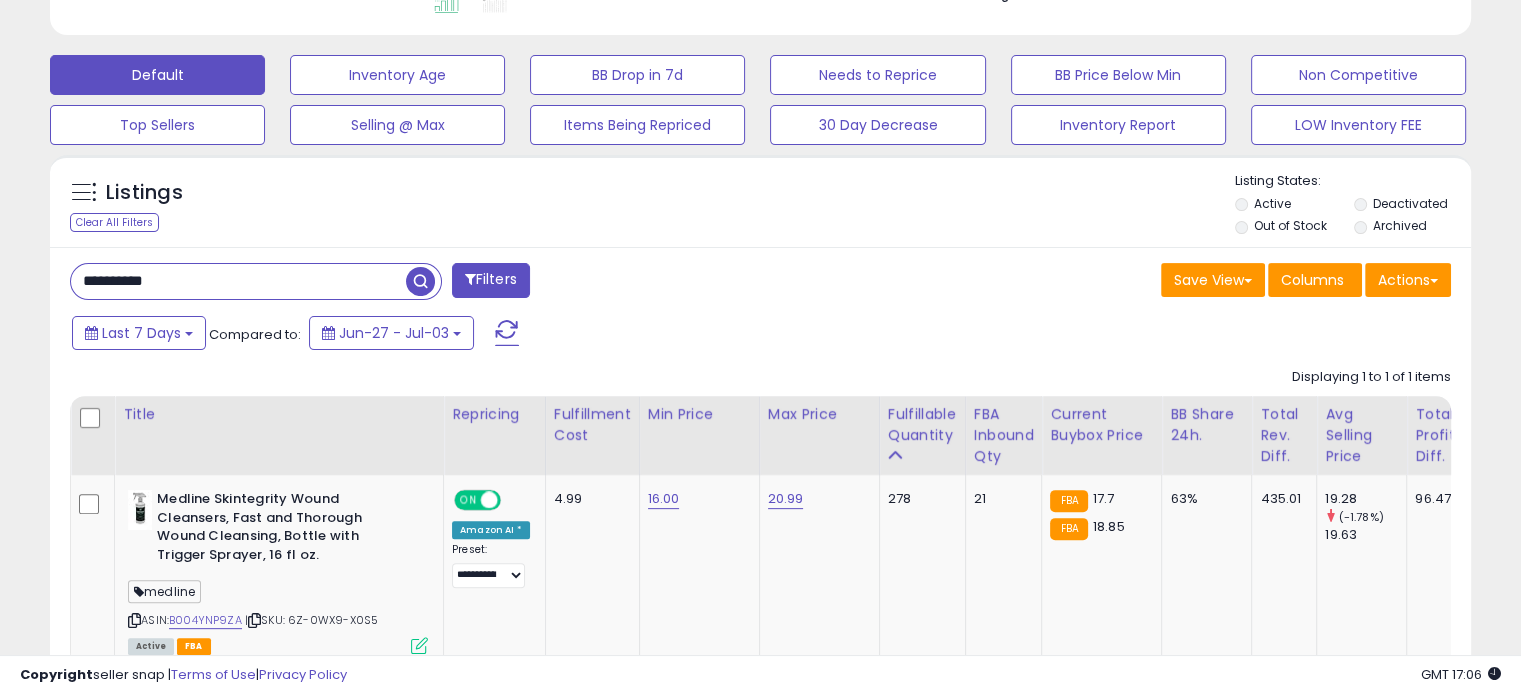 click on "**********" at bounding box center (238, 281) 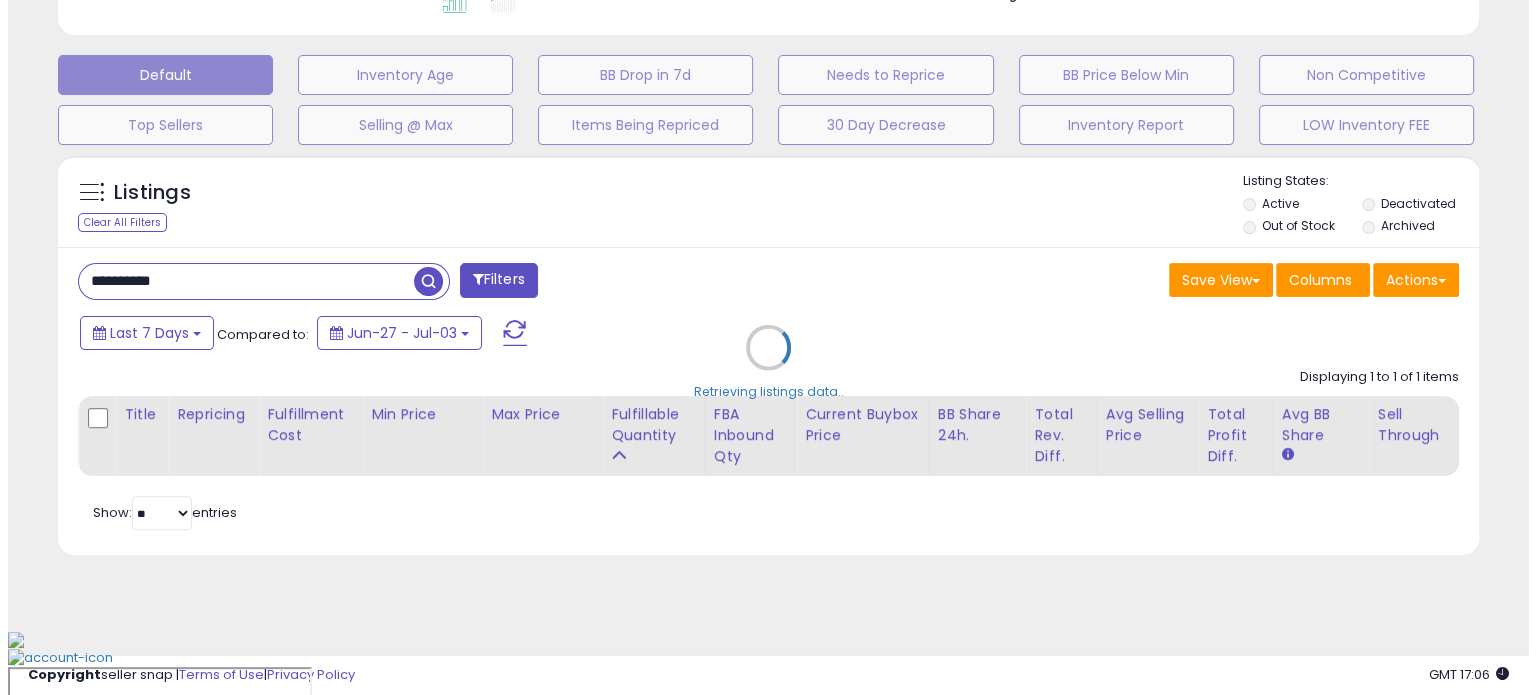 scroll, scrollTop: 508, scrollLeft: 0, axis: vertical 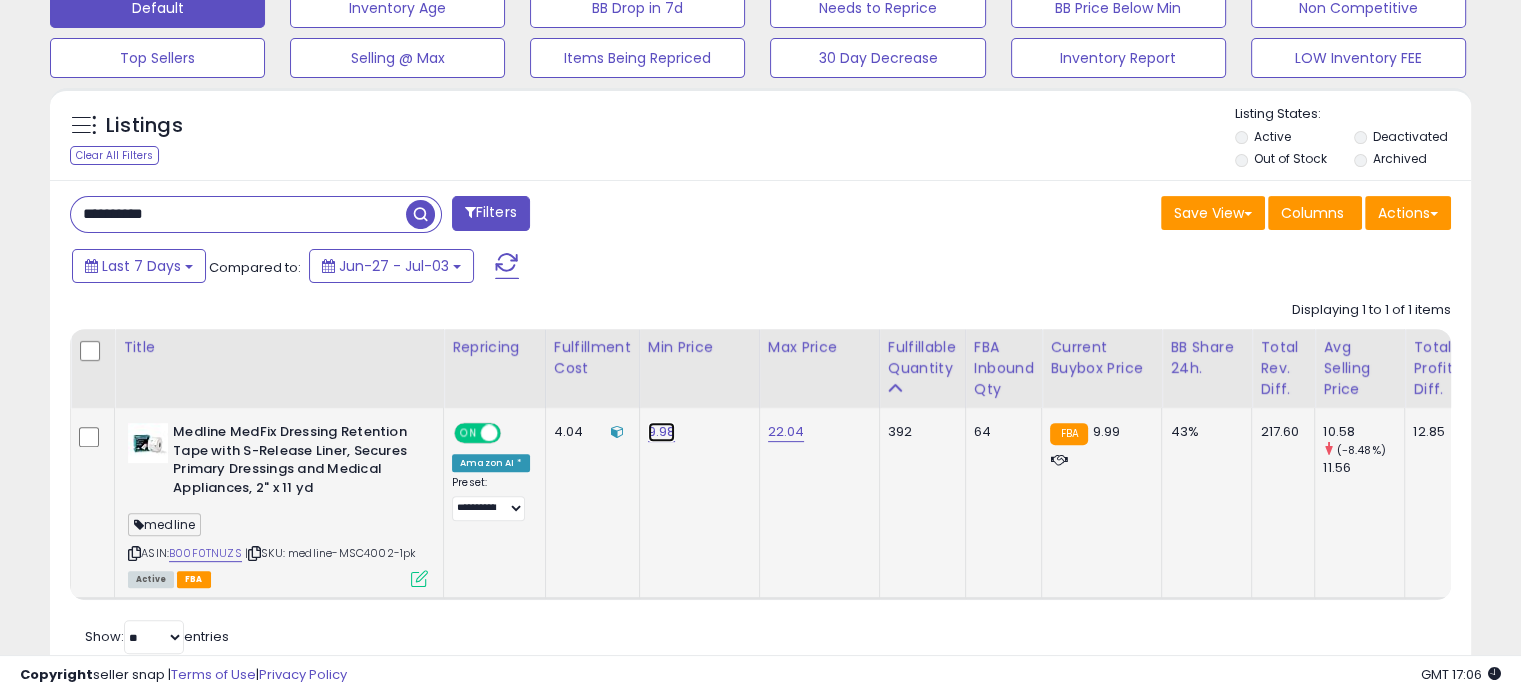 click on "9.98" at bounding box center [662, 432] 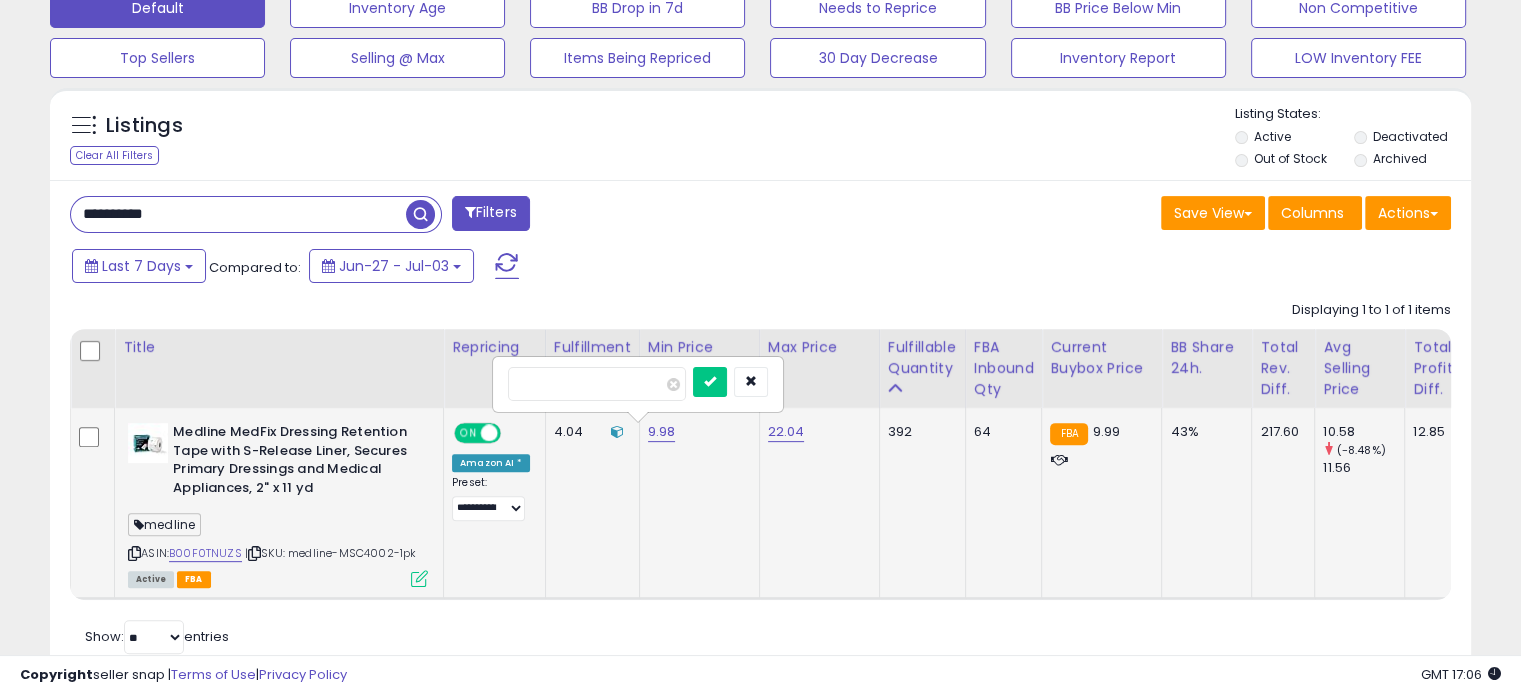 type on "*" 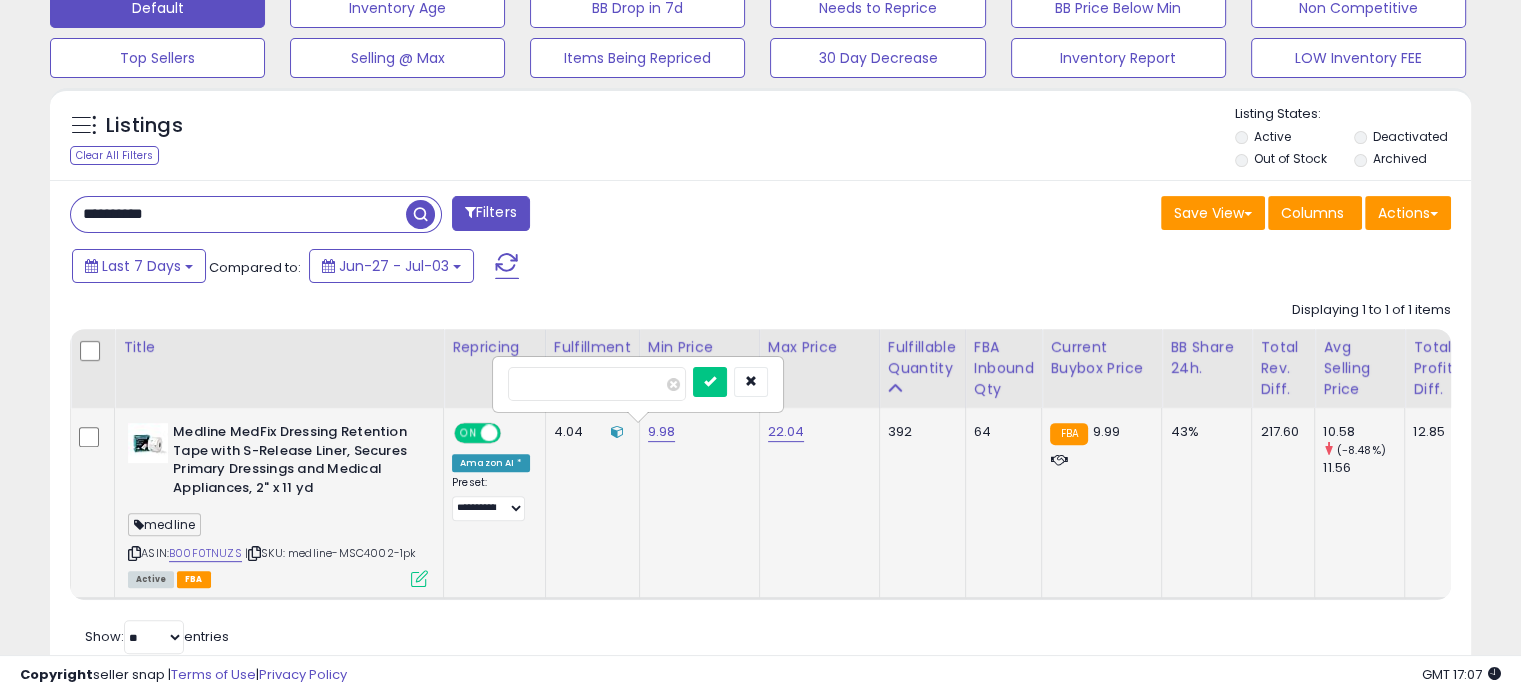 type on "****" 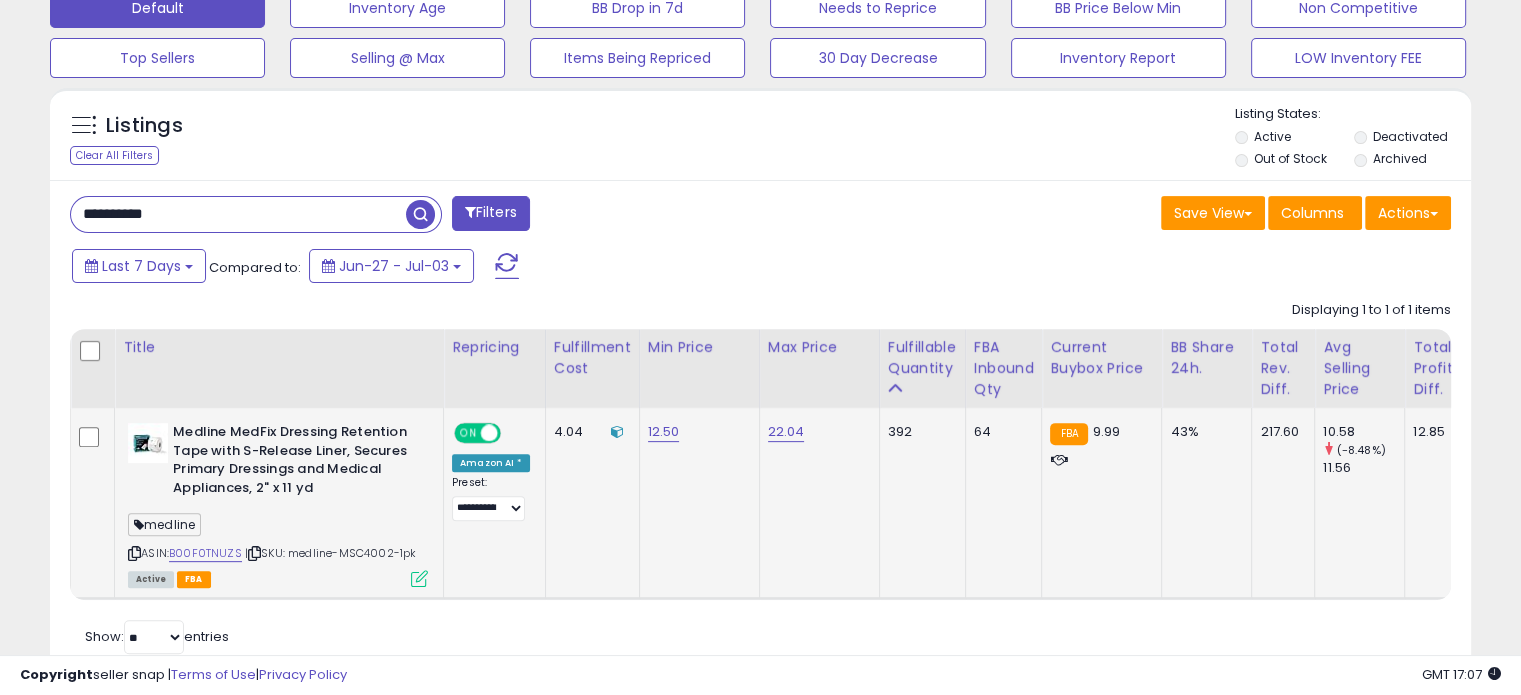 click on "**********" at bounding box center (238, 214) 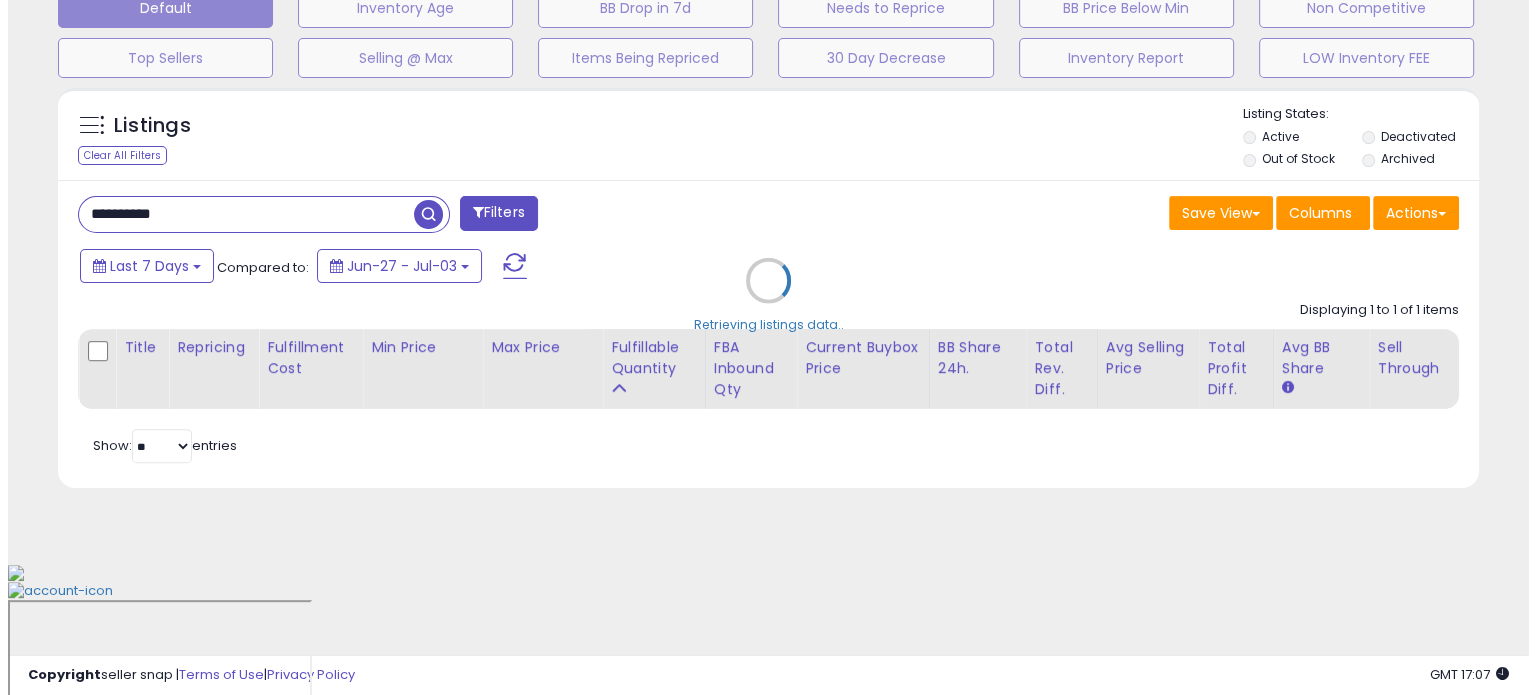 scroll, scrollTop: 508, scrollLeft: 0, axis: vertical 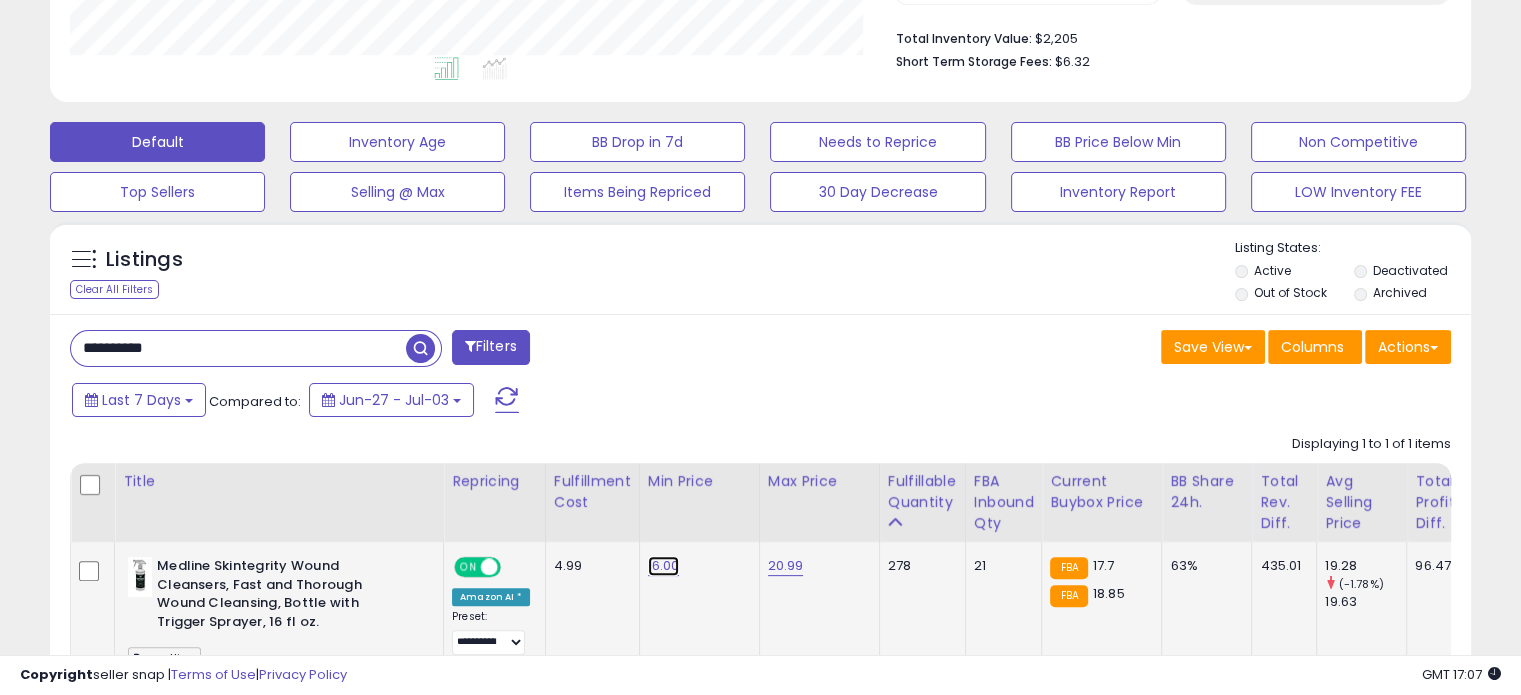 click on "16.00" at bounding box center [664, 566] 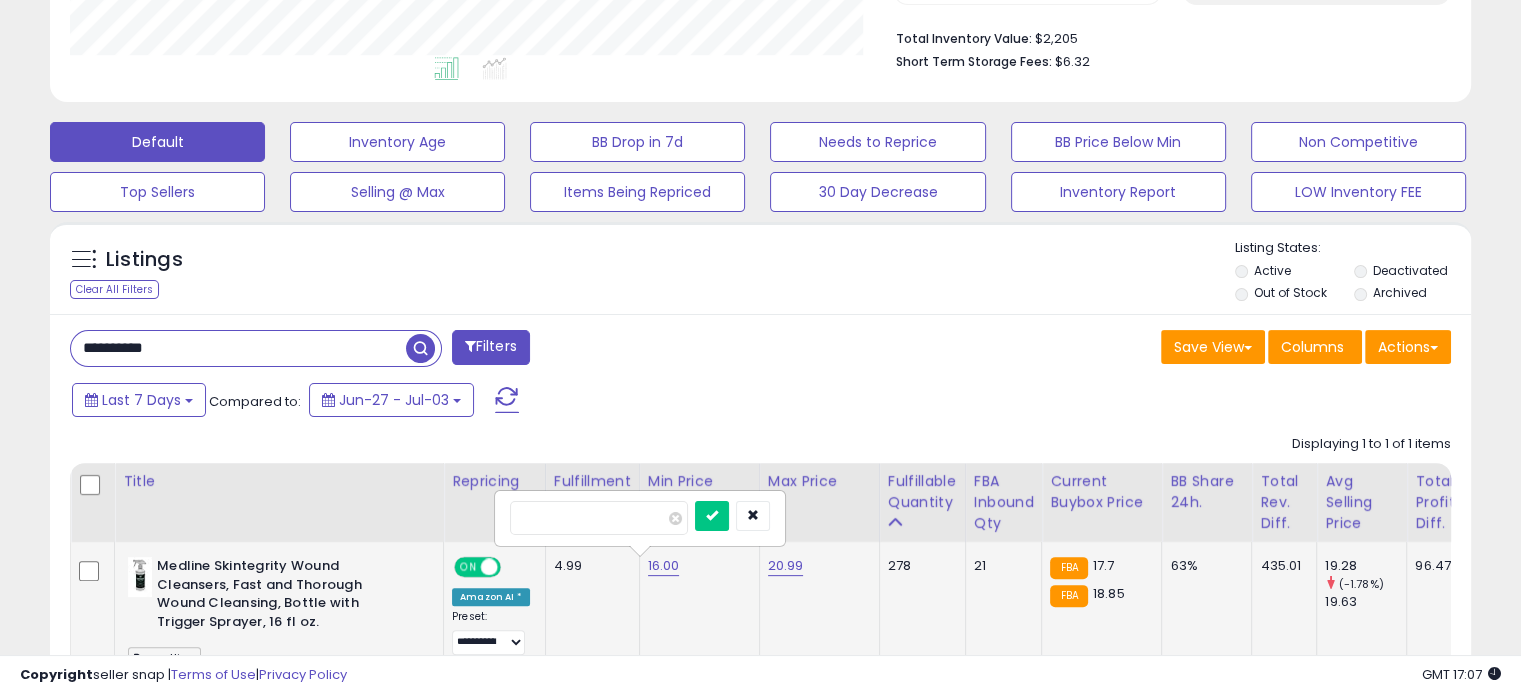 type on "****" 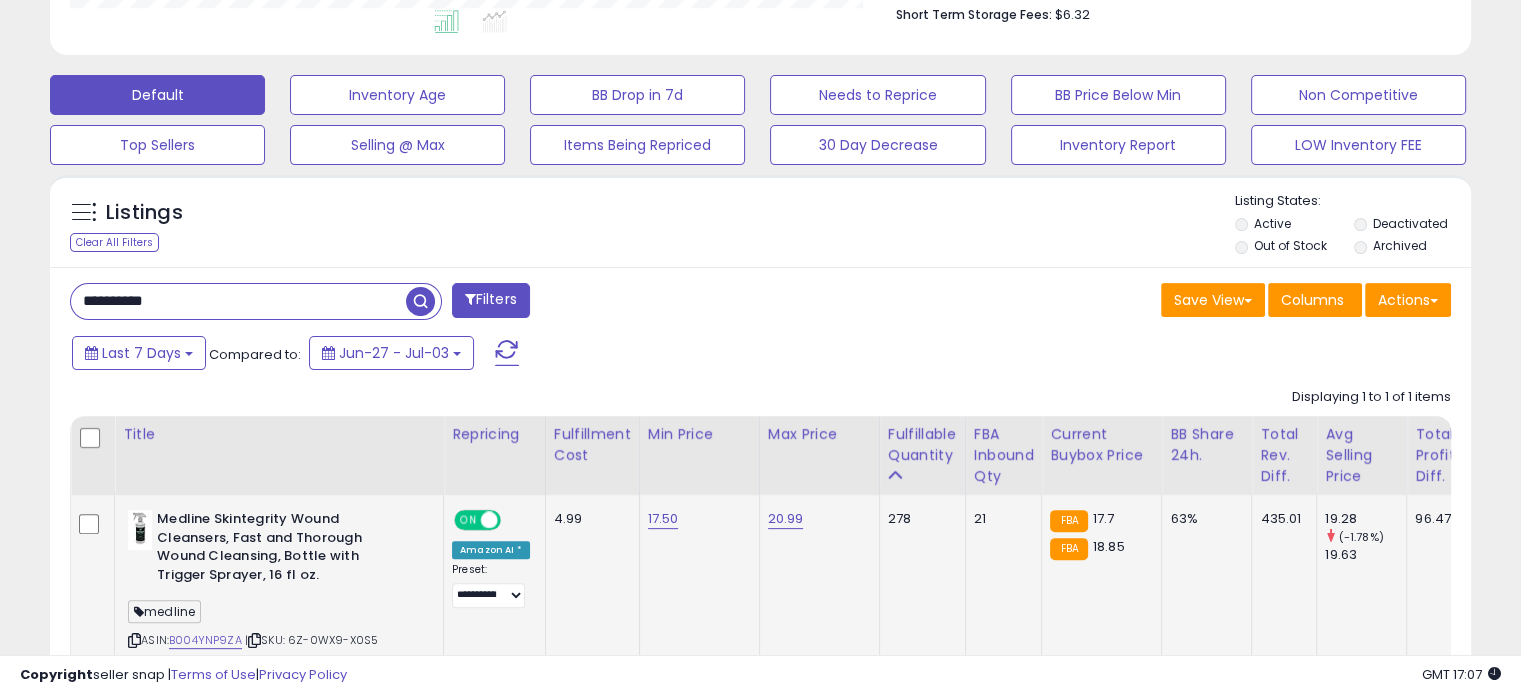 scroll, scrollTop: 575, scrollLeft: 0, axis: vertical 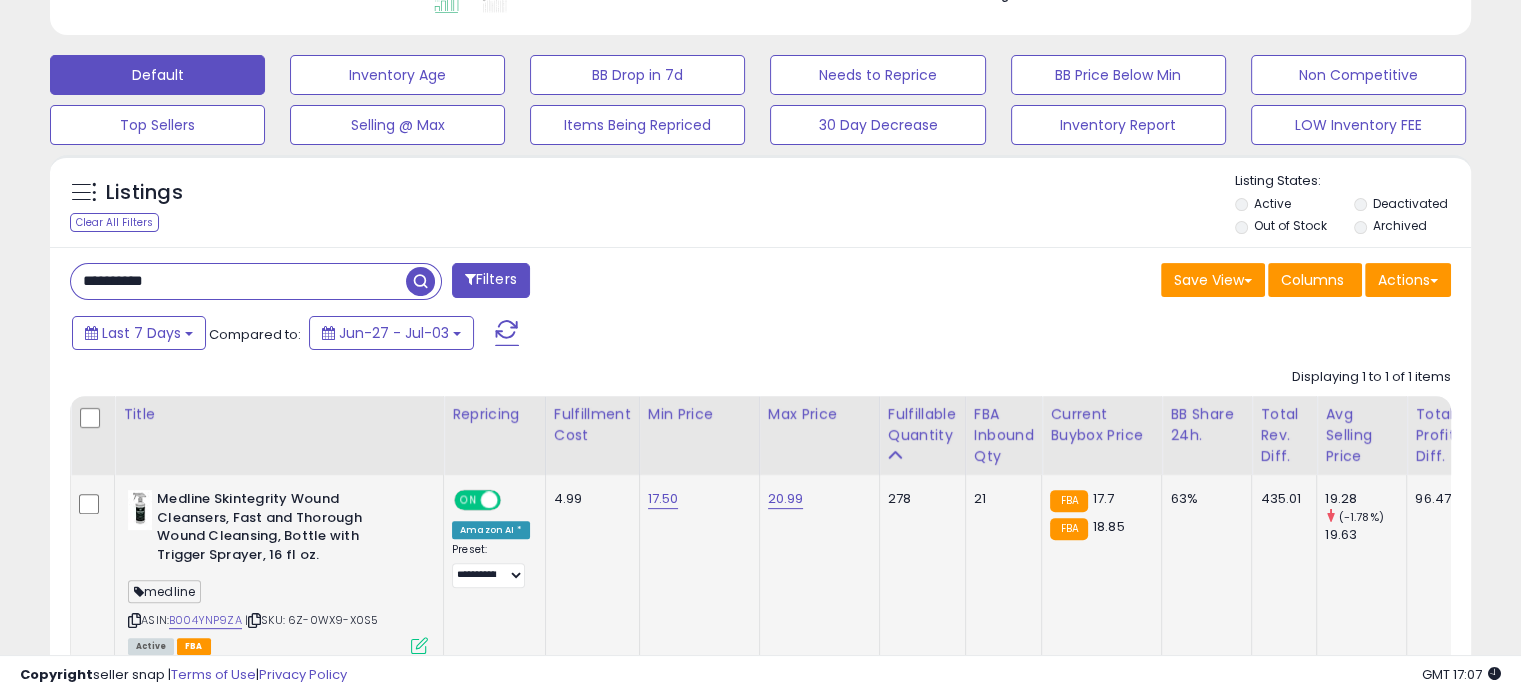 click on "**********" at bounding box center [238, 281] 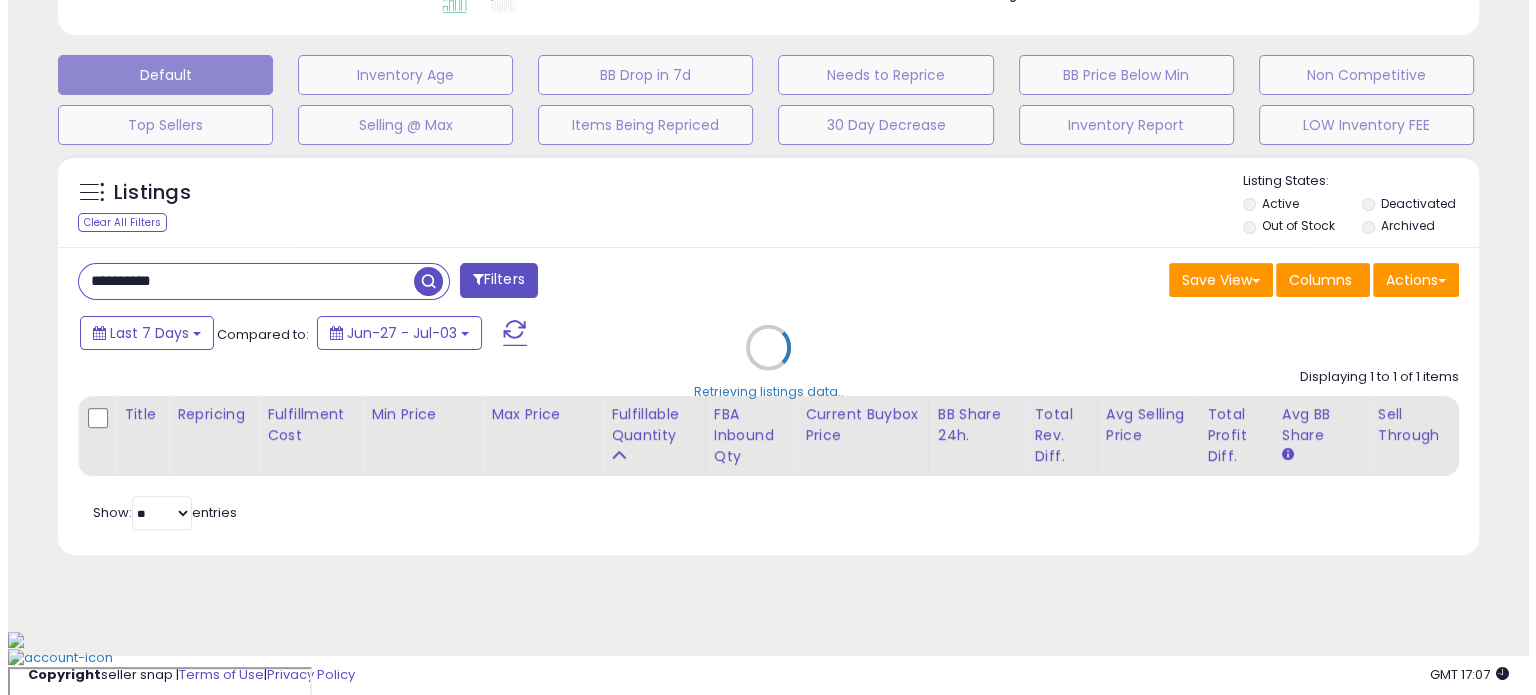 scroll, scrollTop: 508, scrollLeft: 0, axis: vertical 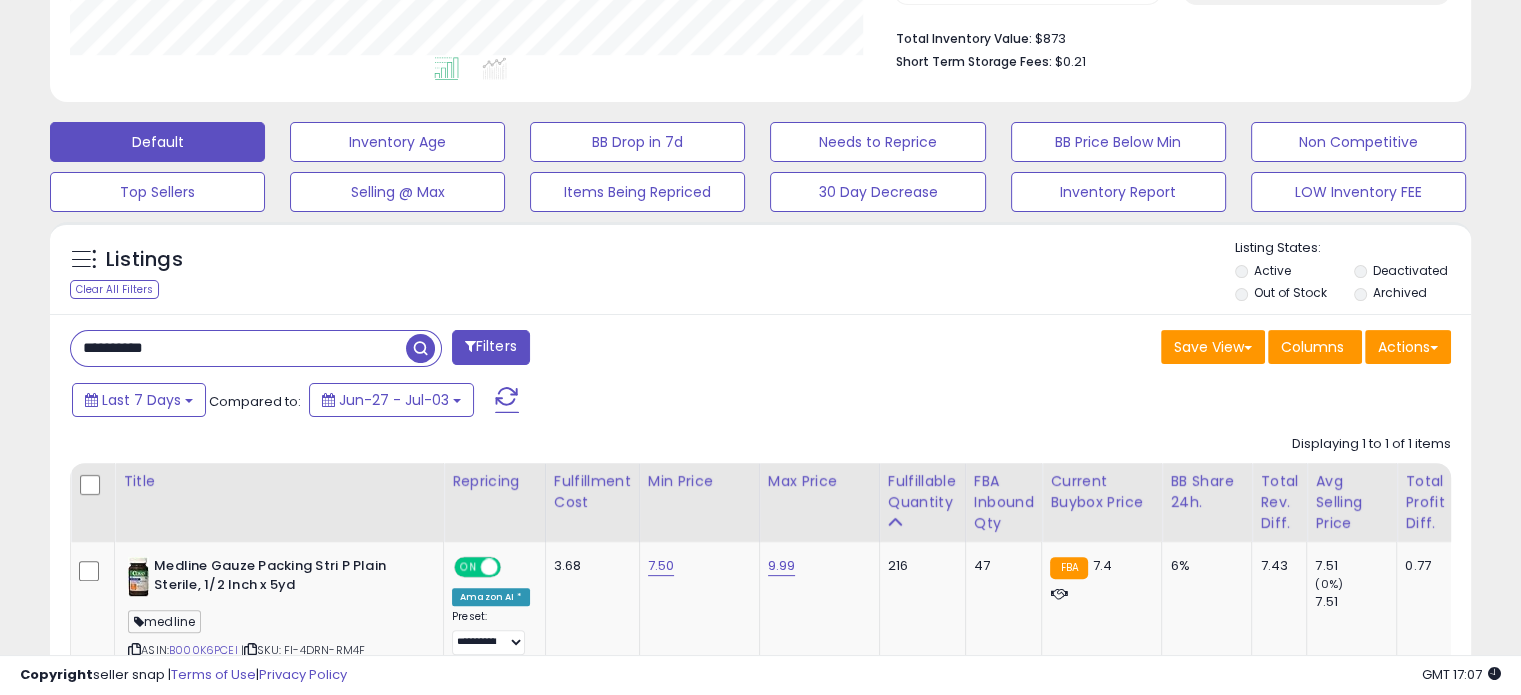 click on "**********" at bounding box center [238, 348] 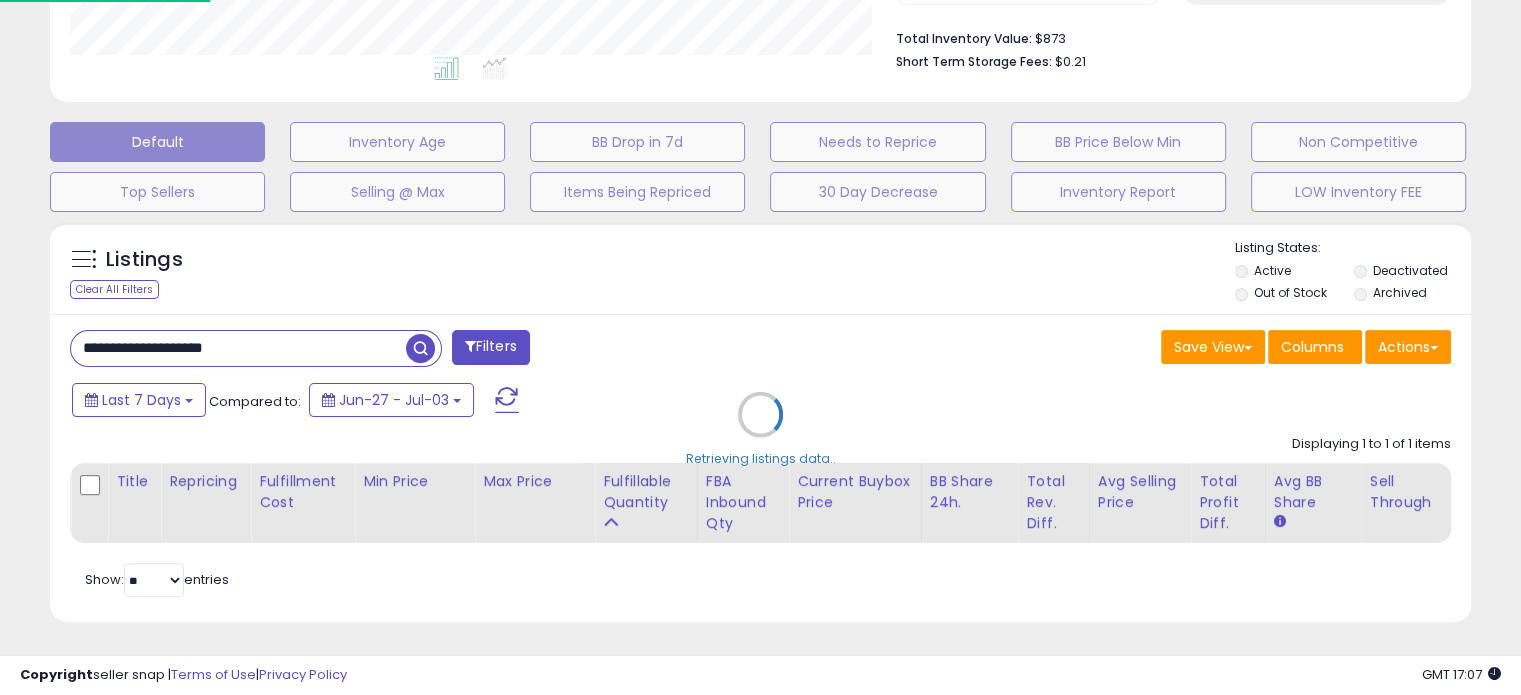 scroll, scrollTop: 999589, scrollLeft: 999168, axis: both 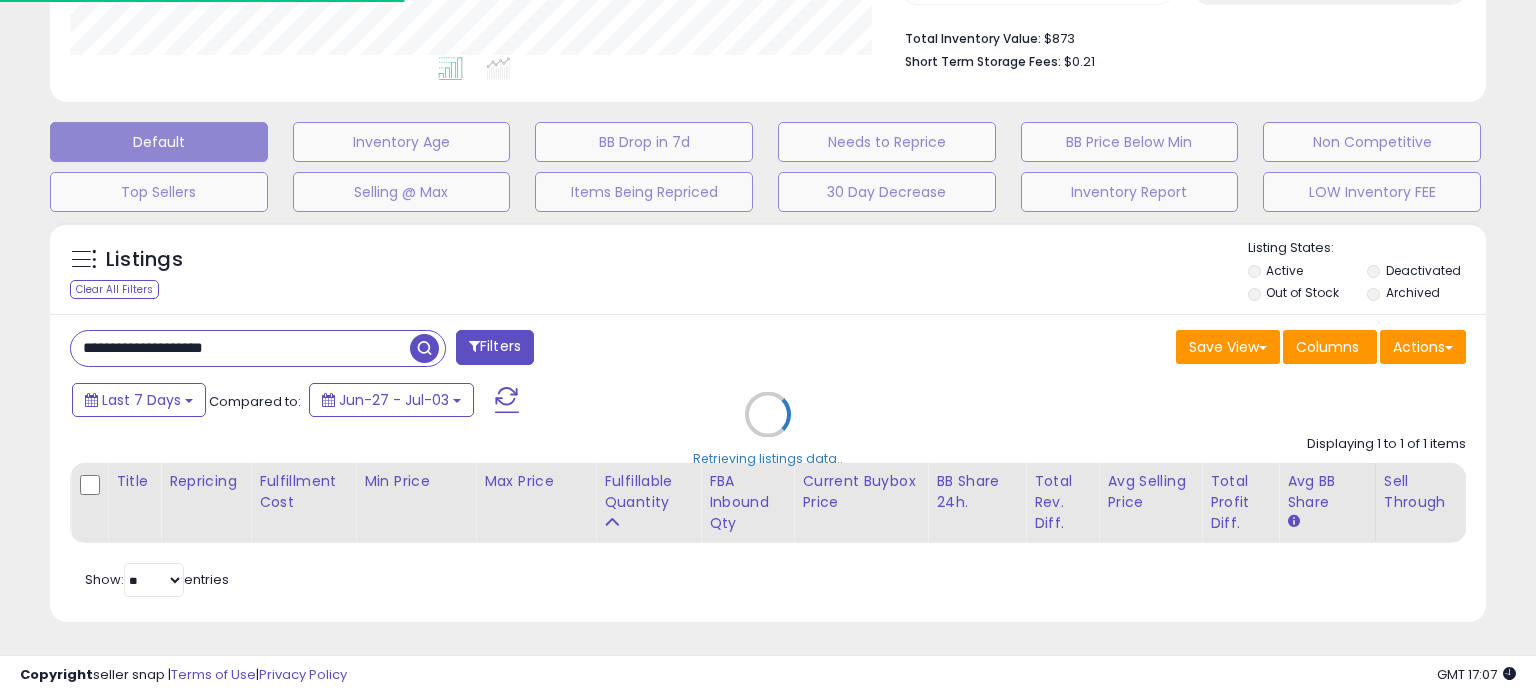 click on "Retrieving listings data.." at bounding box center (768, 429) 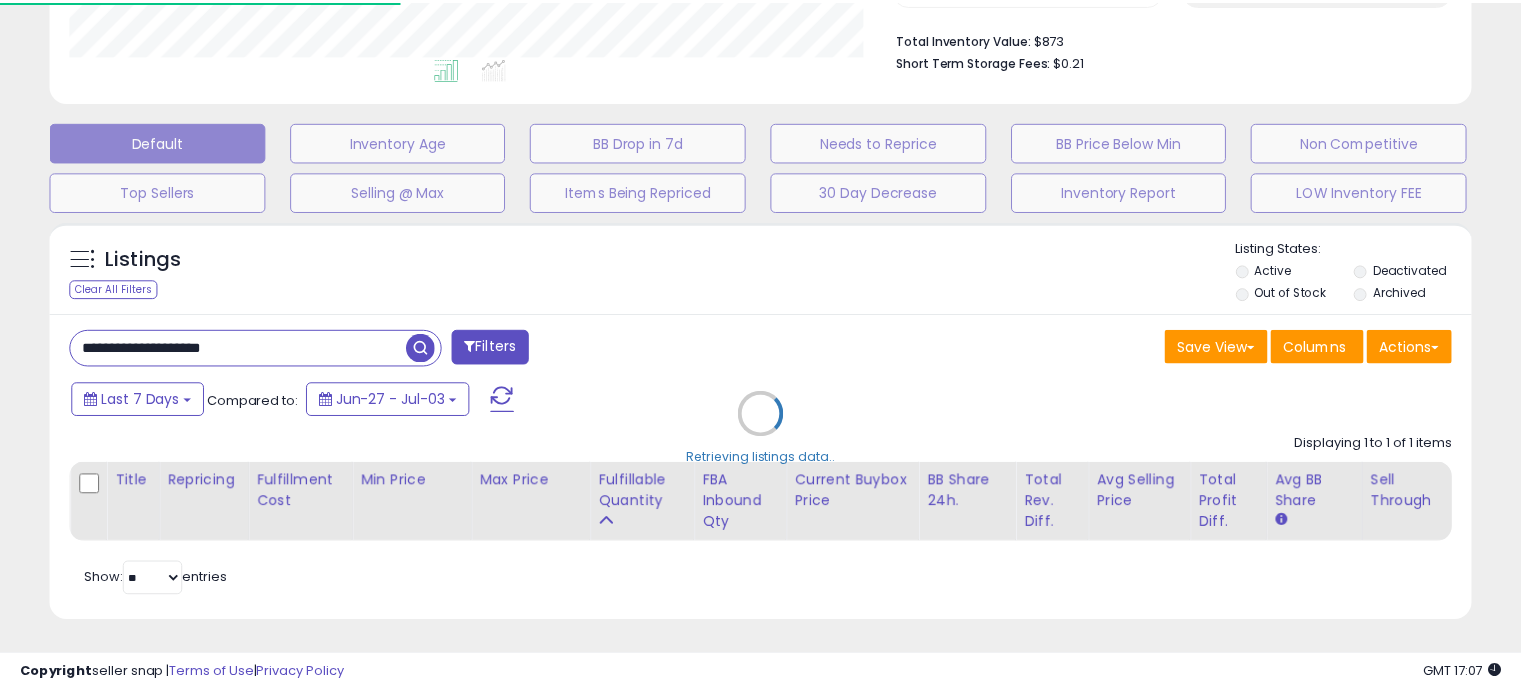 scroll, scrollTop: 409, scrollLeft: 822, axis: both 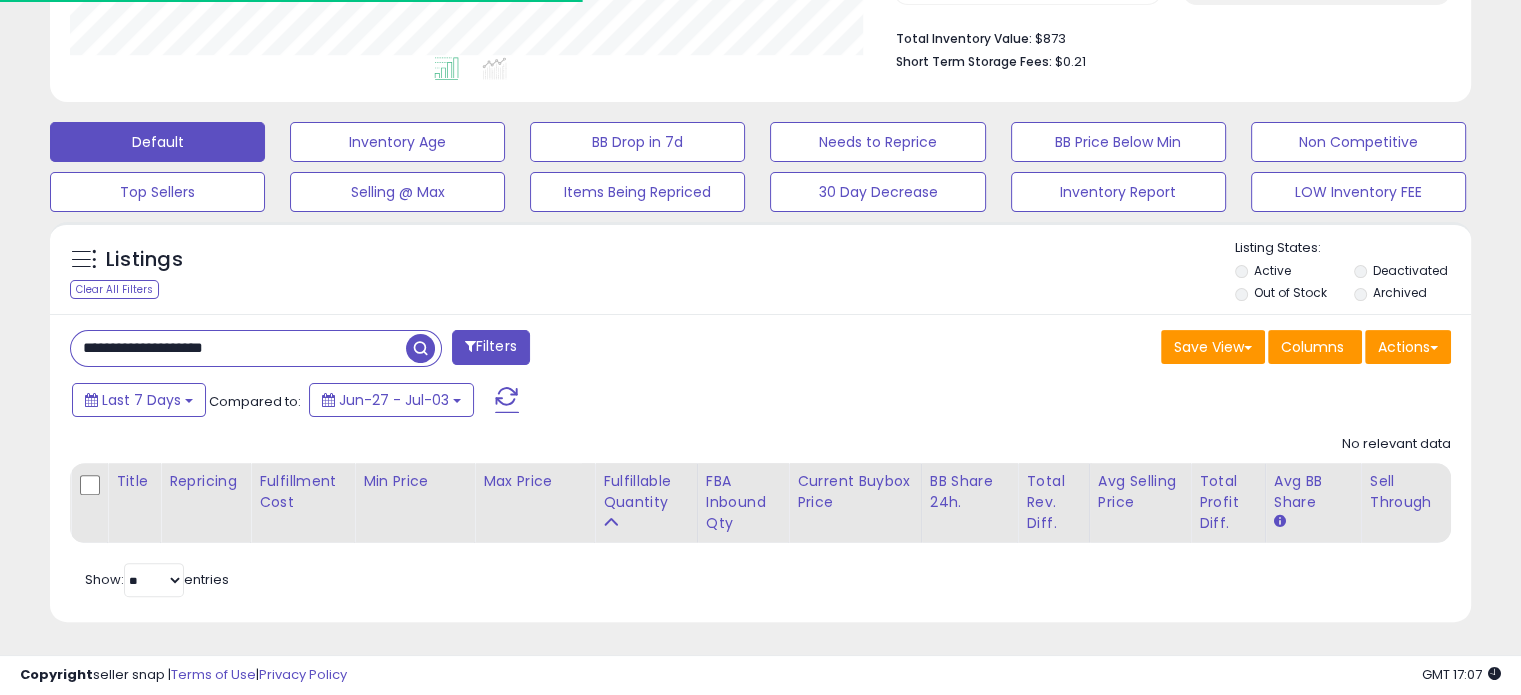 click on "**********" at bounding box center [238, 348] 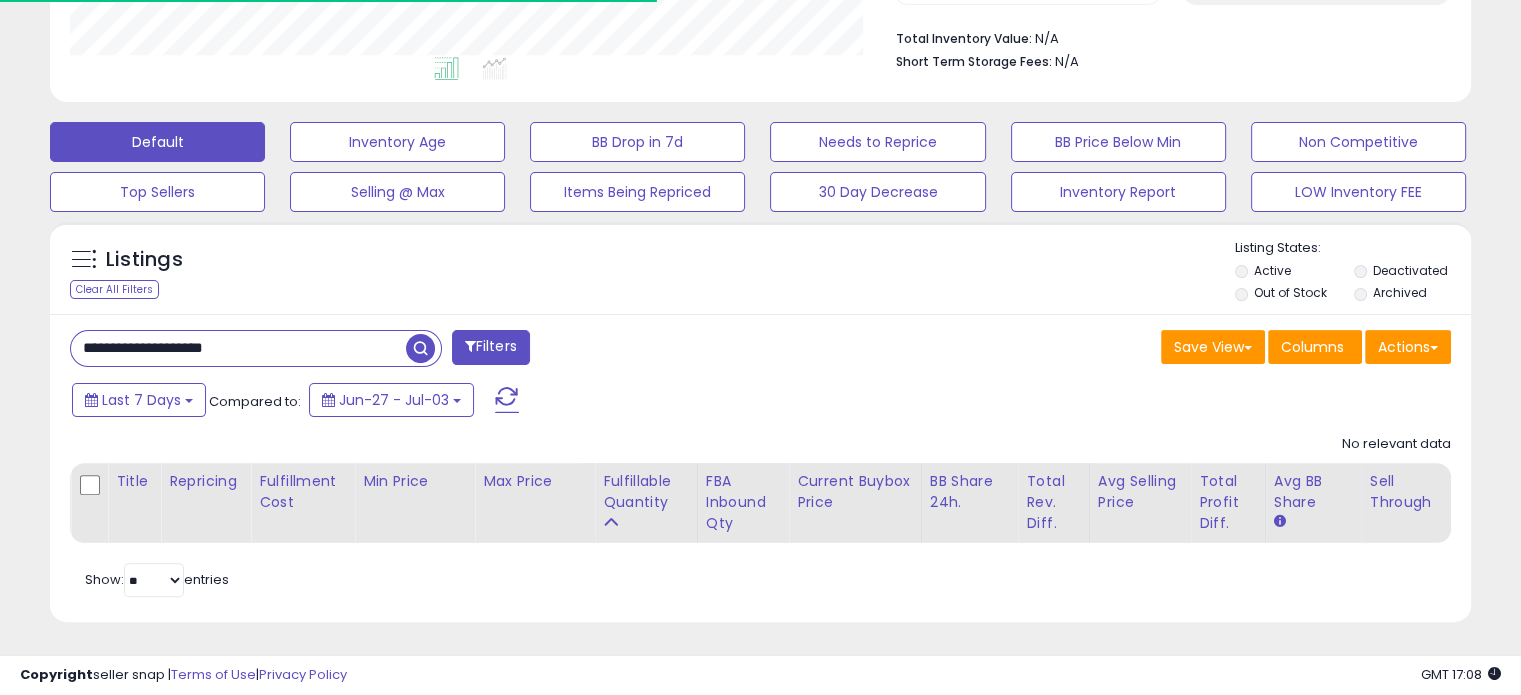 paste 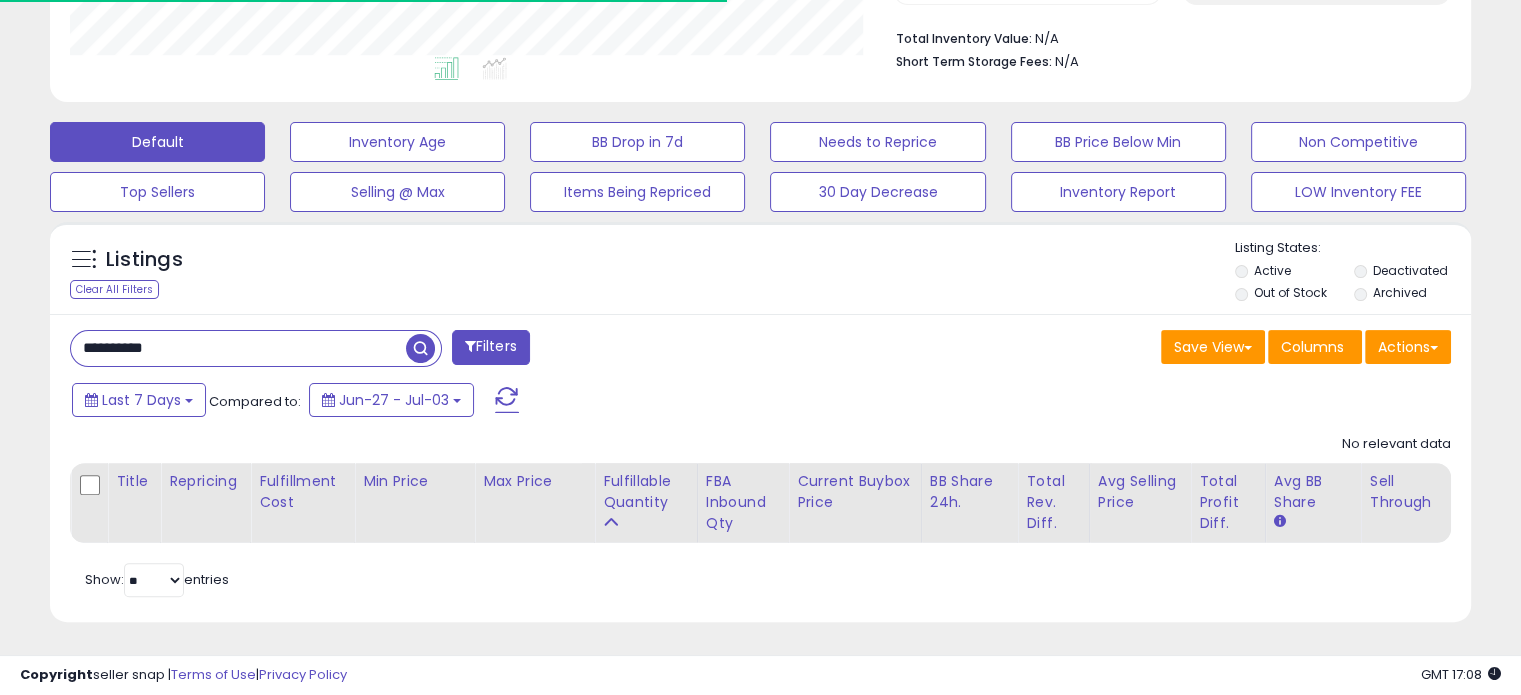 type on "**********" 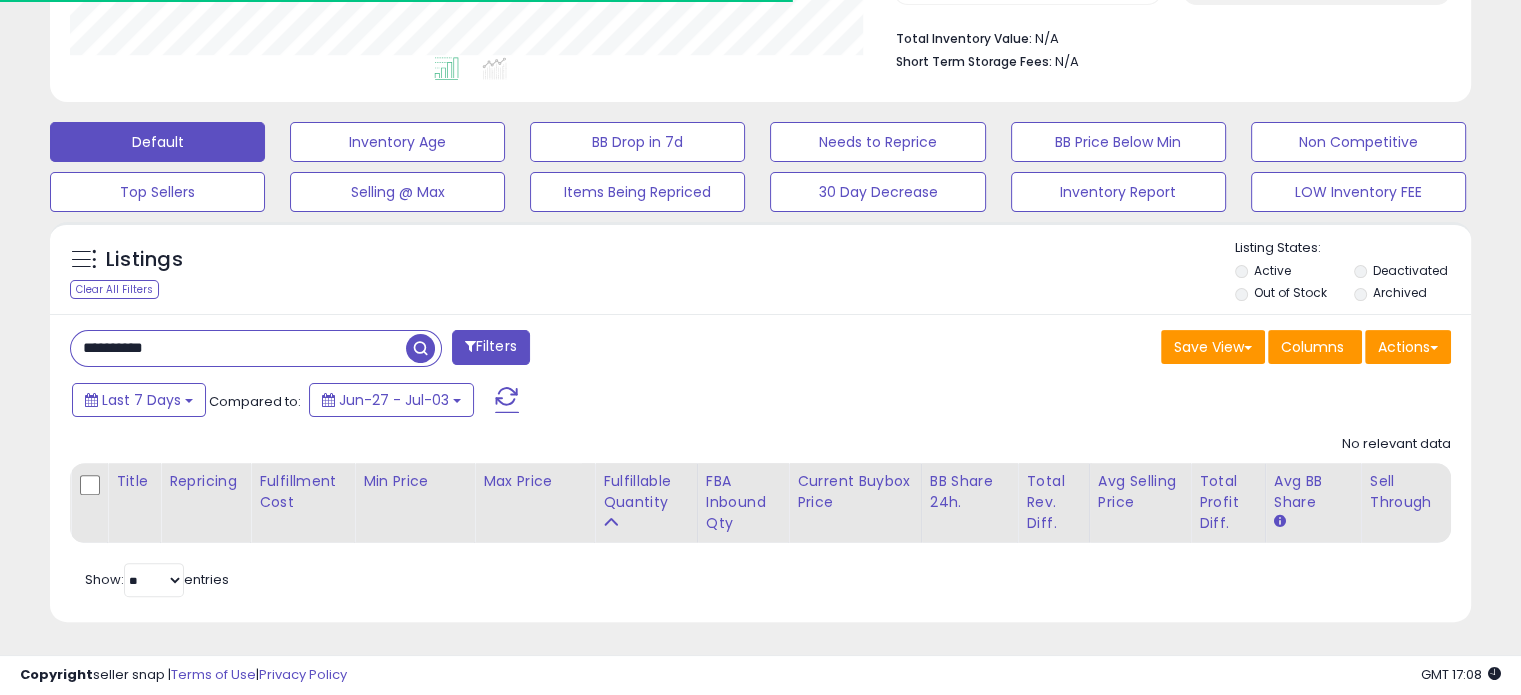 scroll, scrollTop: 999589, scrollLeft: 999168, axis: both 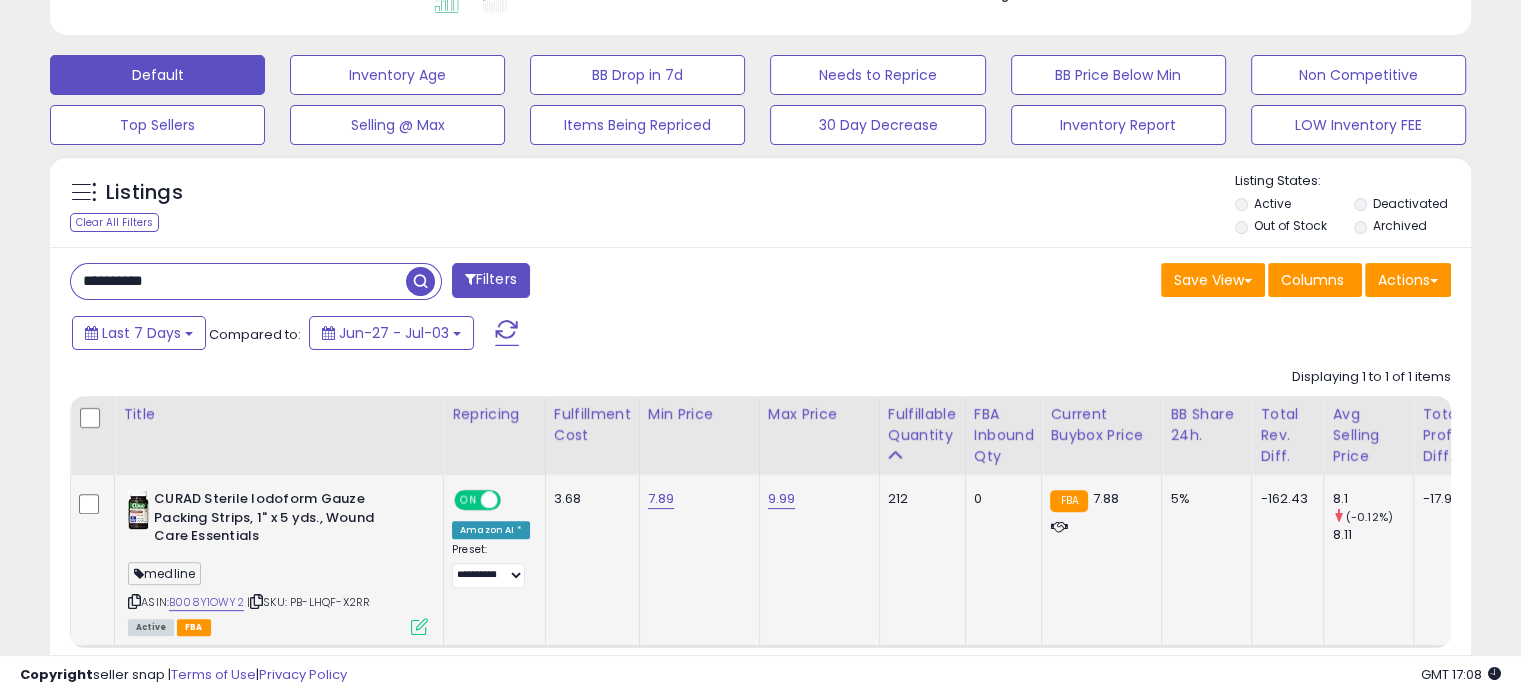 click at bounding box center [134, 601] 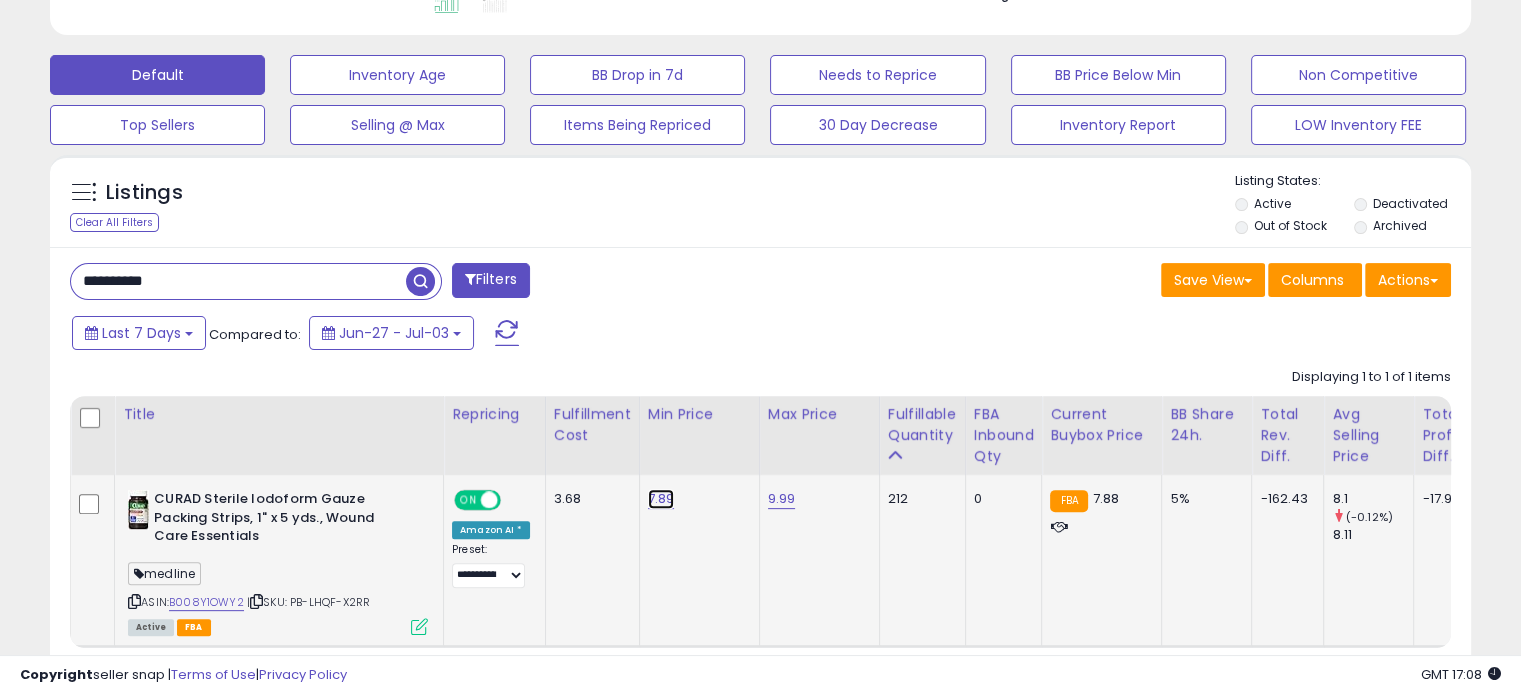 click on "7.89" at bounding box center [661, 499] 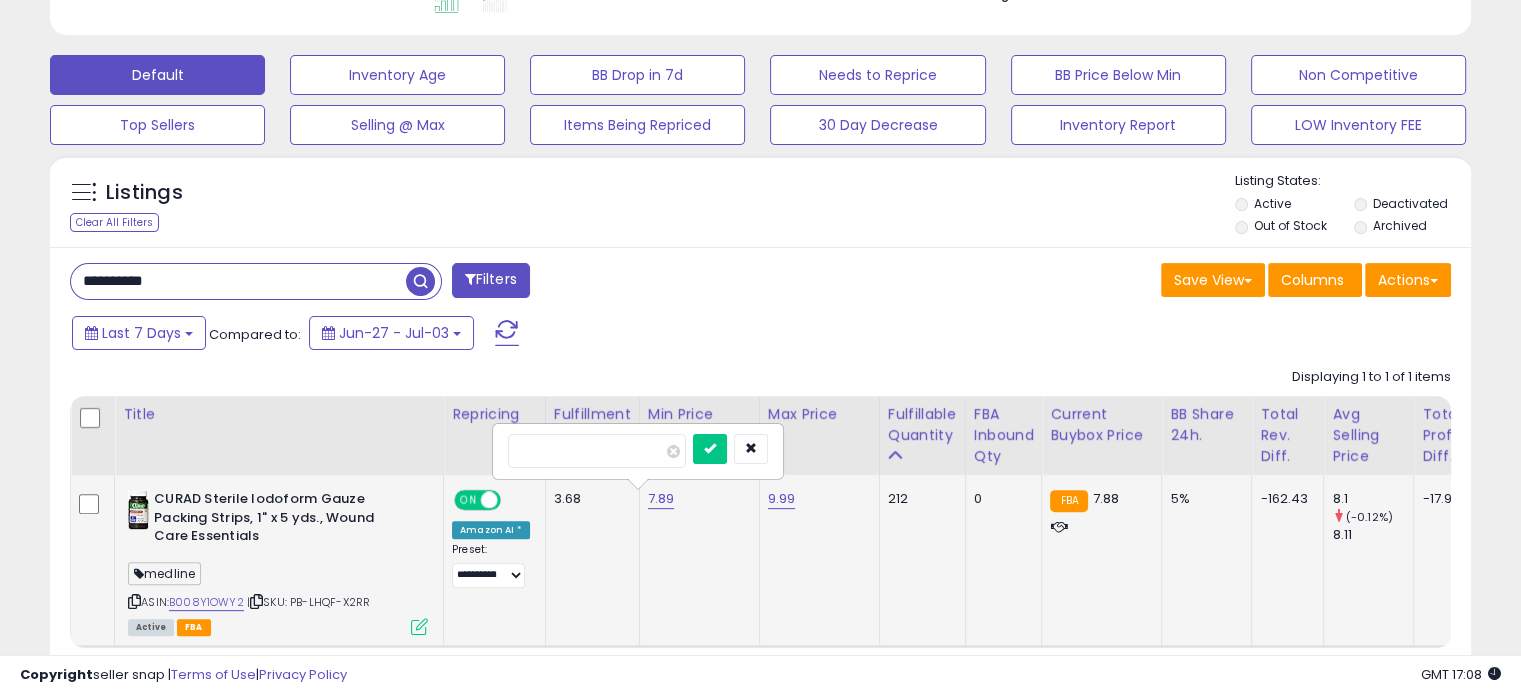 type on "*" 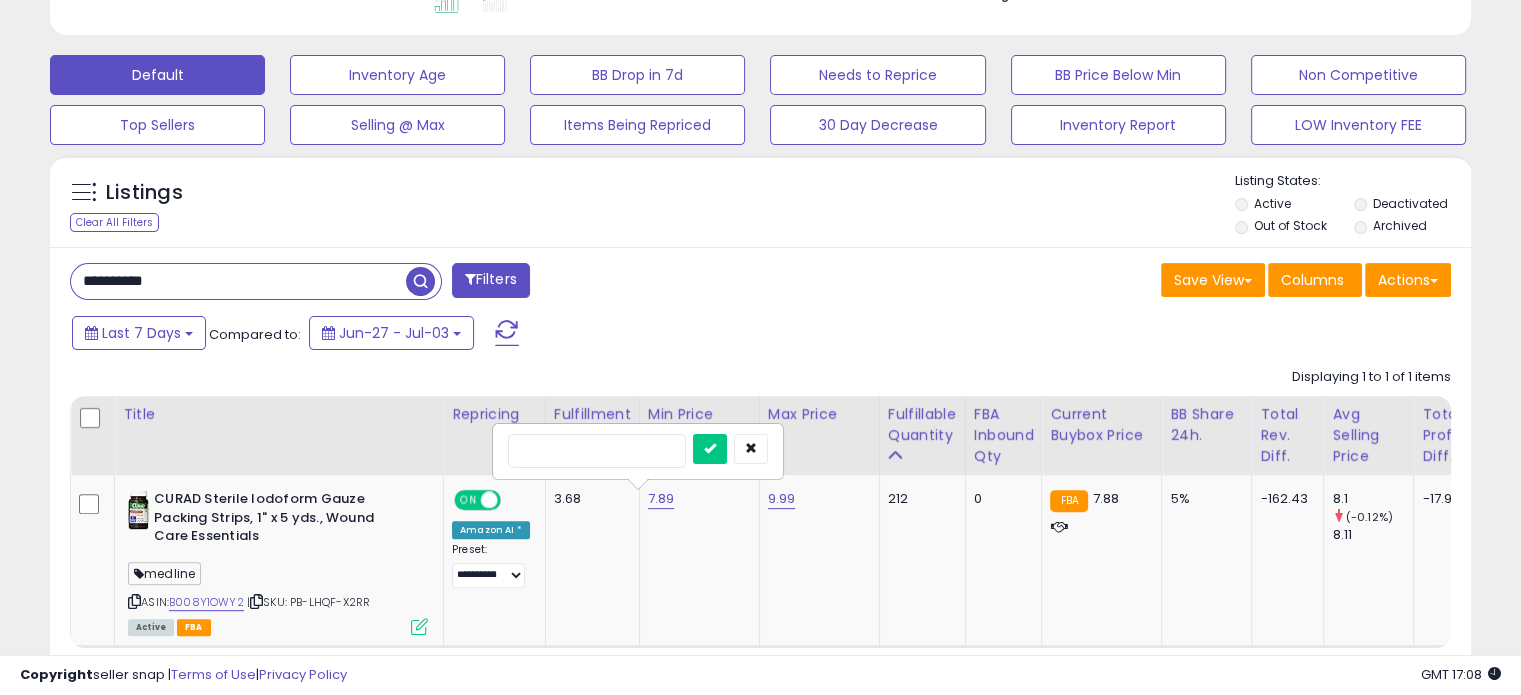 type 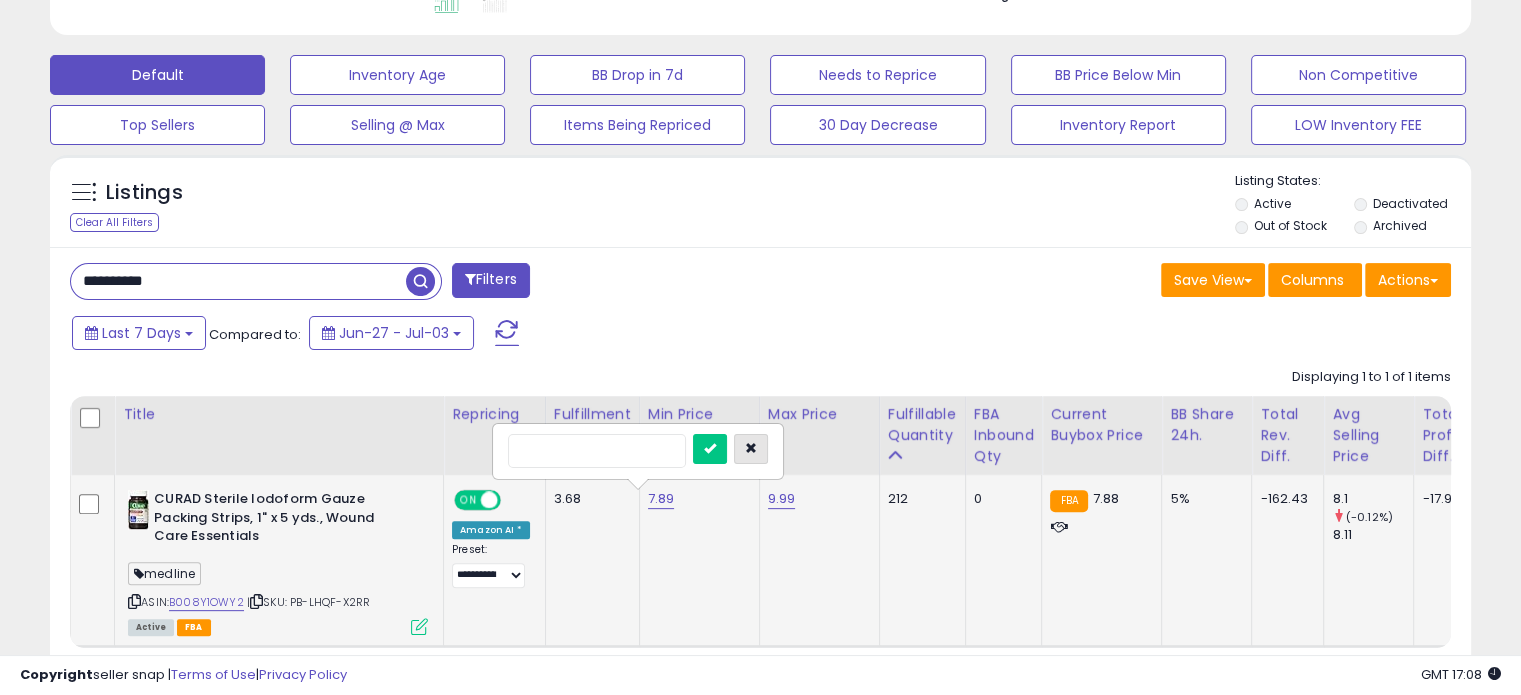 click at bounding box center [751, 449] 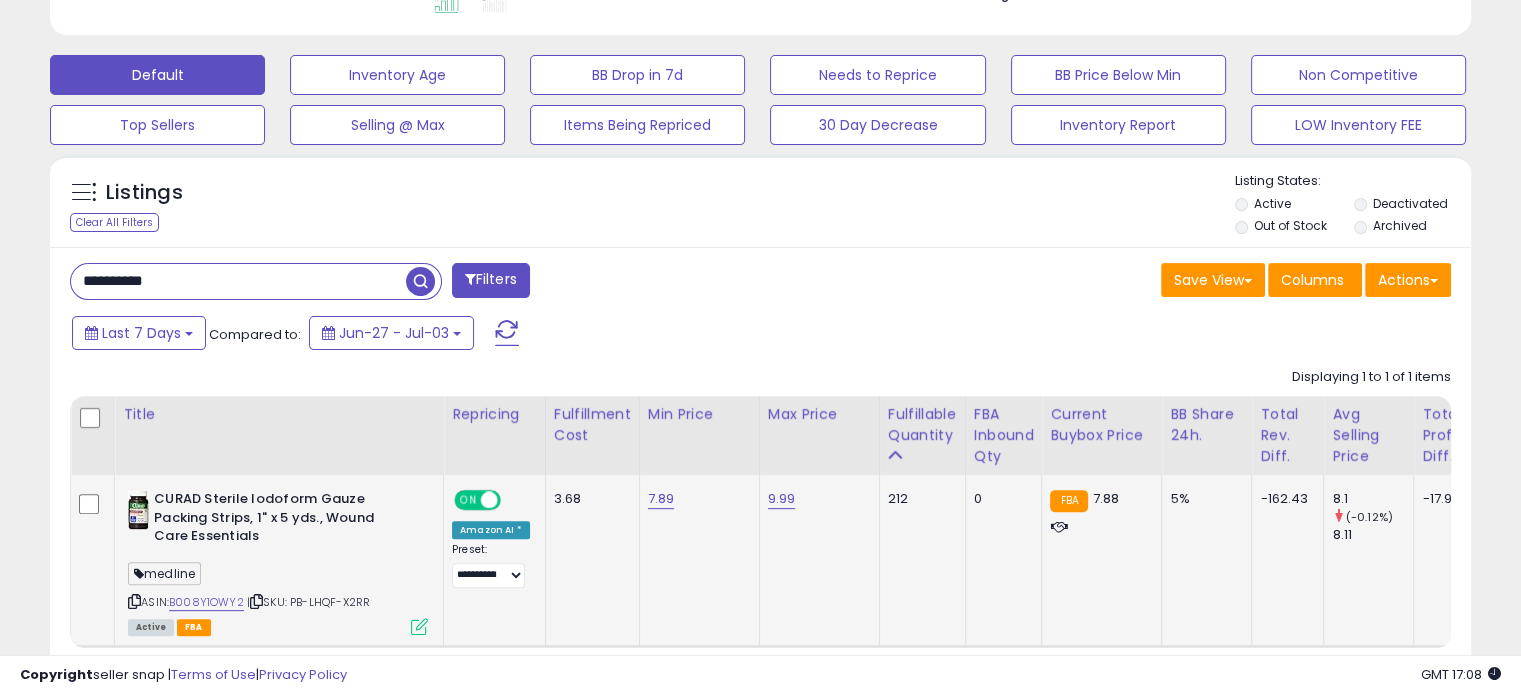click on "**********" at bounding box center (238, 281) 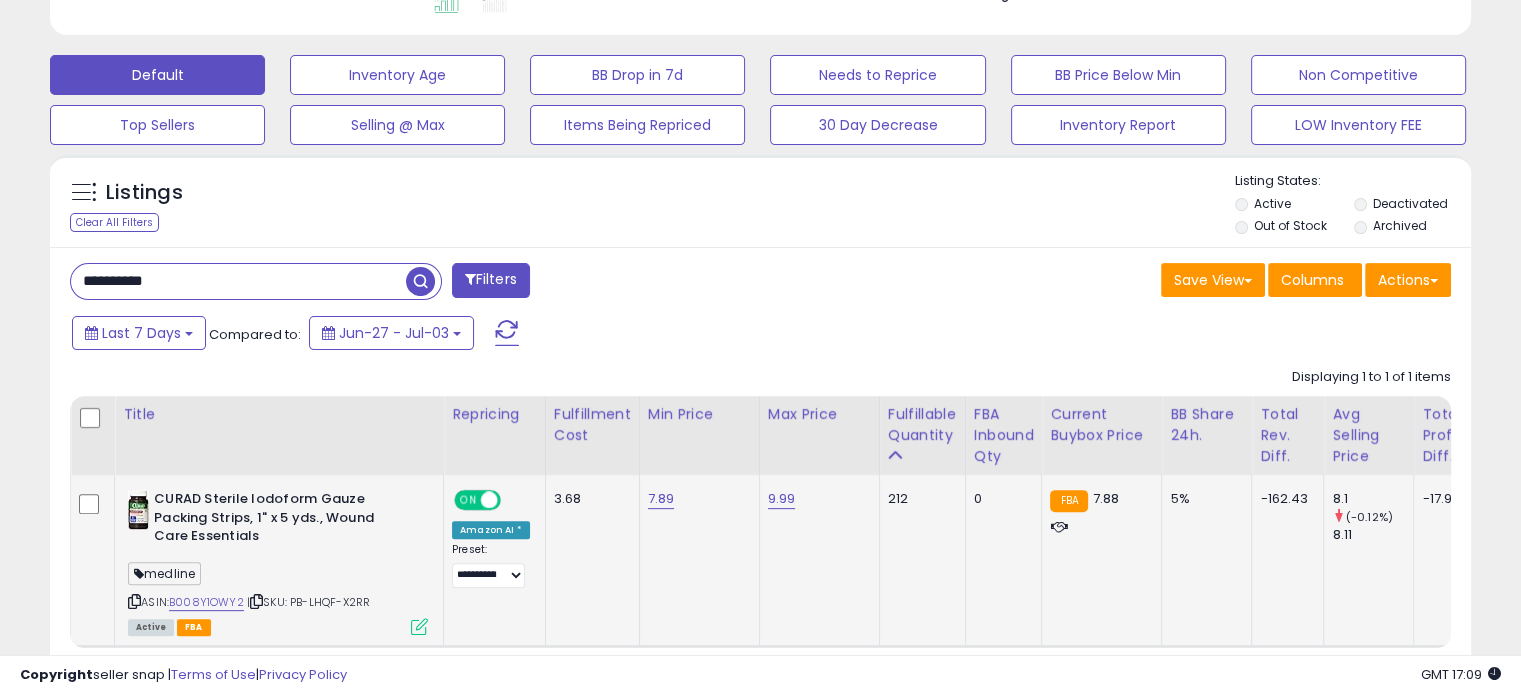 paste 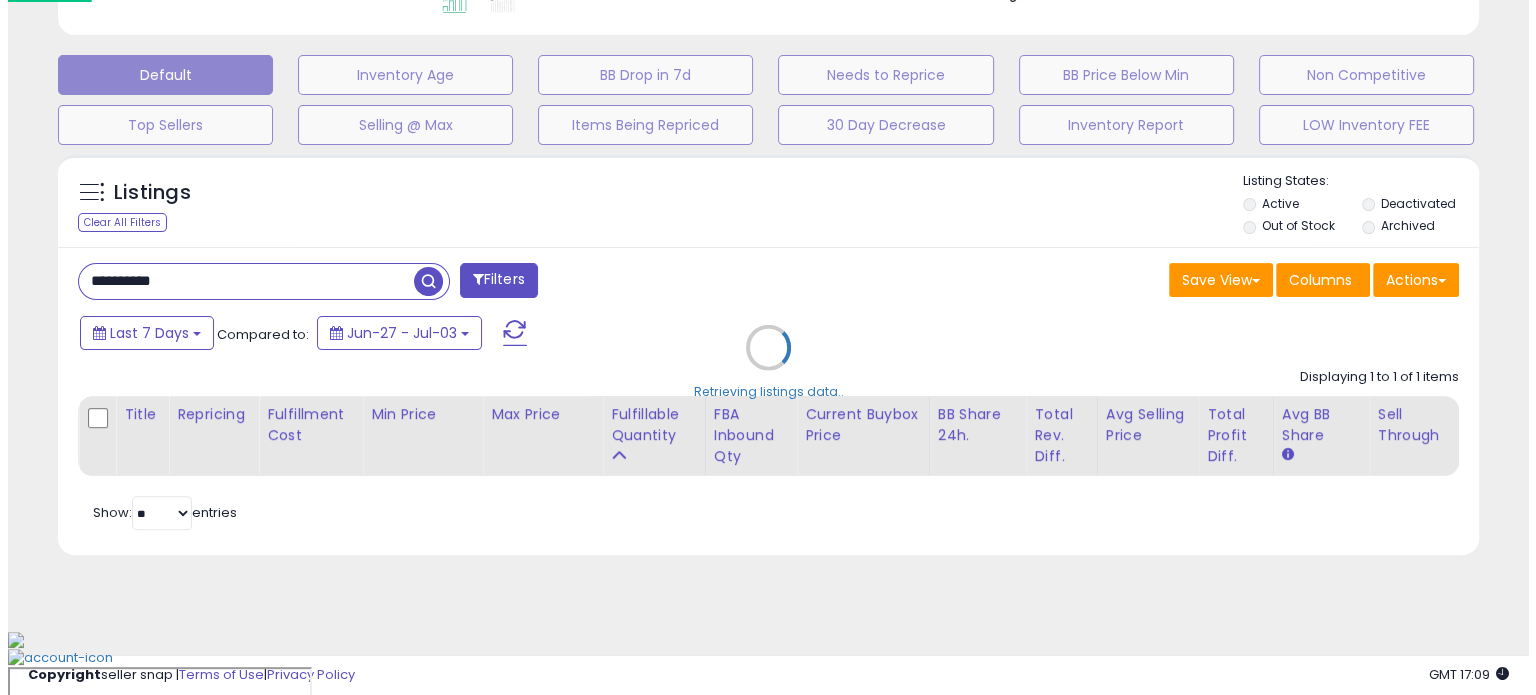 scroll, scrollTop: 508, scrollLeft: 0, axis: vertical 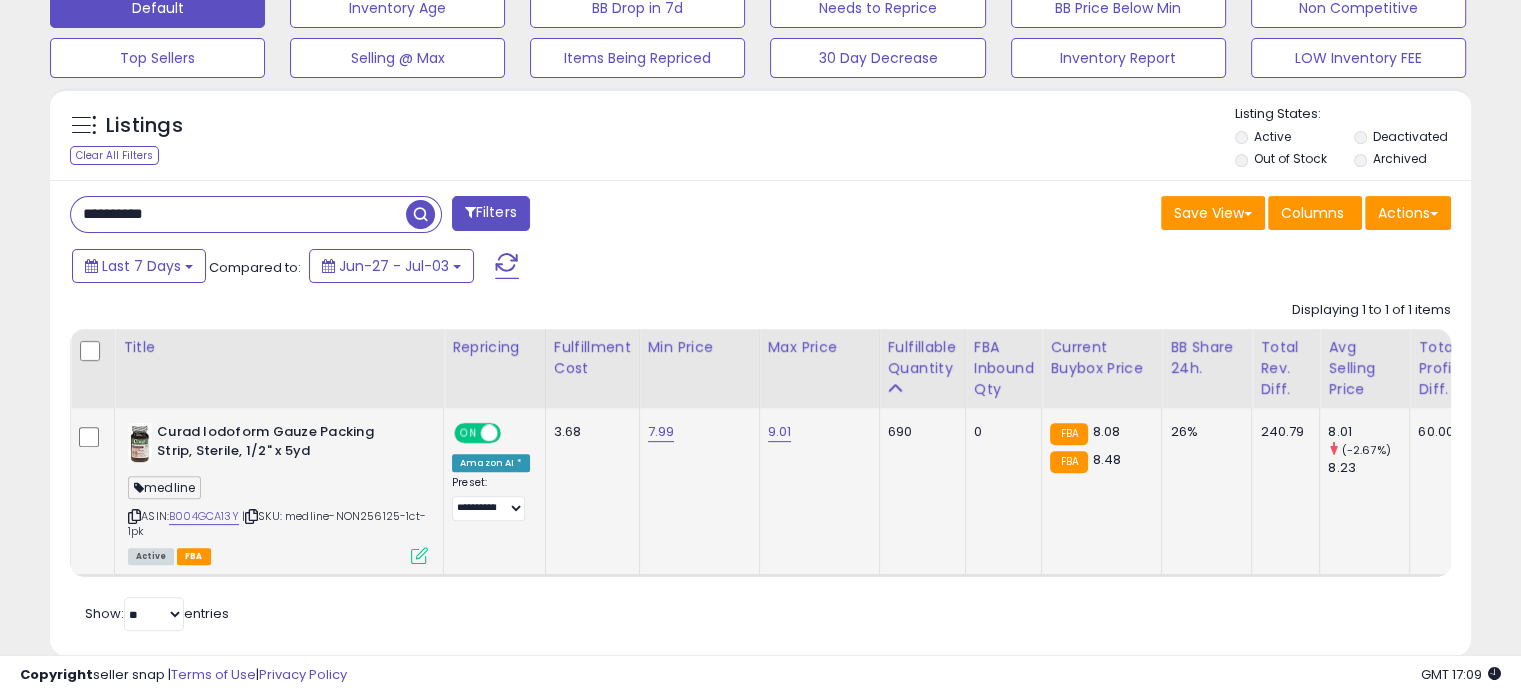 click on "7.99" at bounding box center [696, 432] 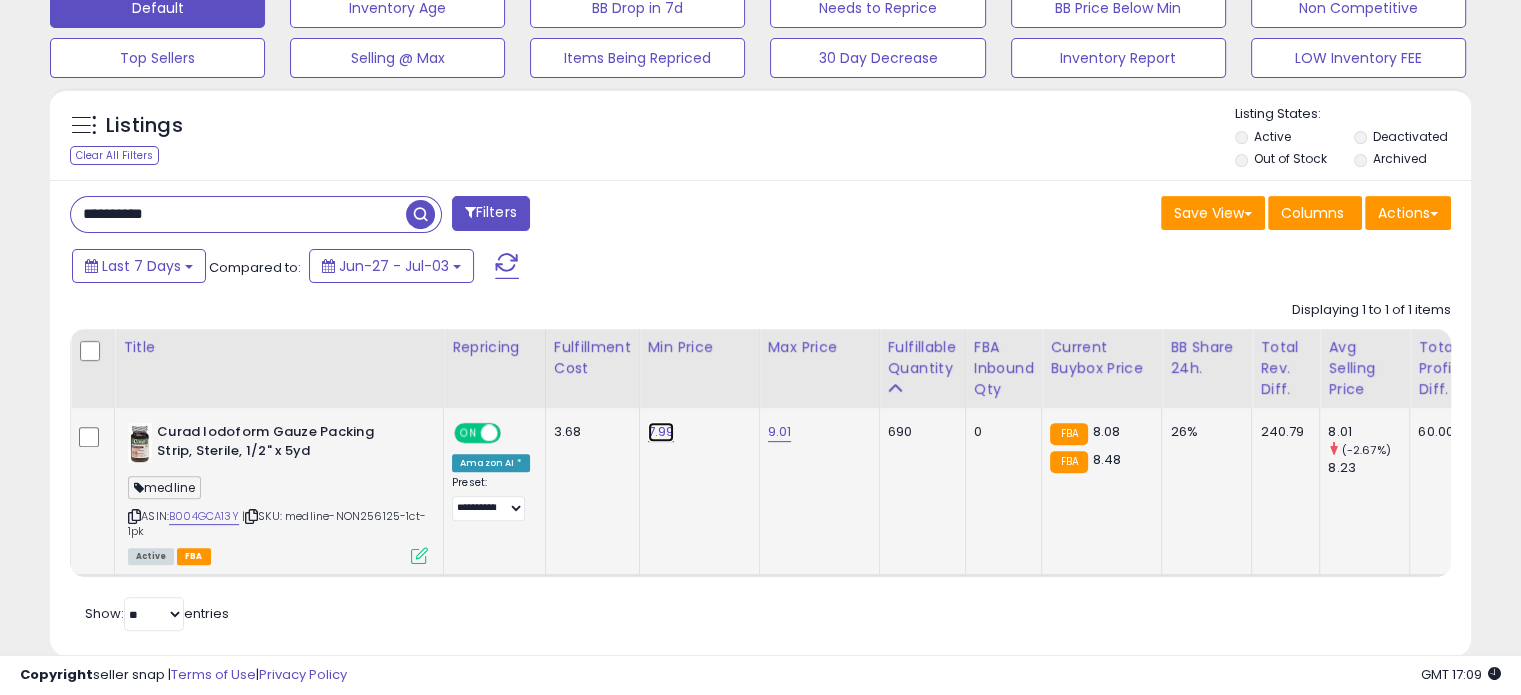click on "7.99" at bounding box center [661, 432] 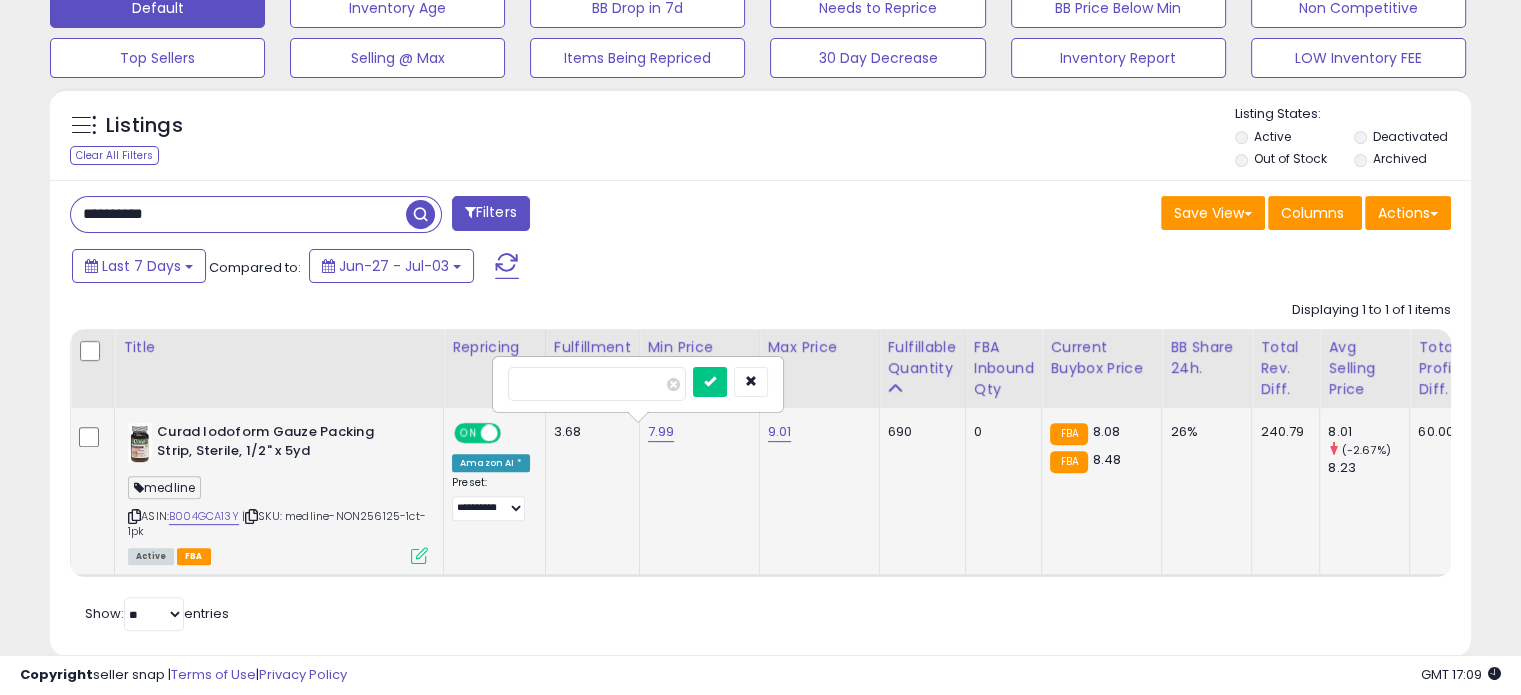 click on "ASIN:  B004GCA13Y    |   SKU: medline-NON256125-1ct-1pk Active FBA" at bounding box center (278, 492) 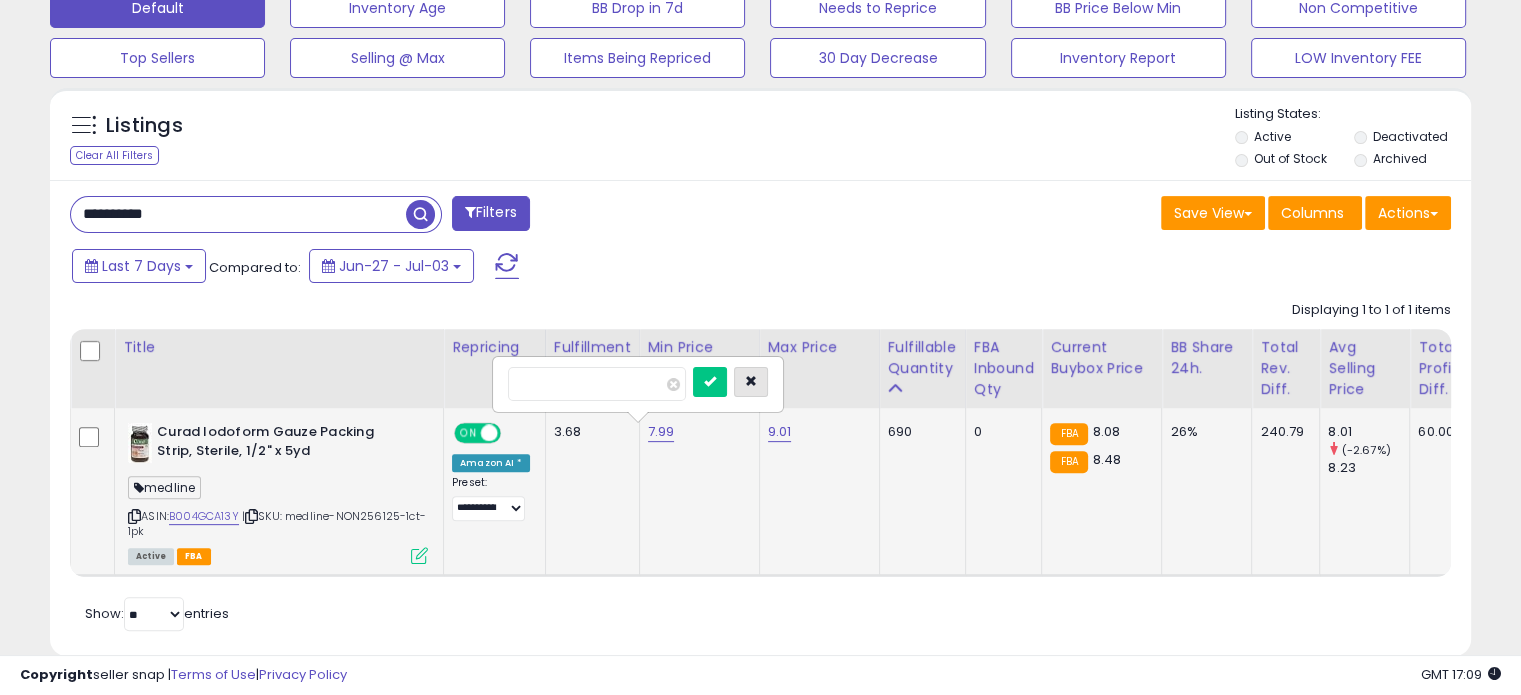 click at bounding box center (751, 381) 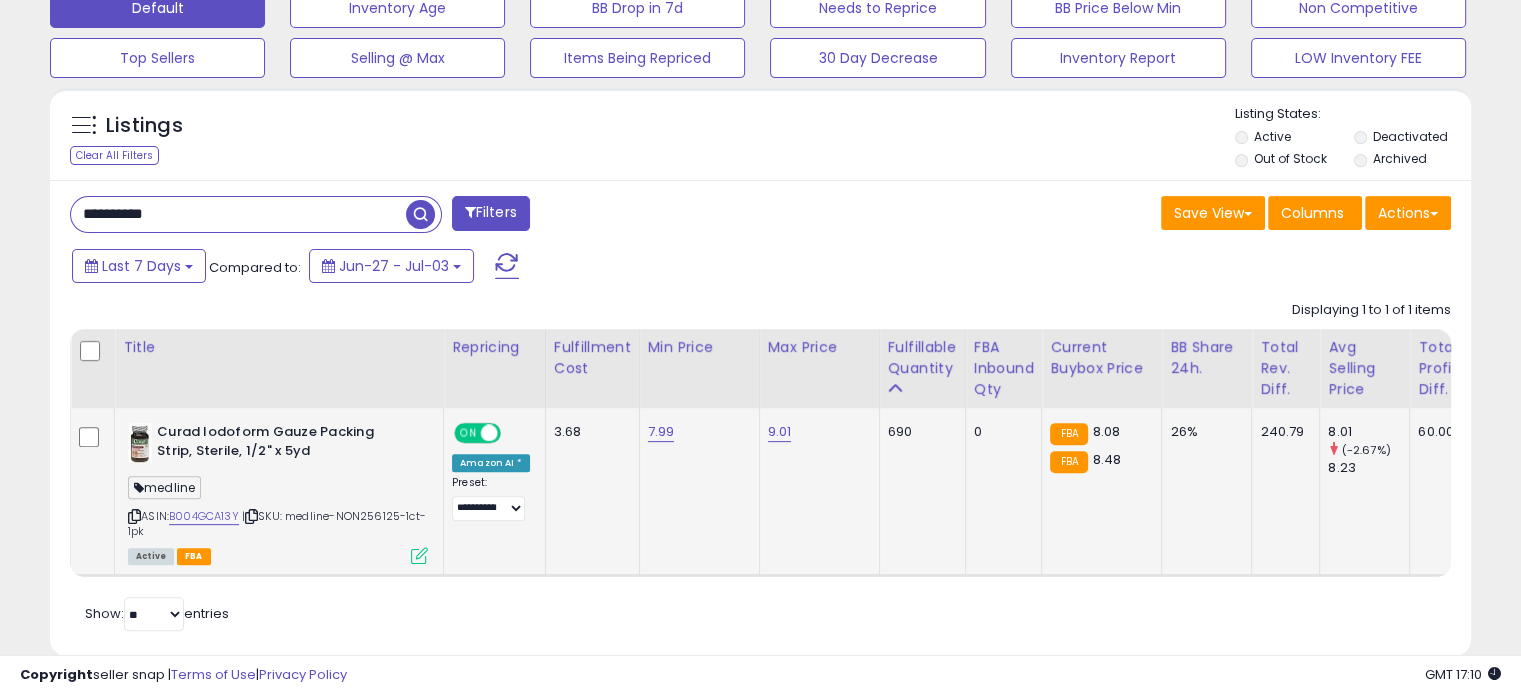 click on "**********" at bounding box center [238, 214] 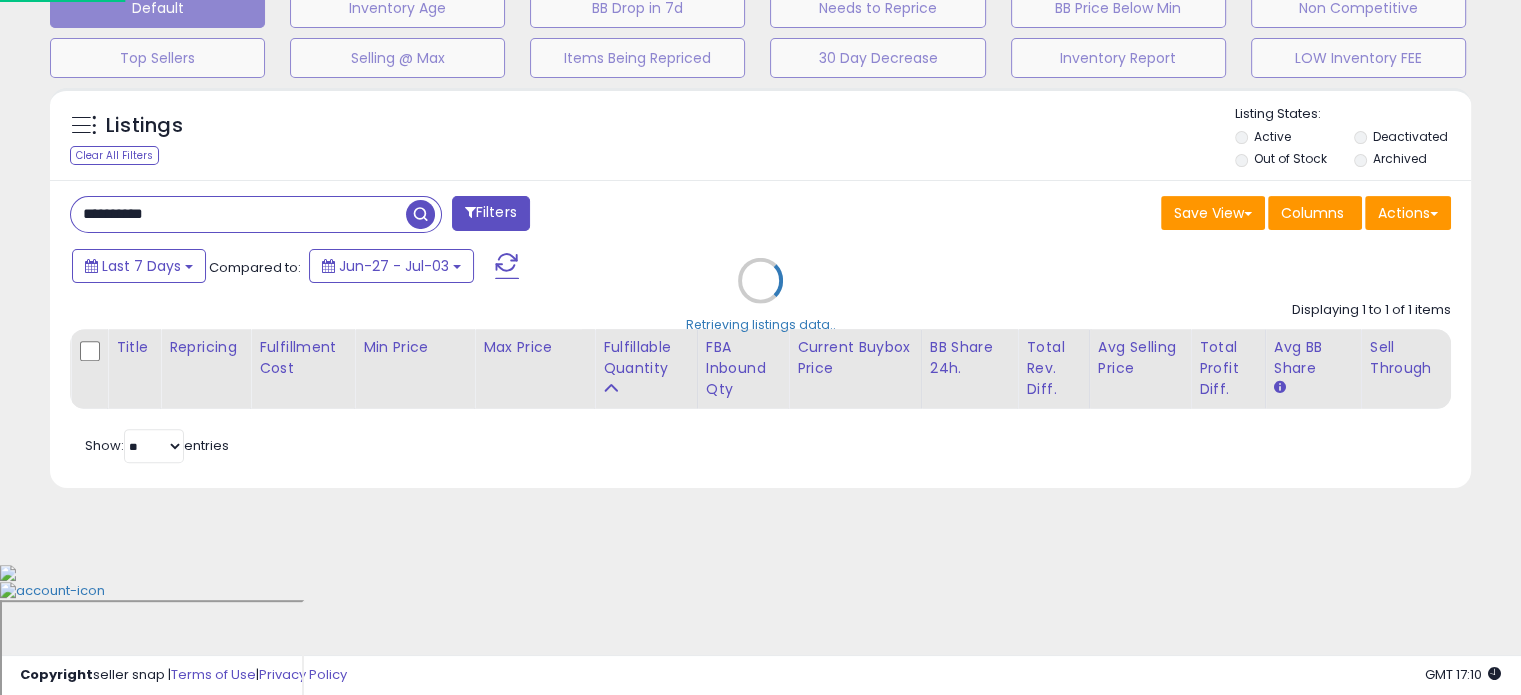 scroll, scrollTop: 999589, scrollLeft: 999168, axis: both 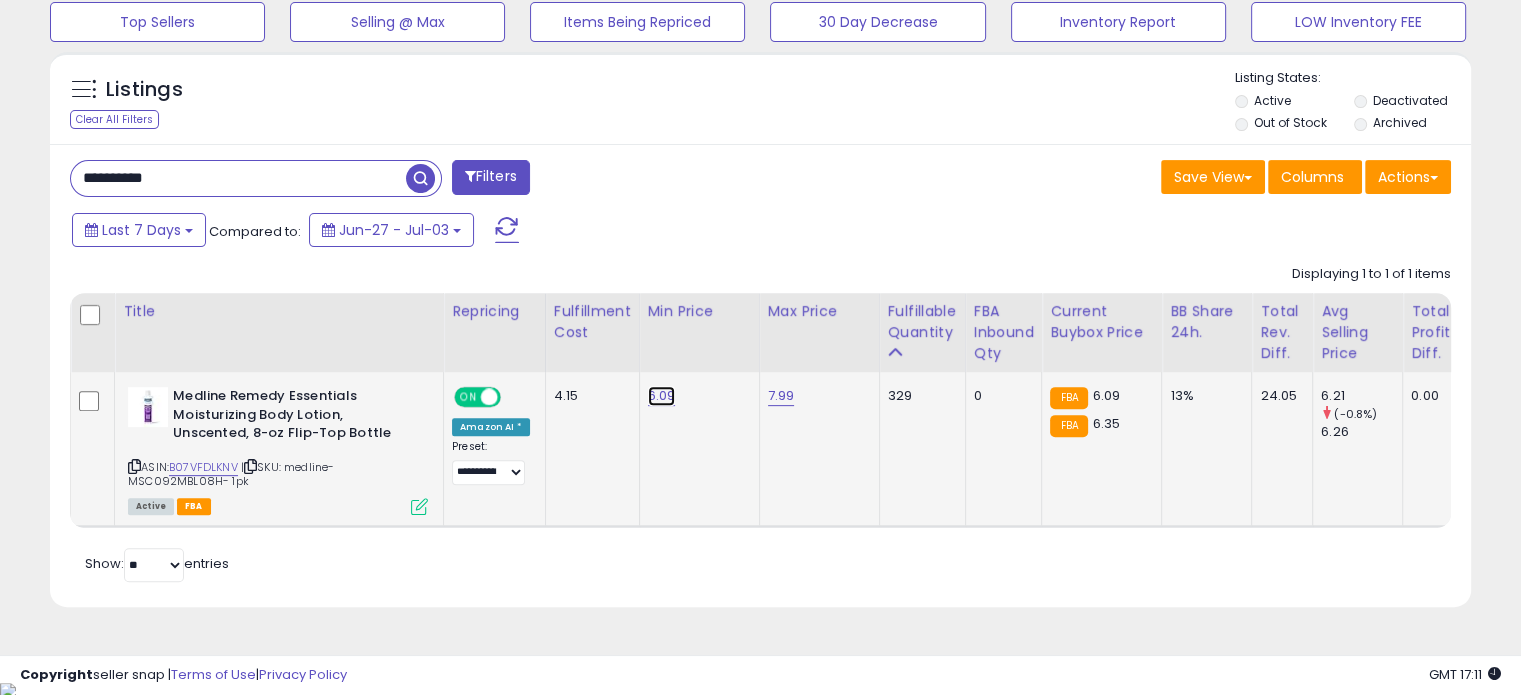 click on "6.09" at bounding box center [662, 396] 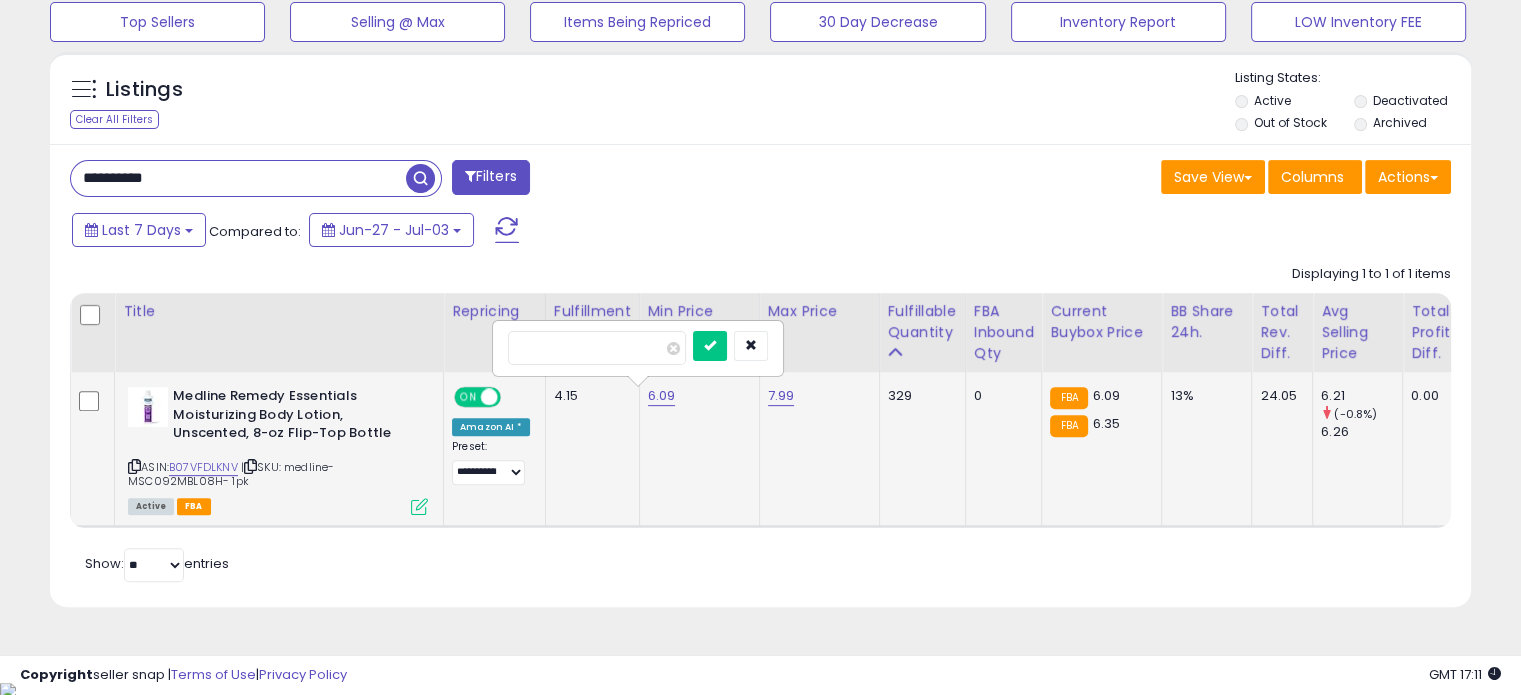 type on "****" 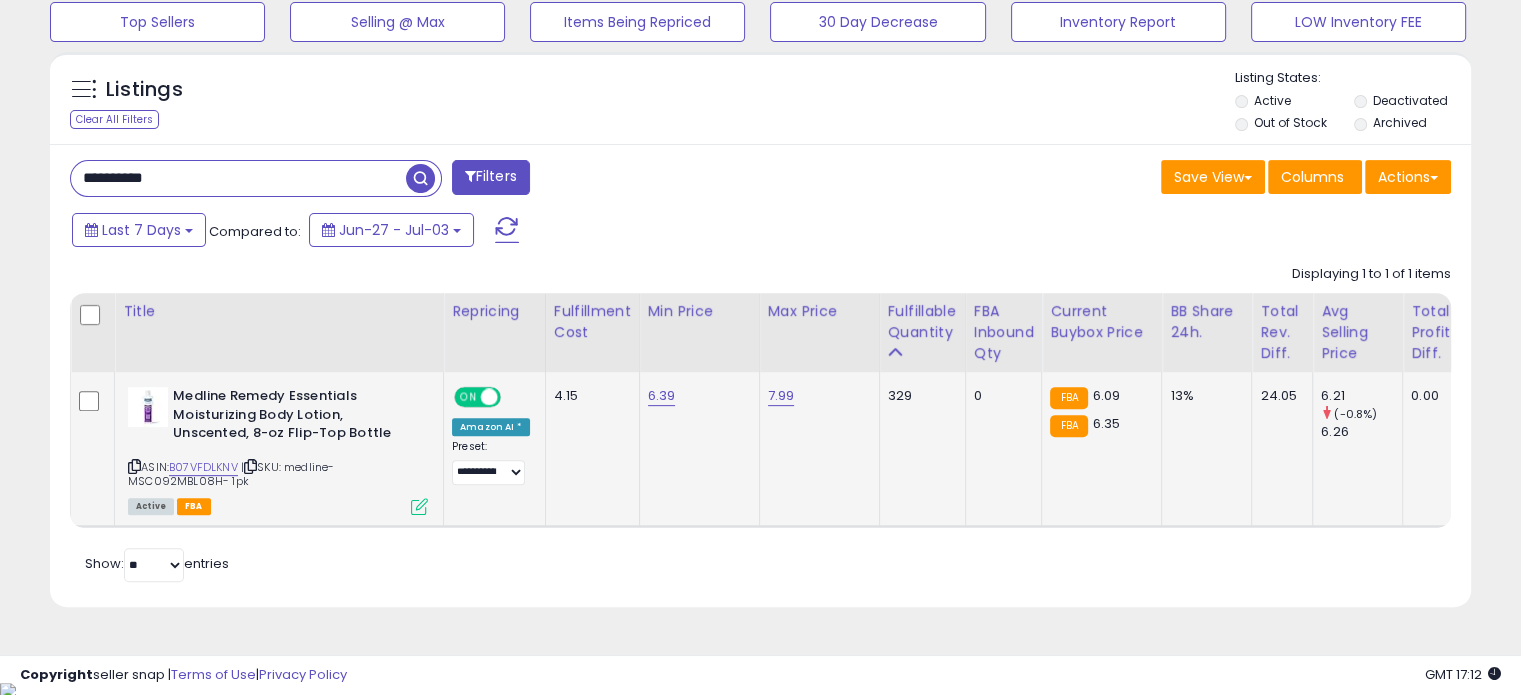 click on "**********" at bounding box center [238, 178] 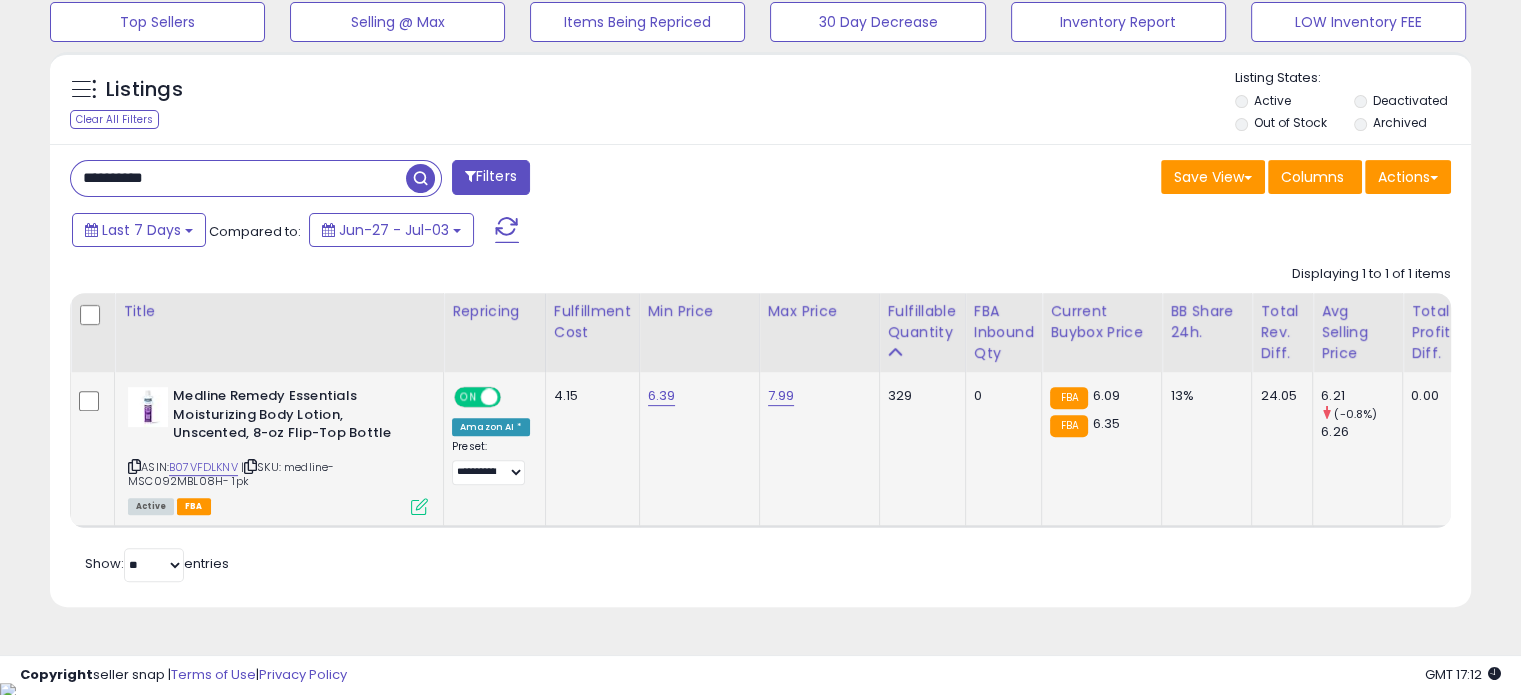 paste 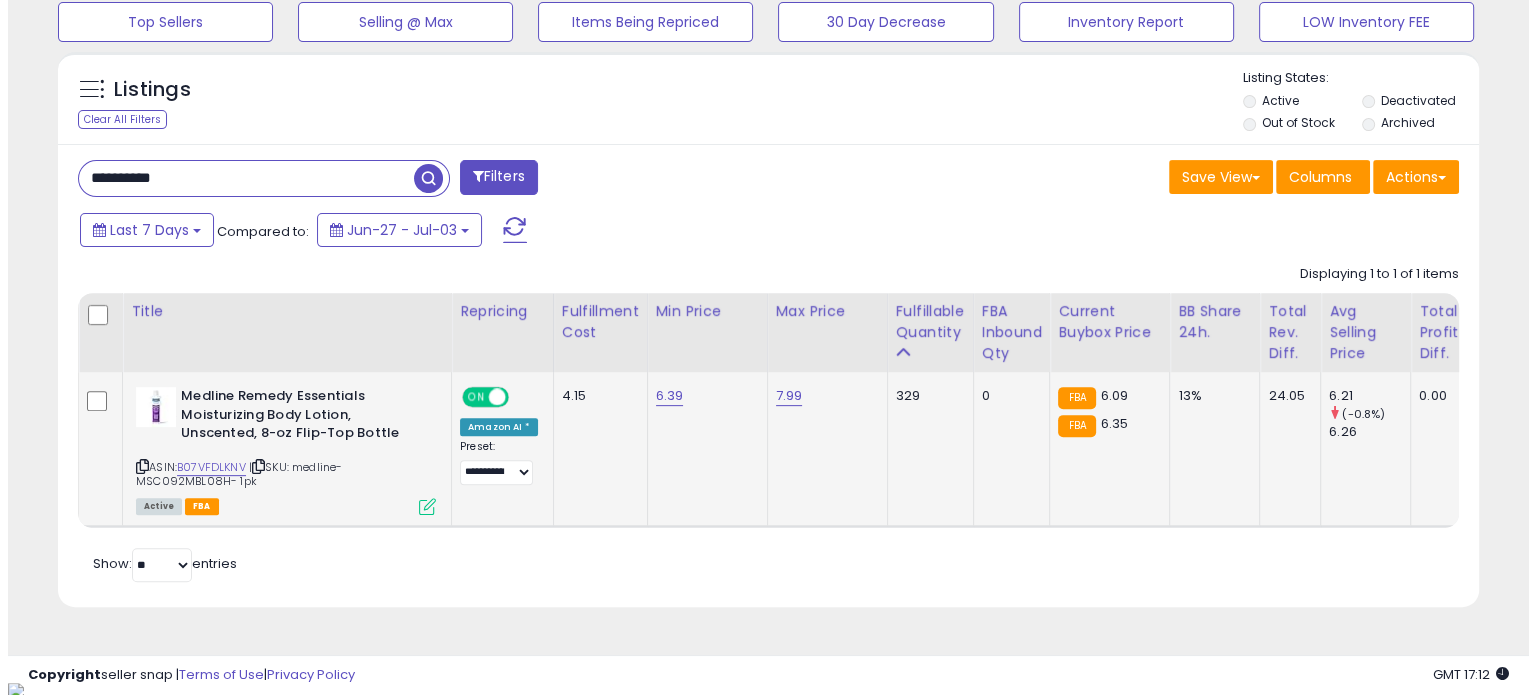 scroll, scrollTop: 508, scrollLeft: 0, axis: vertical 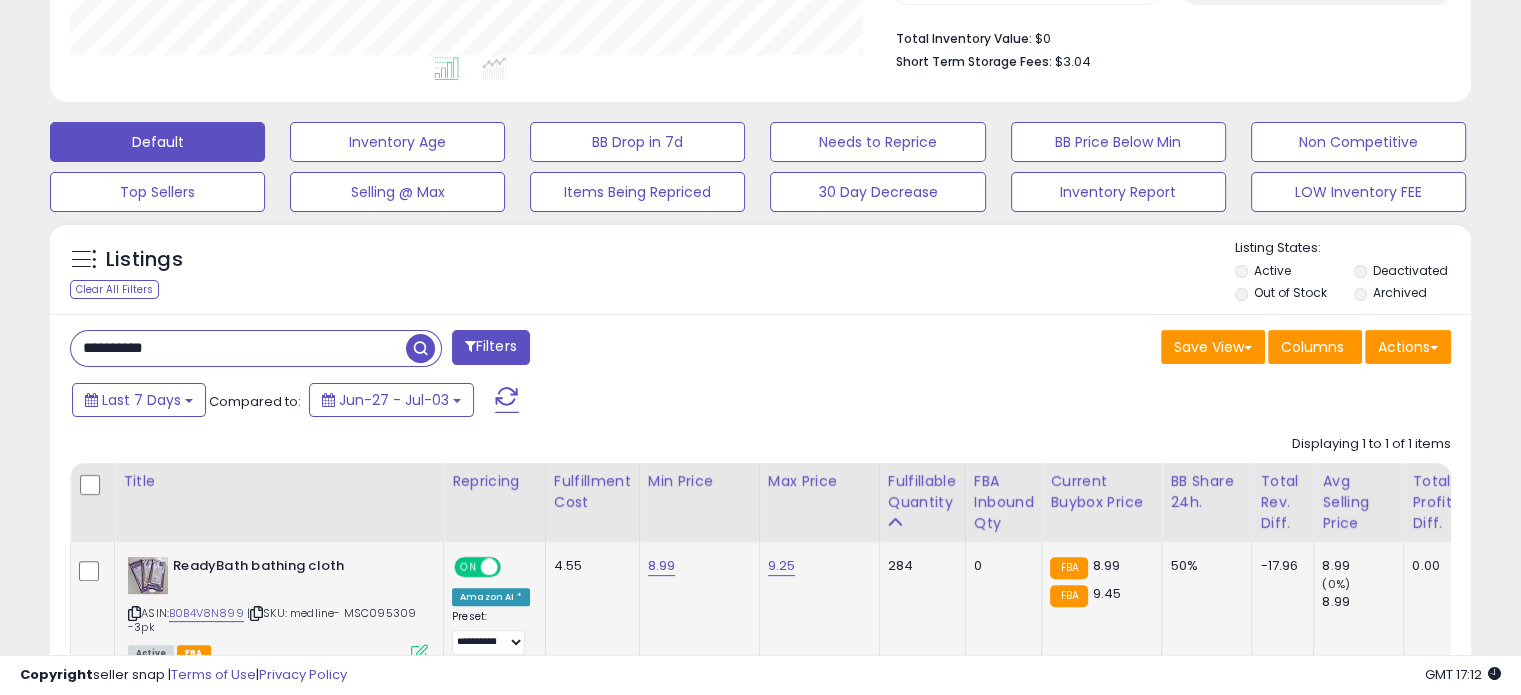 click on "8.99" 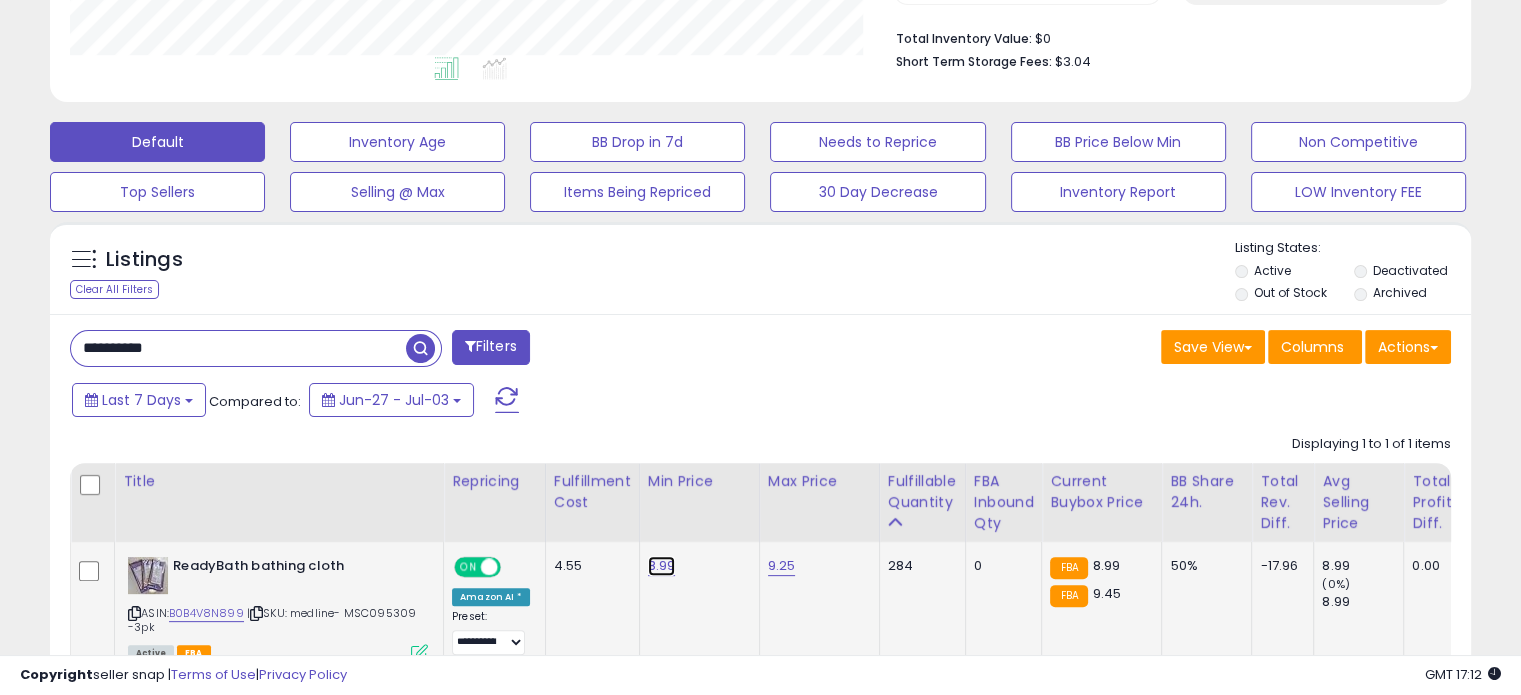 click on "8.99" at bounding box center [662, 566] 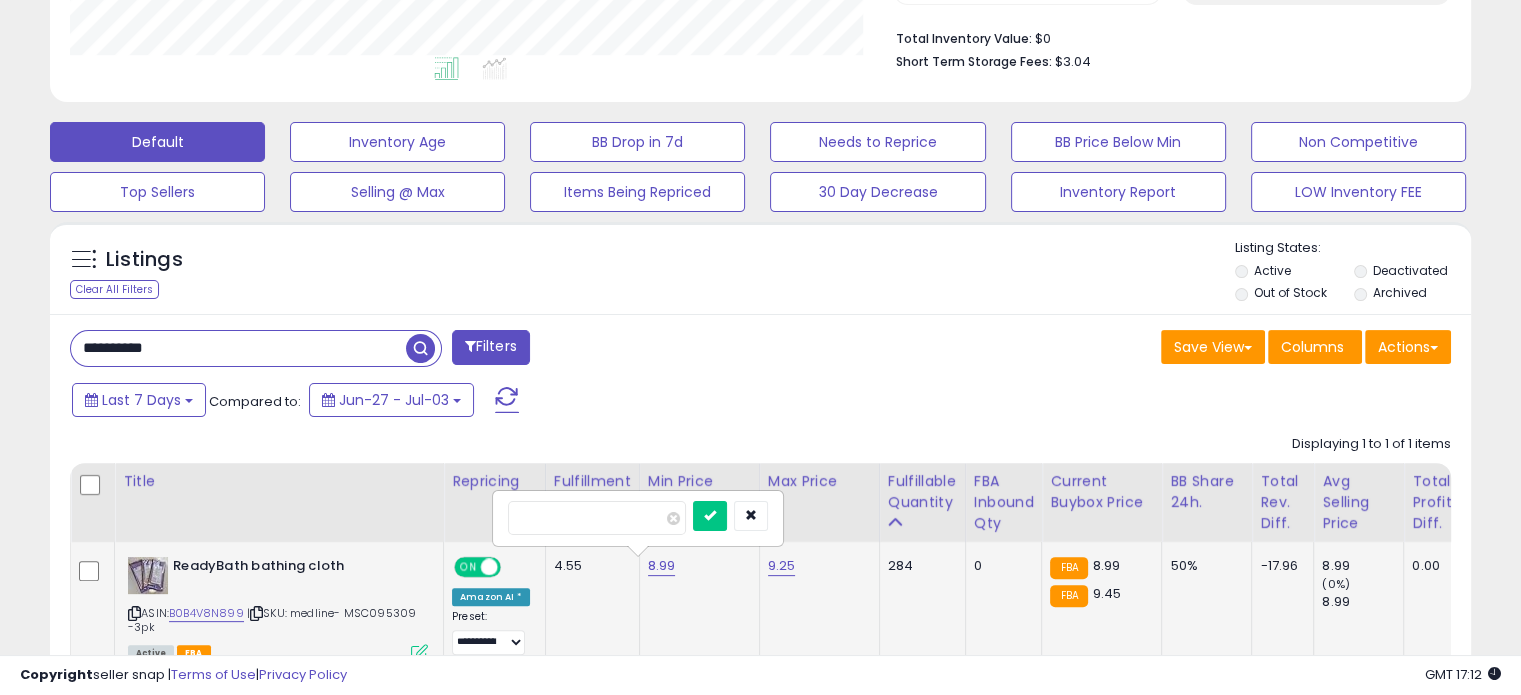 type on "****" 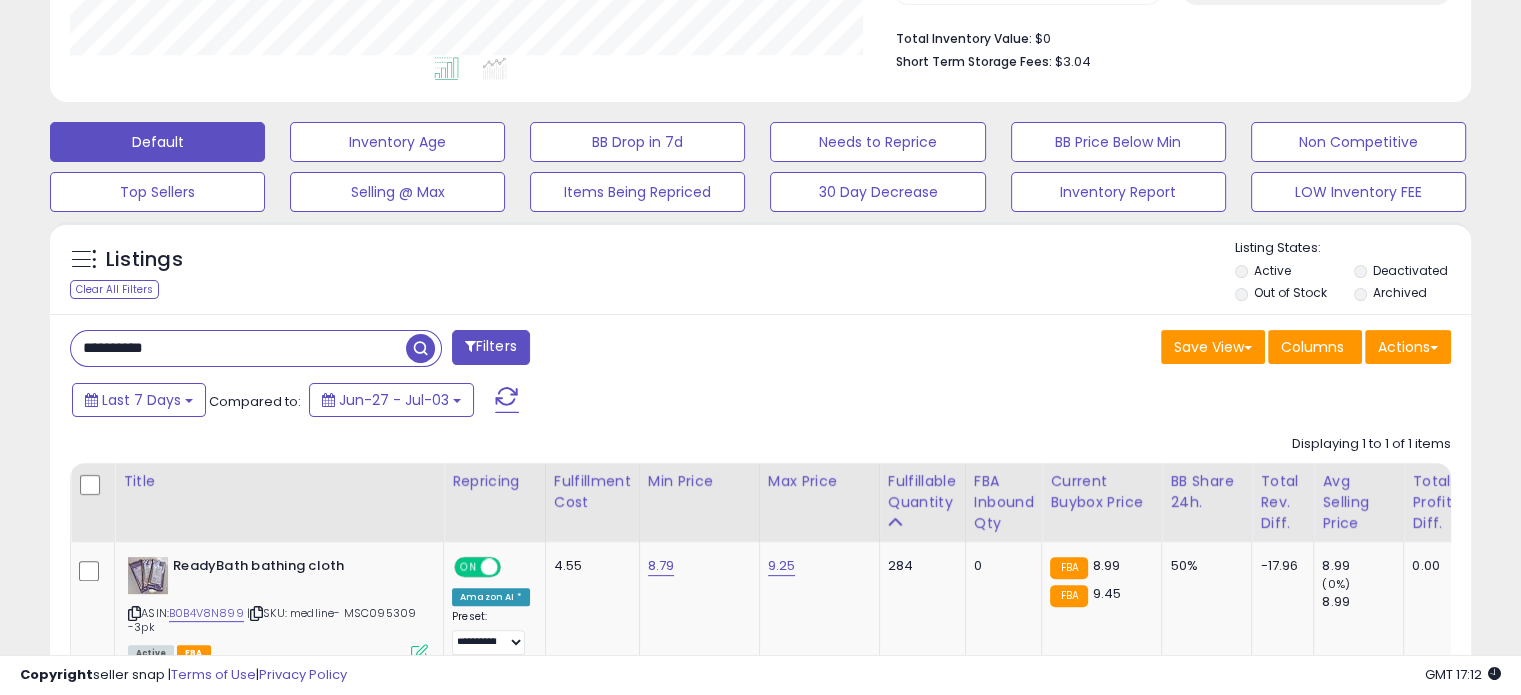 click on "**********" at bounding box center [238, 348] 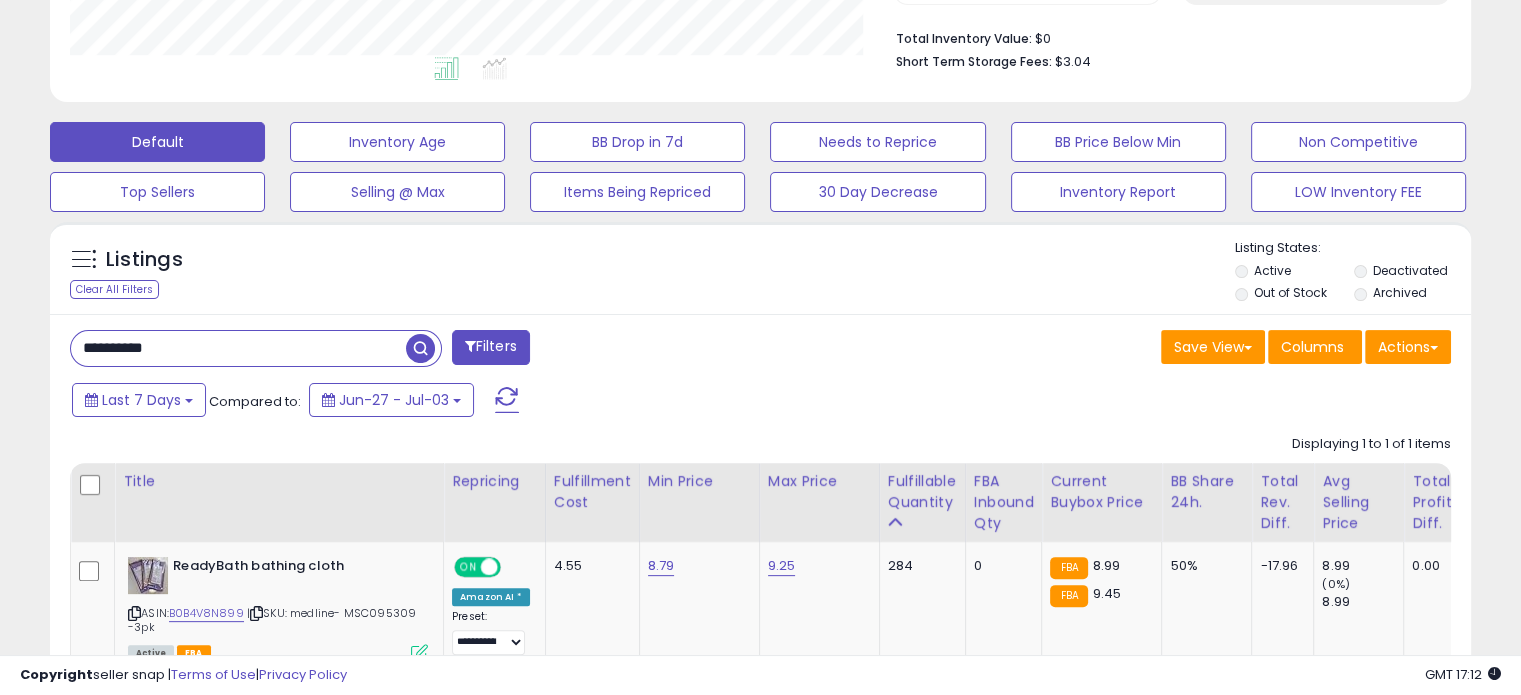 paste 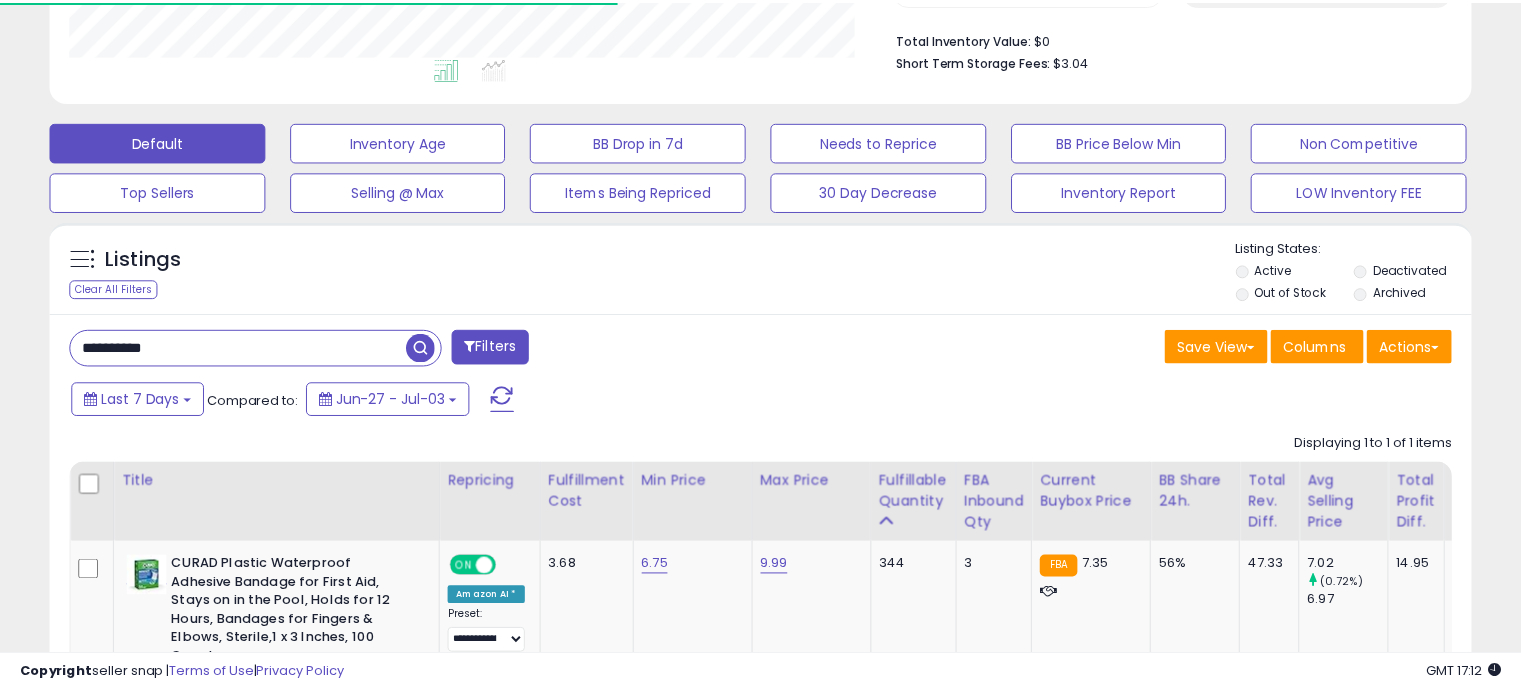 scroll, scrollTop: 409, scrollLeft: 822, axis: both 